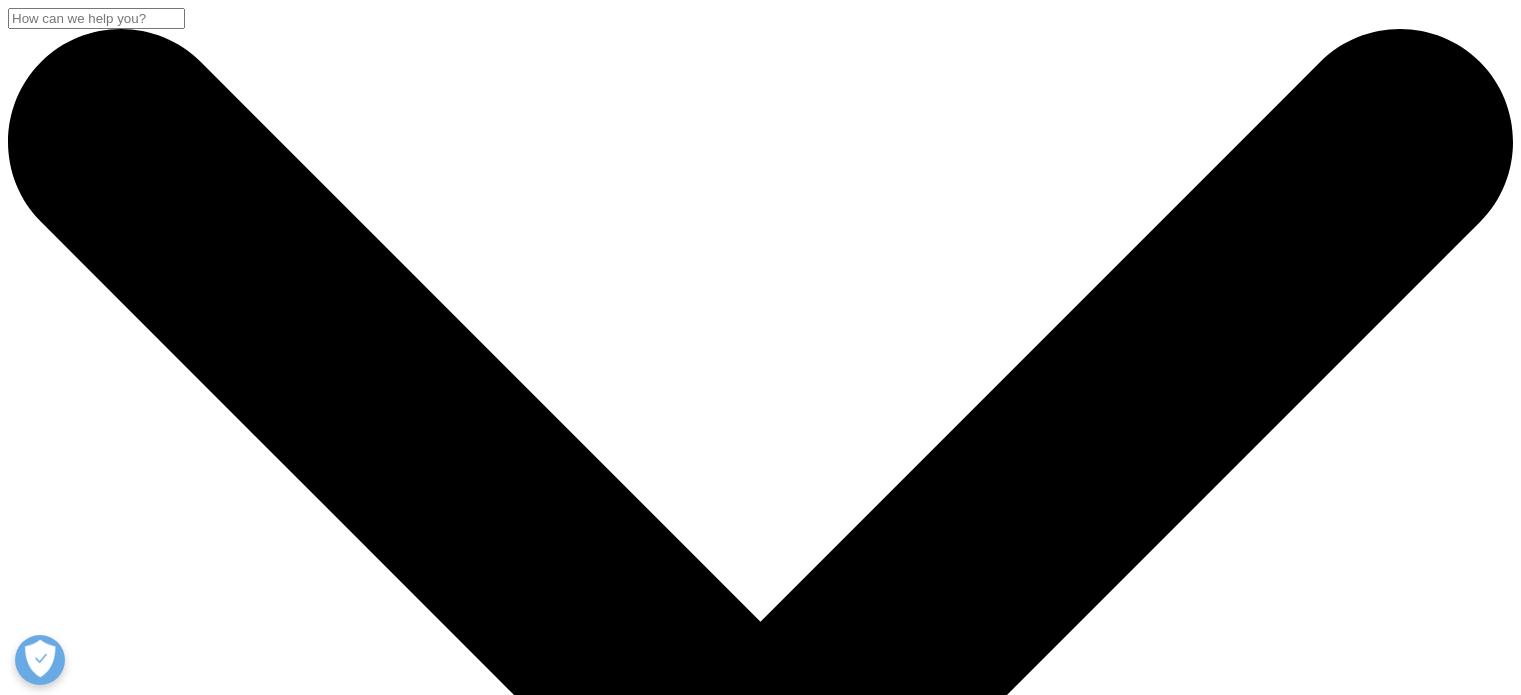 scroll, scrollTop: 6900, scrollLeft: 0, axis: vertical 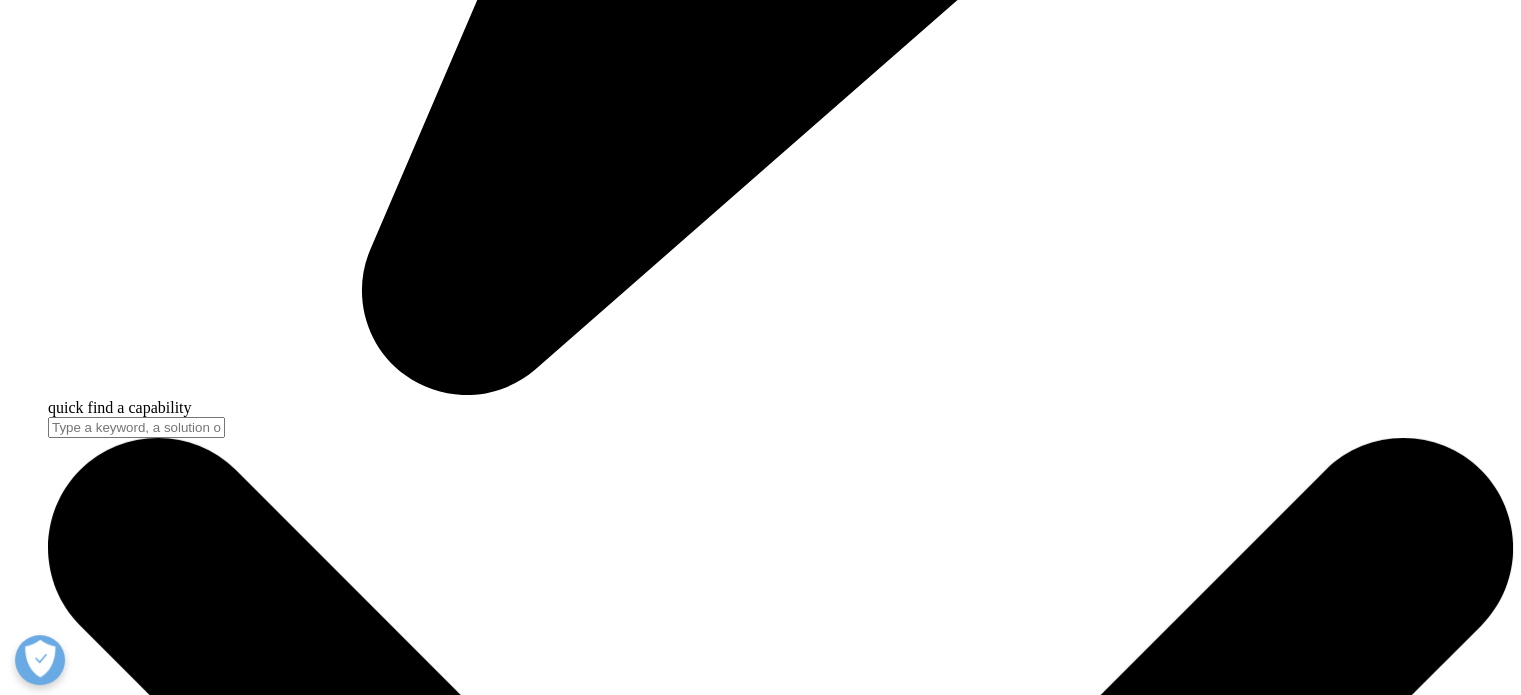 click at bounding box center (8, 23306) 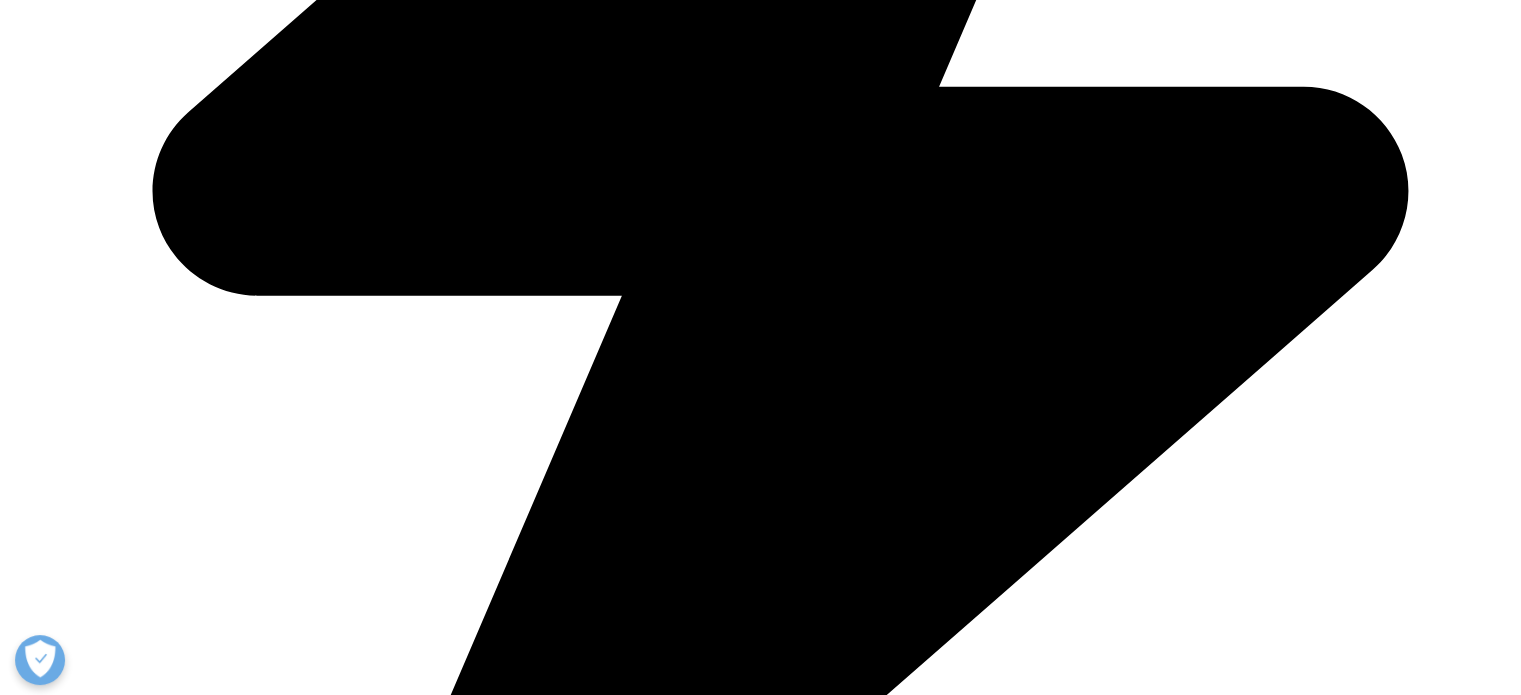scroll, scrollTop: 5500, scrollLeft: 0, axis: vertical 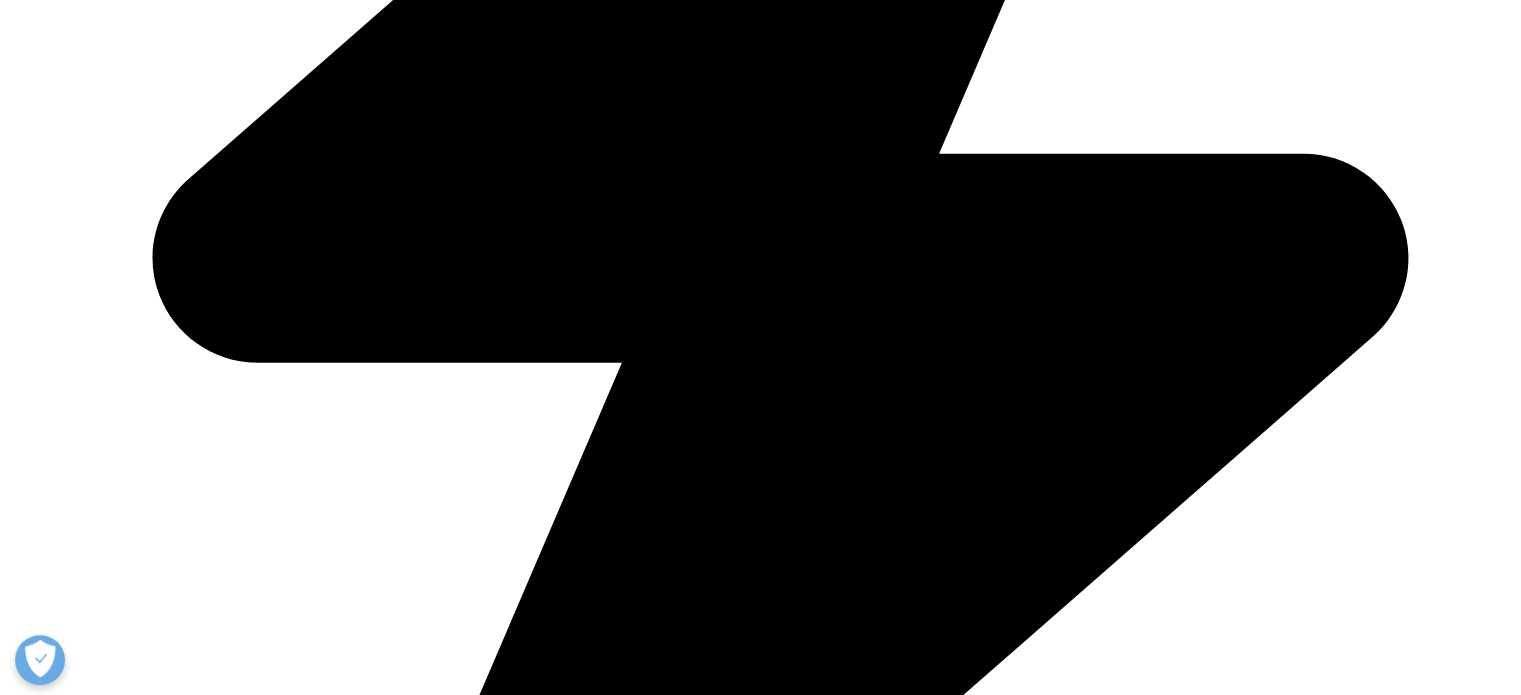 click on "OCE Videos" at bounding box center [88, 19458] 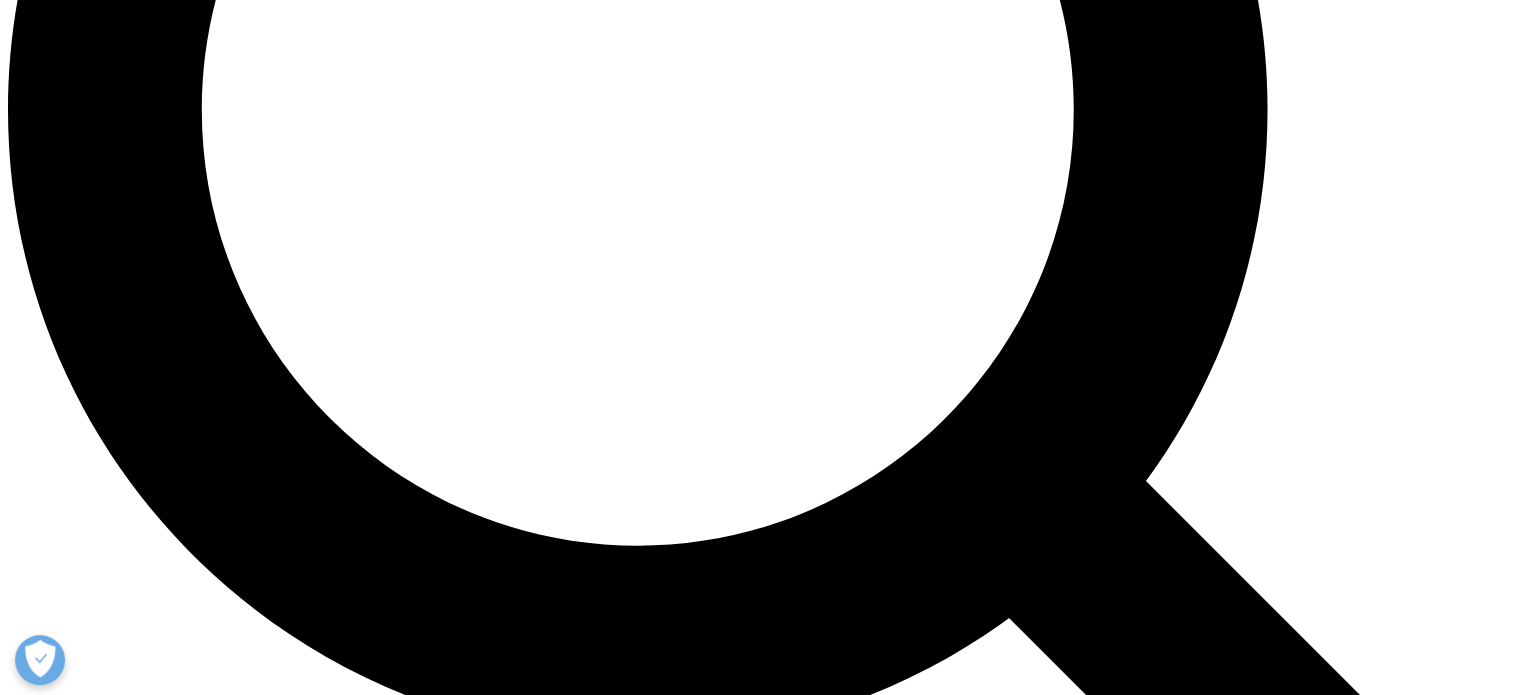 scroll, scrollTop: 1486, scrollLeft: 0, axis: vertical 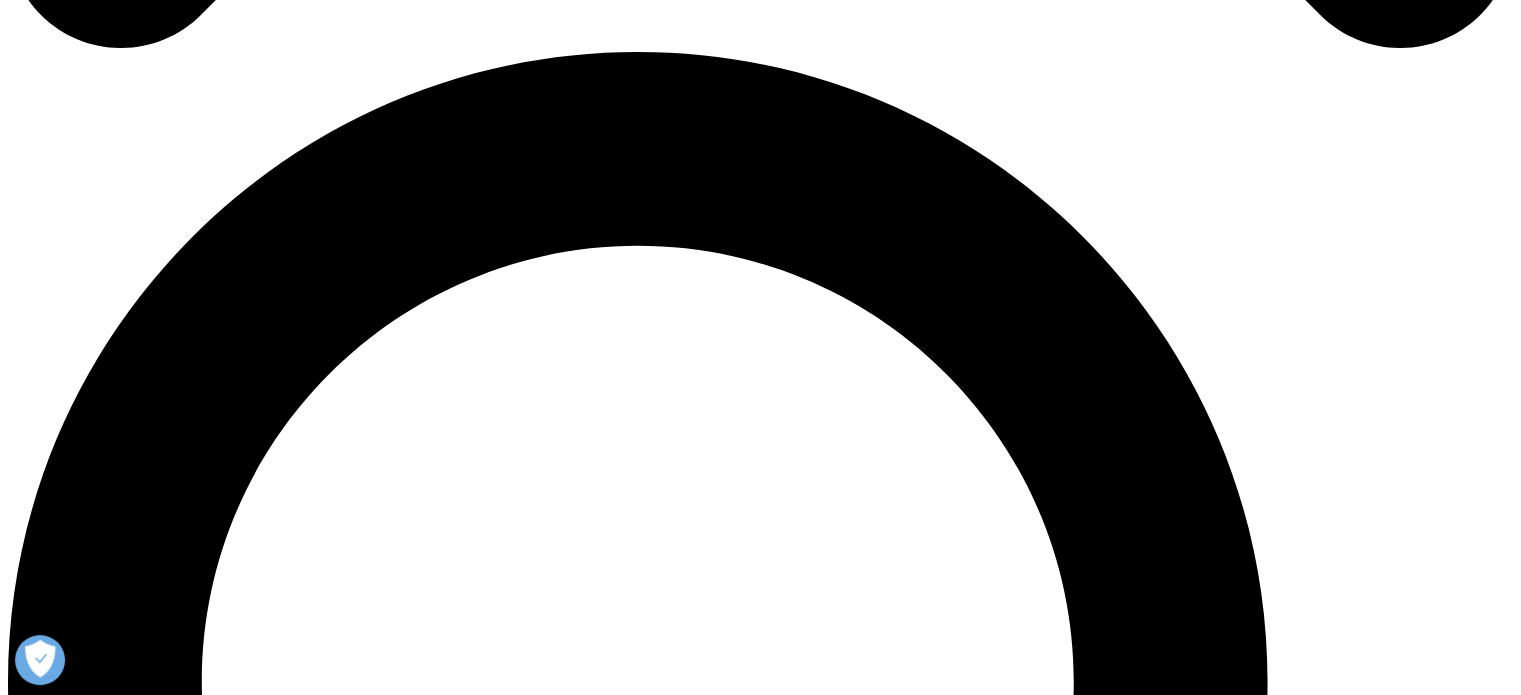 click on "IQVIA Technologies" at bounding box center [138, 31974] 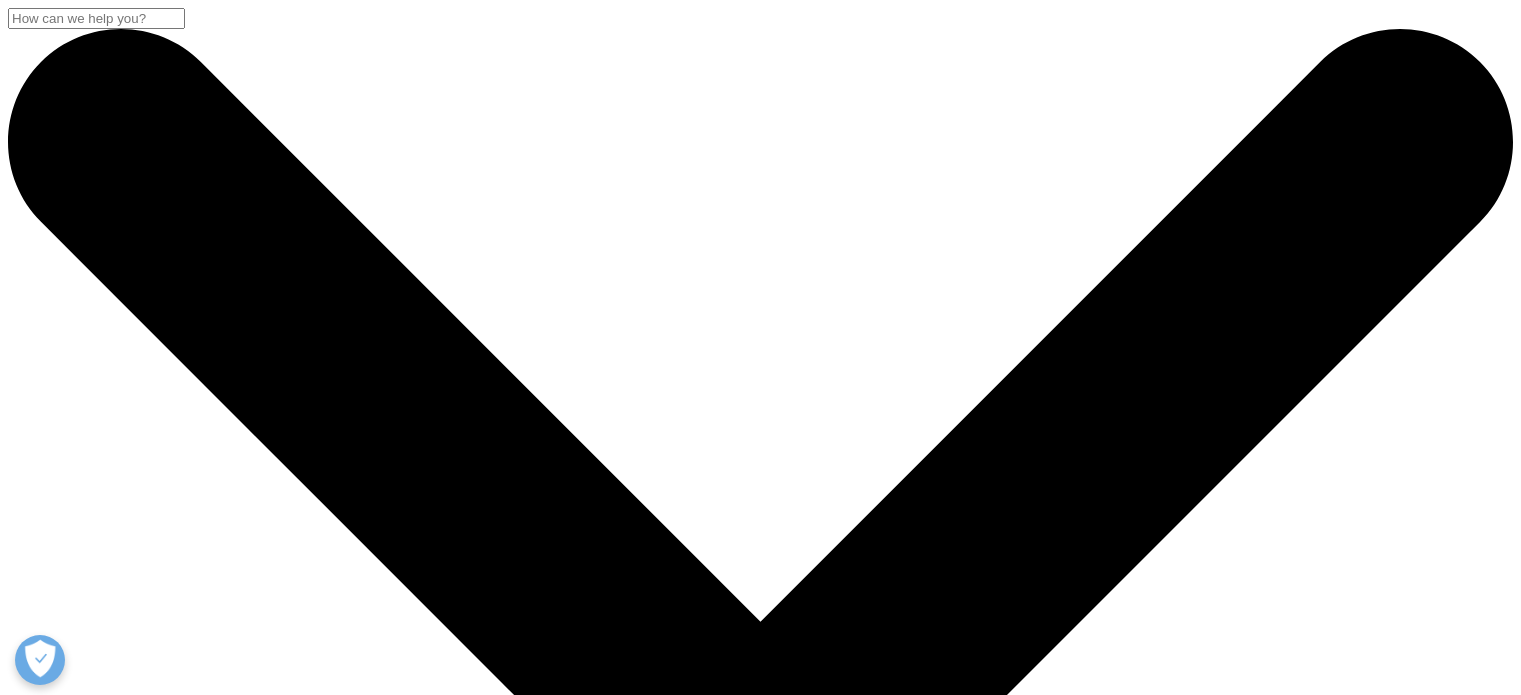 scroll, scrollTop: 0, scrollLeft: 0, axis: both 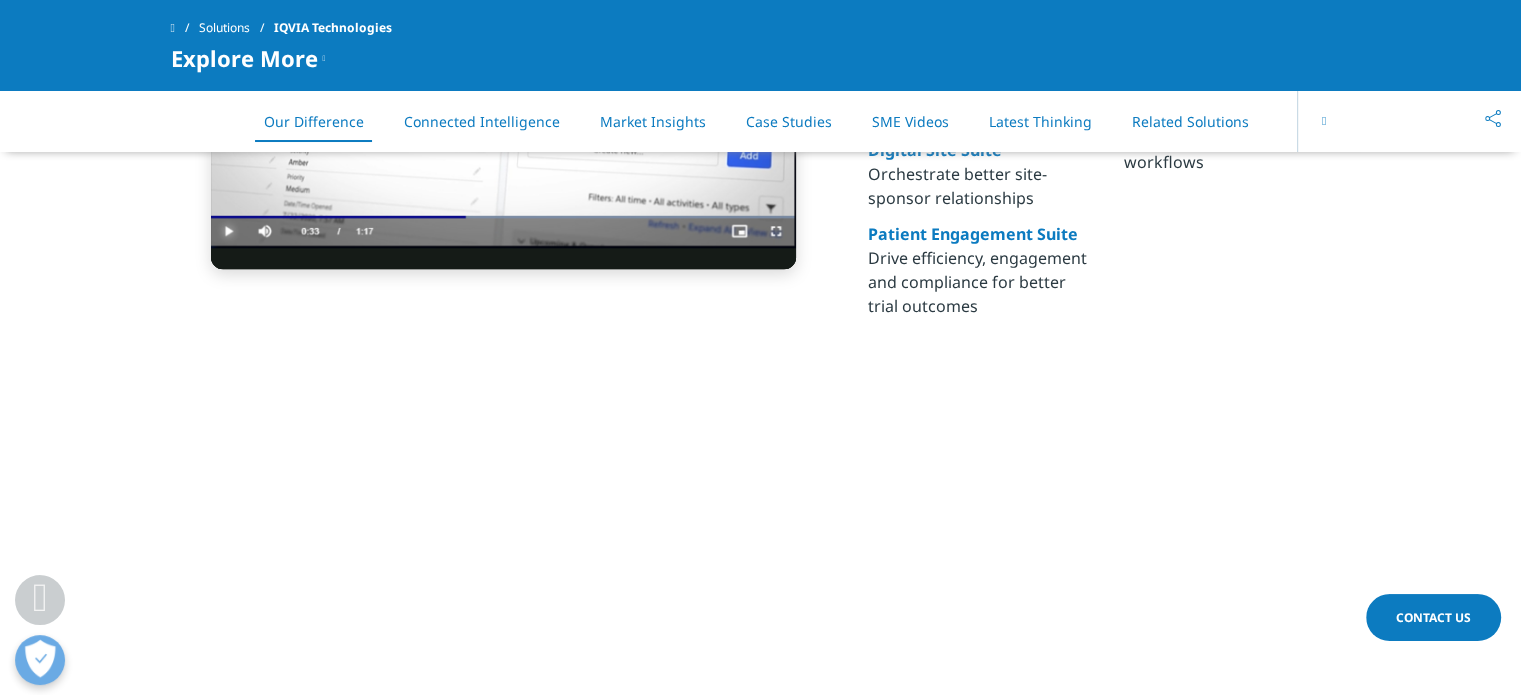 click on "Patient Engagement Suite" at bounding box center (973, 234) 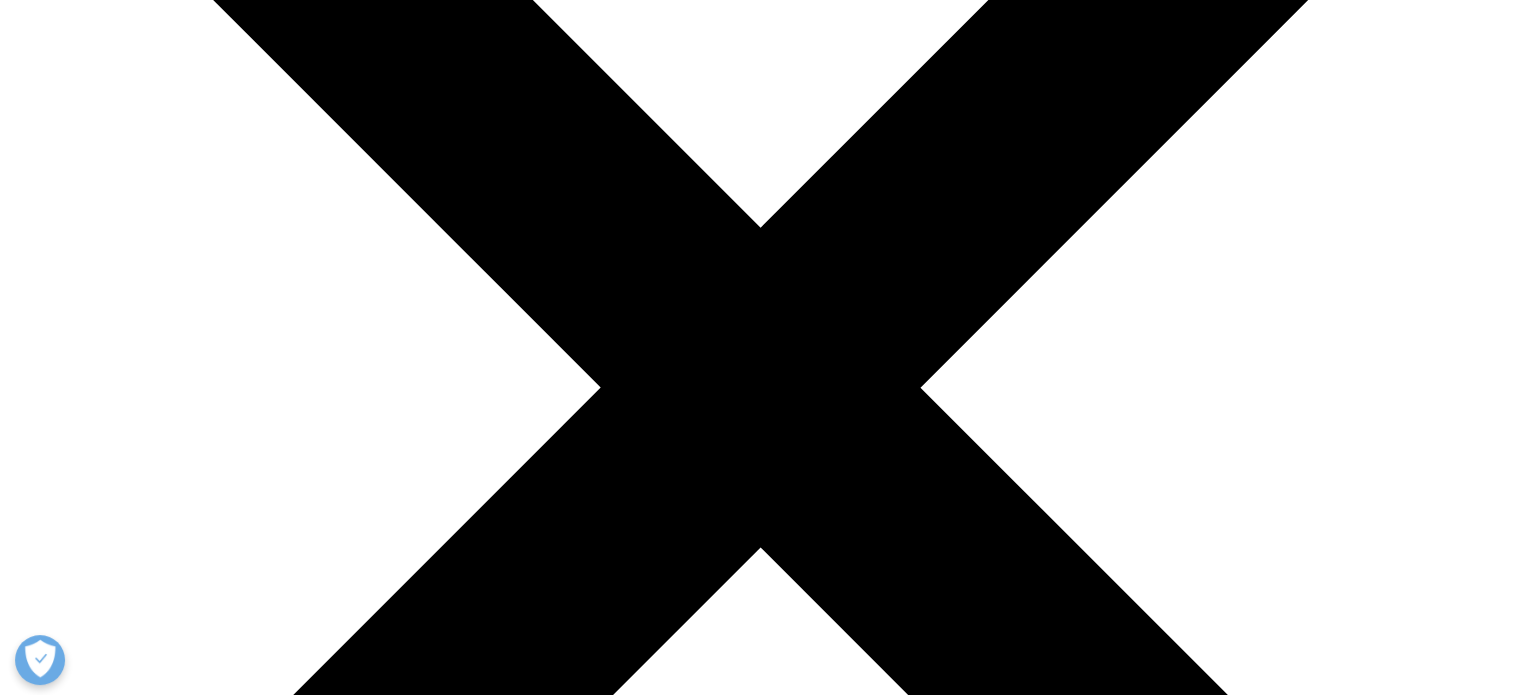 scroll, scrollTop: 0, scrollLeft: 0, axis: both 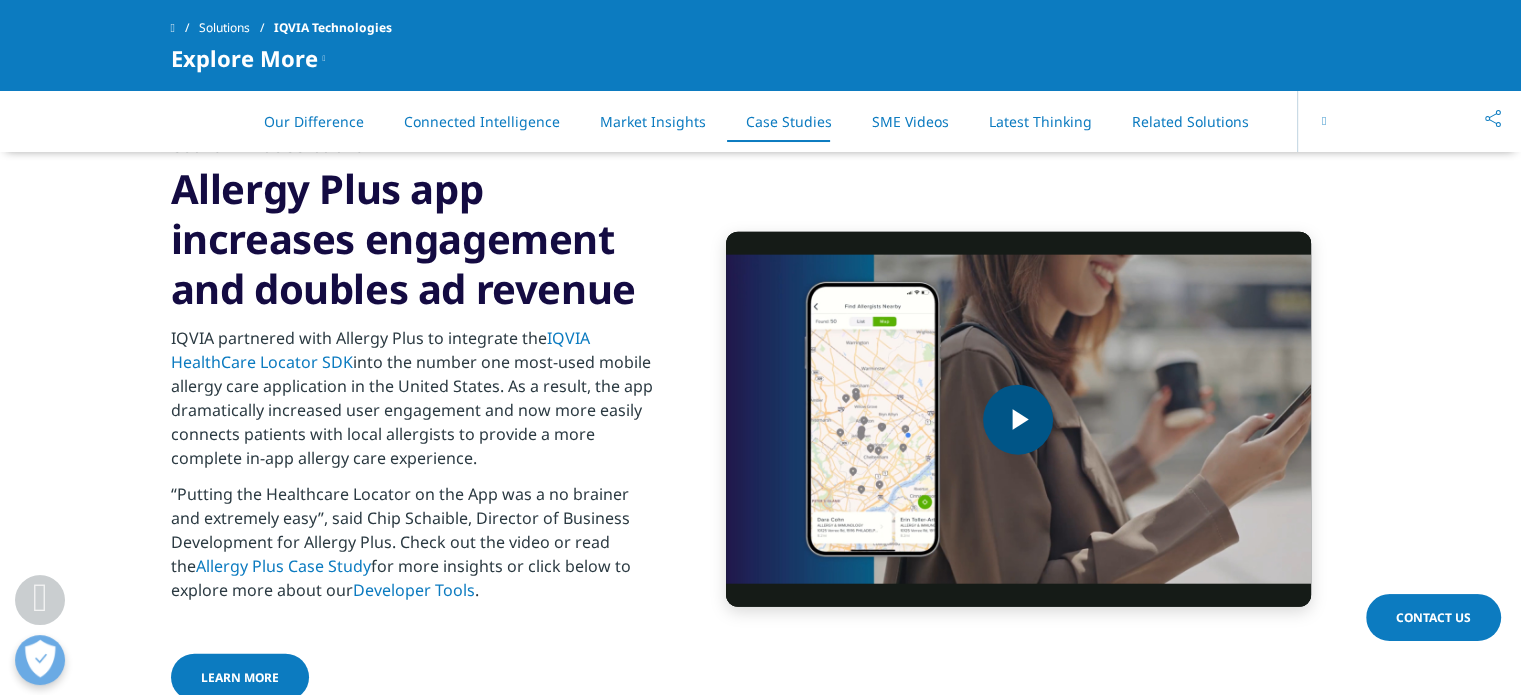click at bounding box center [1018, 420] 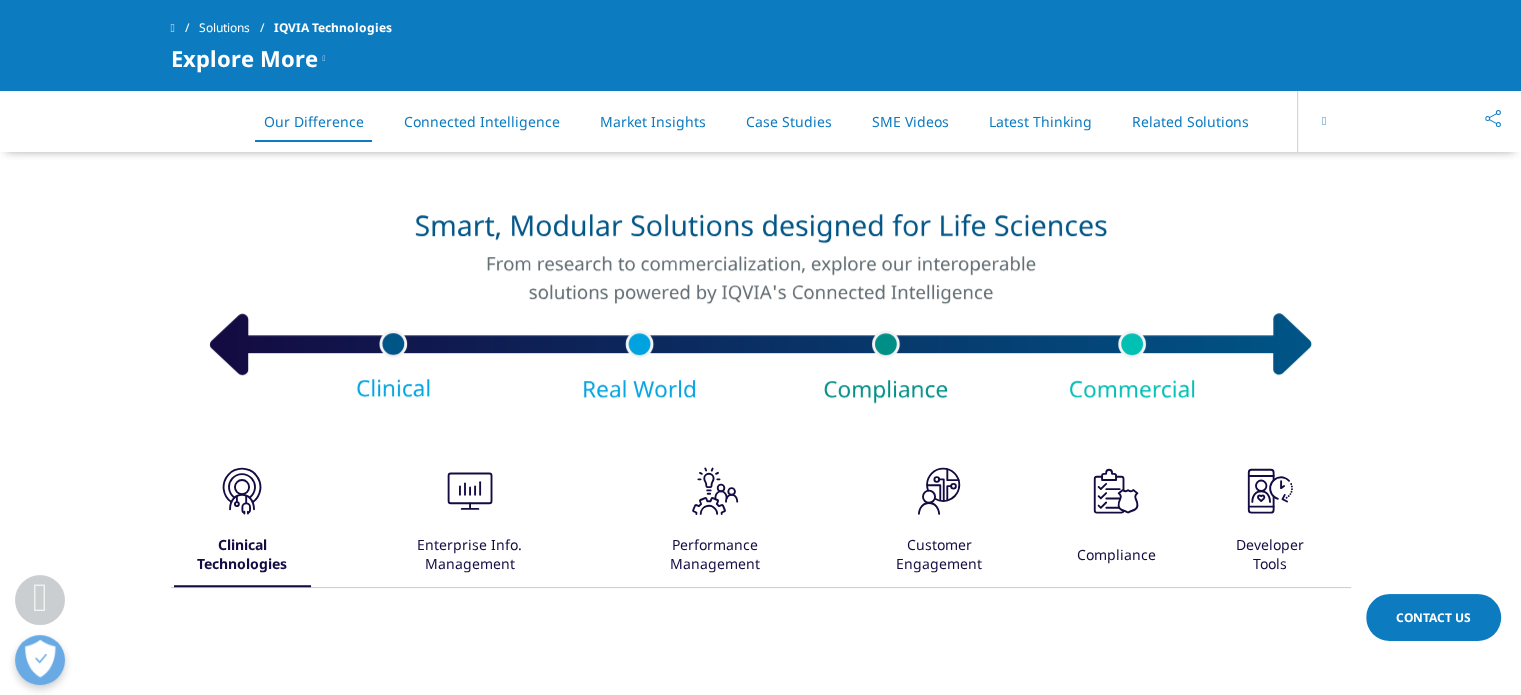 scroll, scrollTop: 1236, scrollLeft: 0, axis: vertical 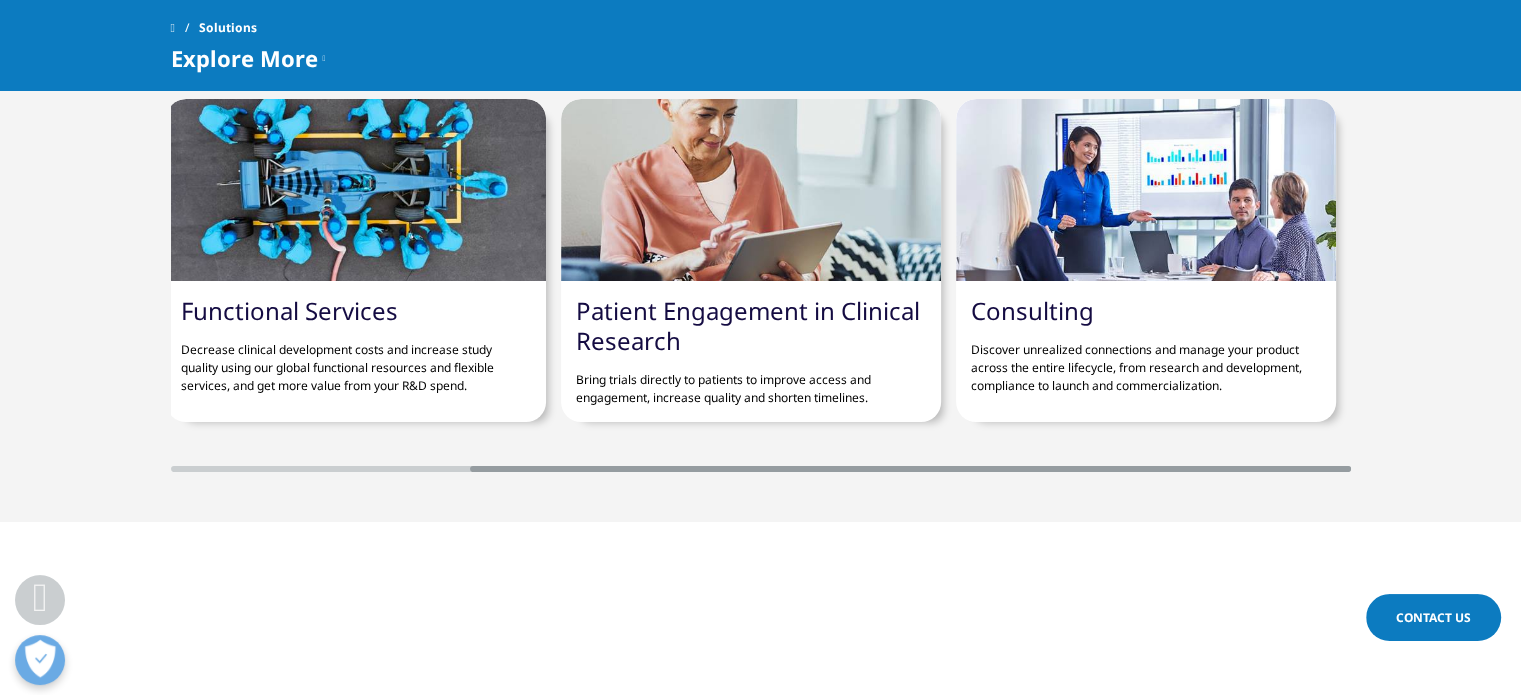 drag, startPoint x: 994, startPoint y: 467, endPoint x: 1323, endPoint y: 479, distance: 329.21878 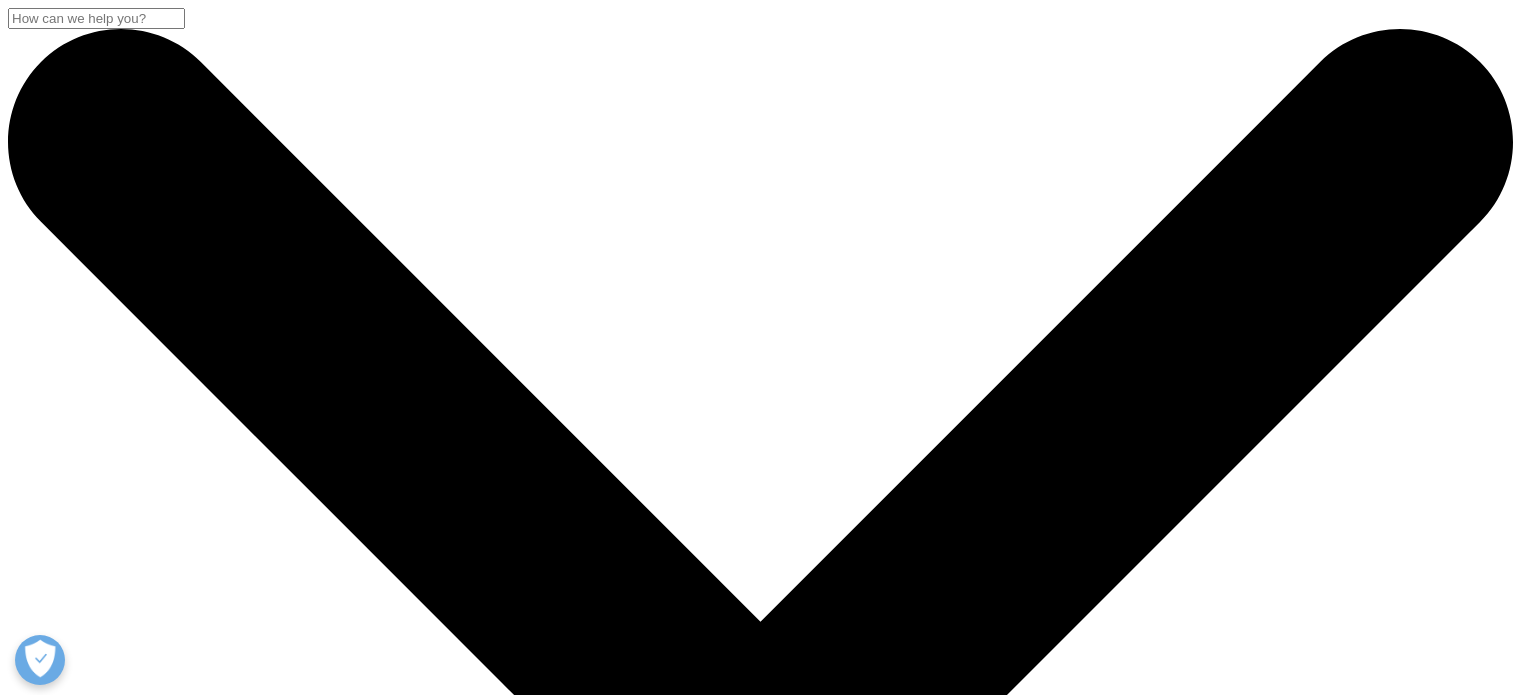 scroll, scrollTop: 700, scrollLeft: 0, axis: vertical 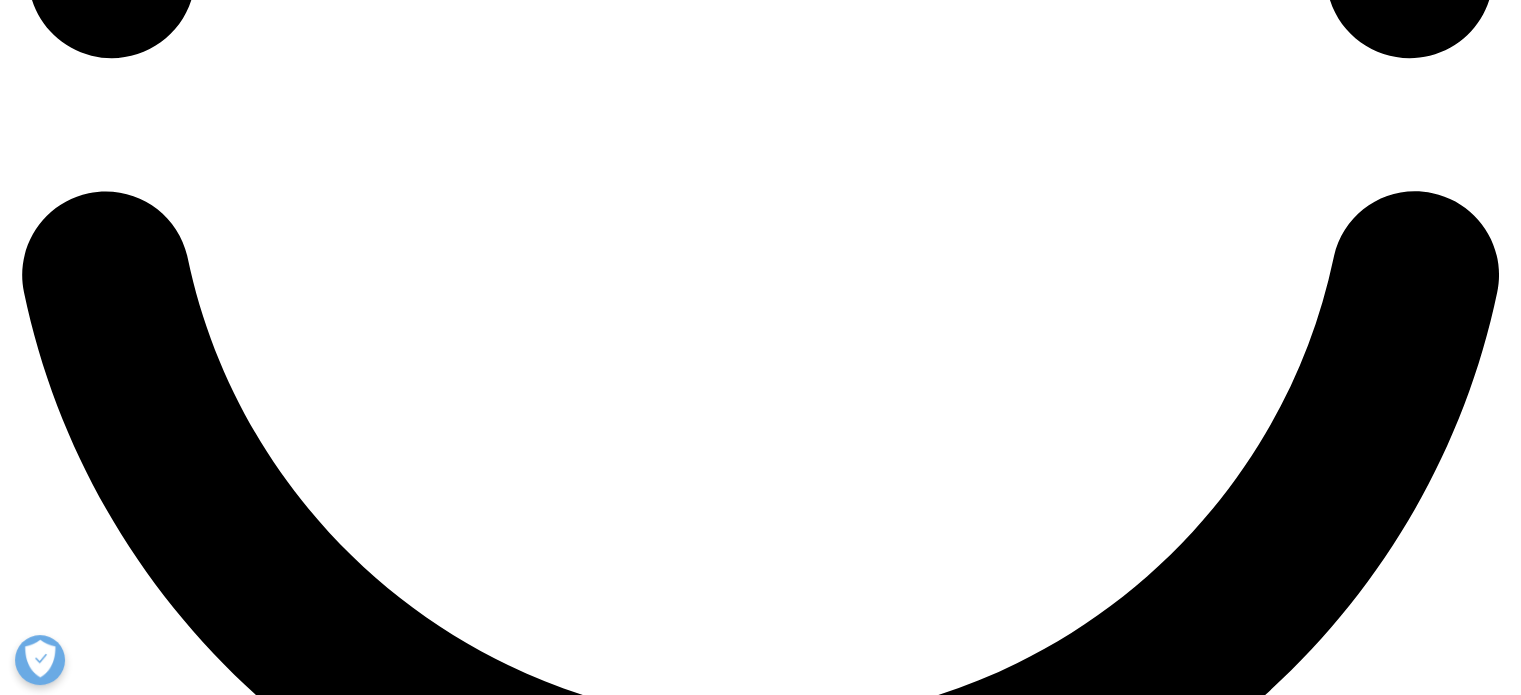 click on "Services" at bounding box center (780, 28946) 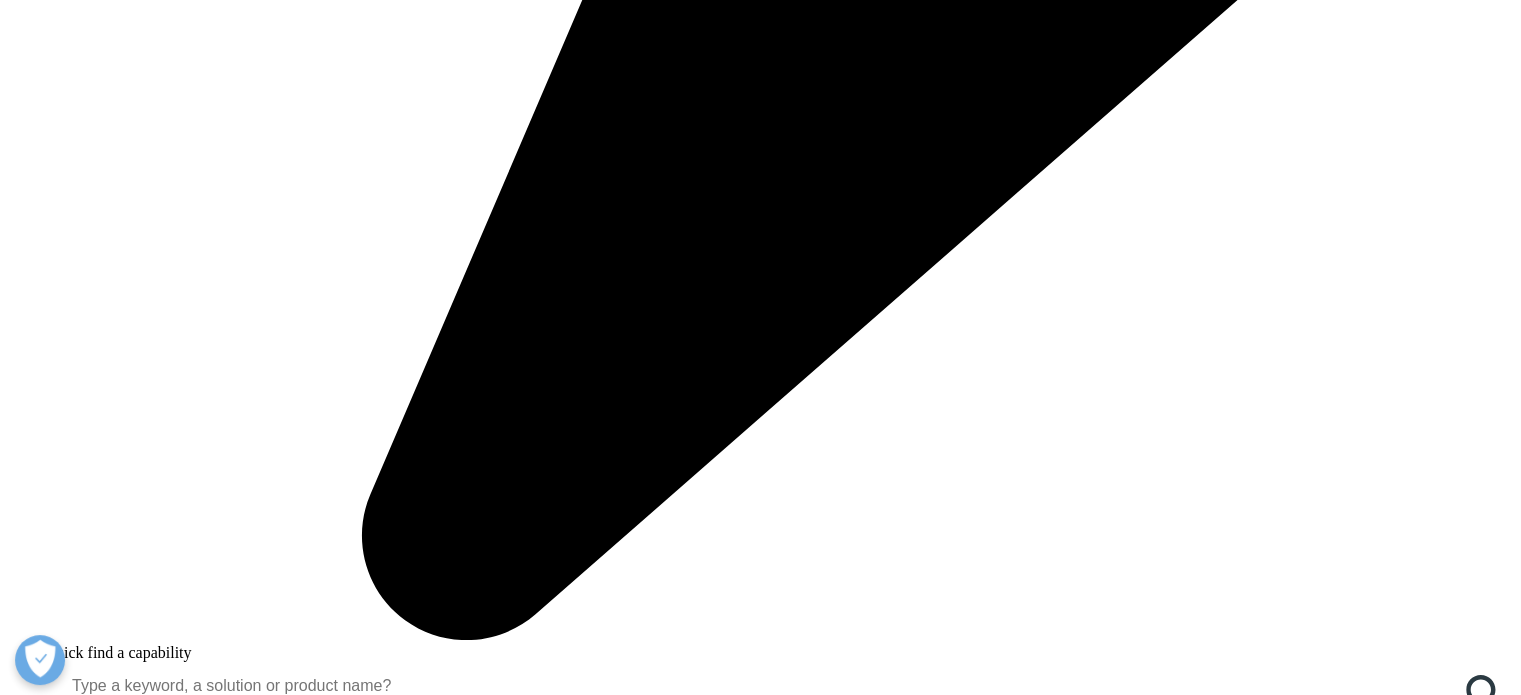 scroll, scrollTop: 1484, scrollLeft: 0, axis: vertical 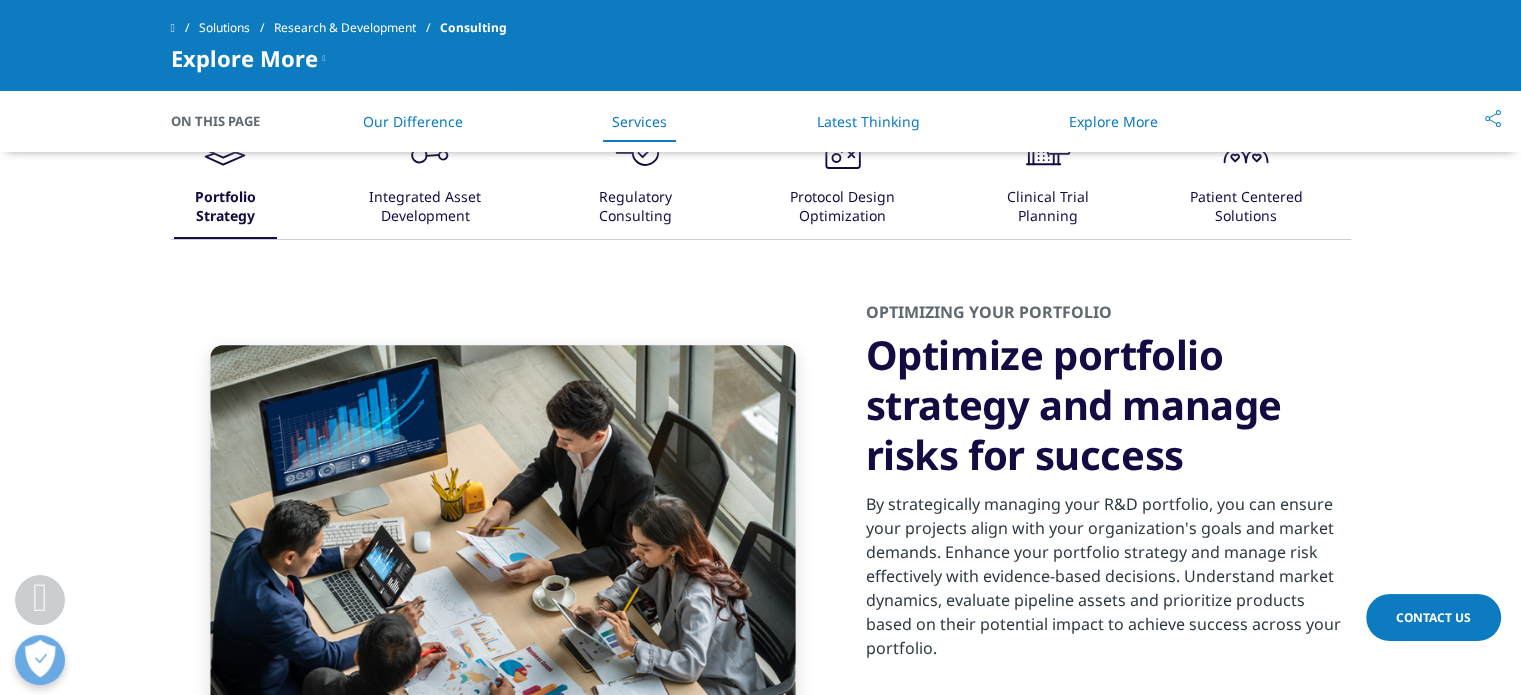 click on "Solutions" at bounding box center [236, 28] 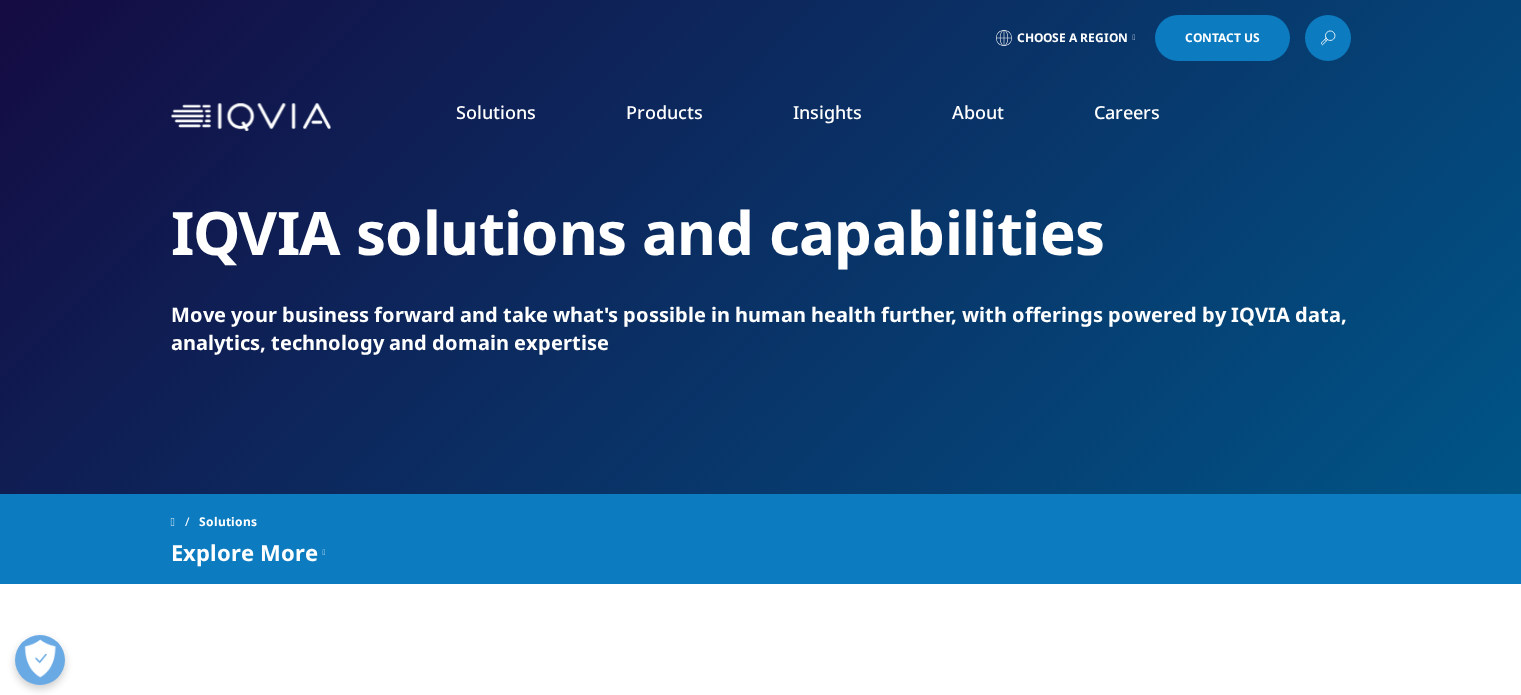 scroll, scrollTop: 0, scrollLeft: 0, axis: both 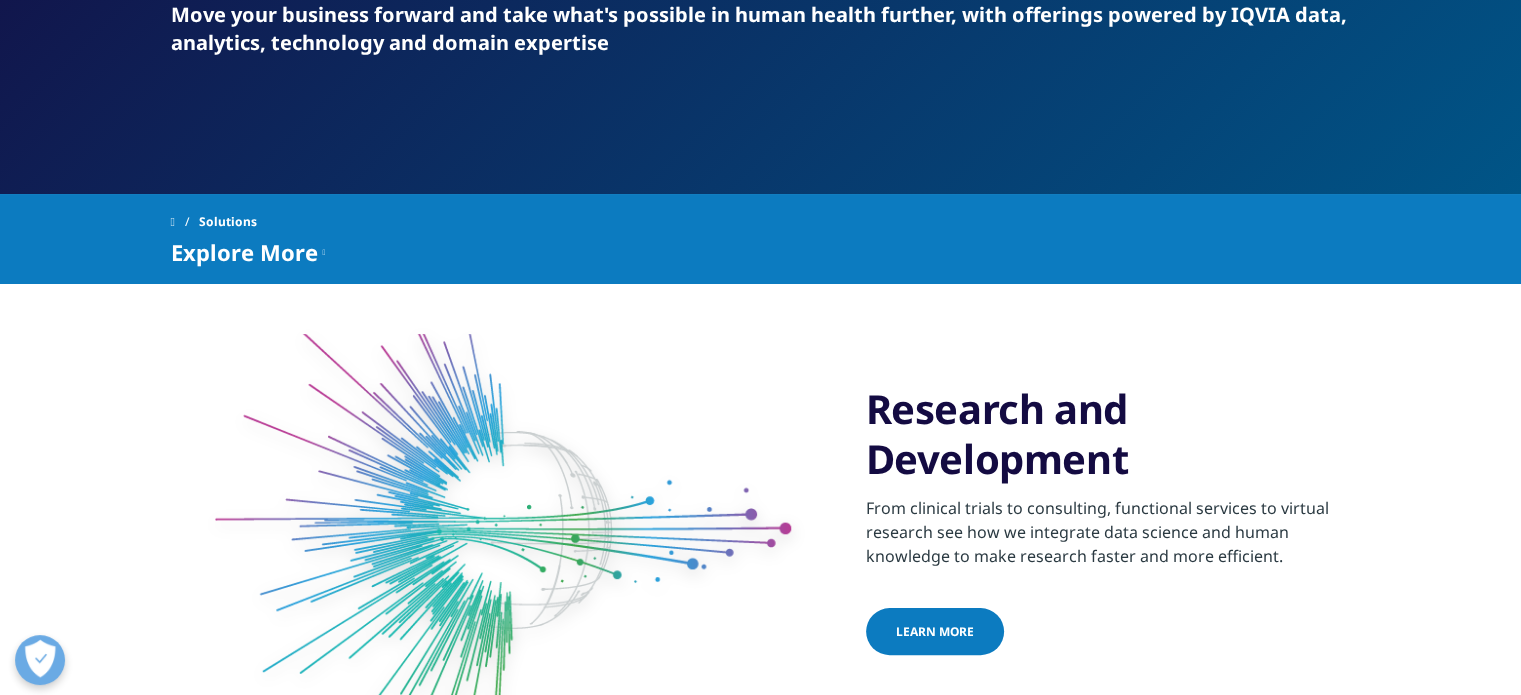 click on "Explore More" at bounding box center (244, 252) 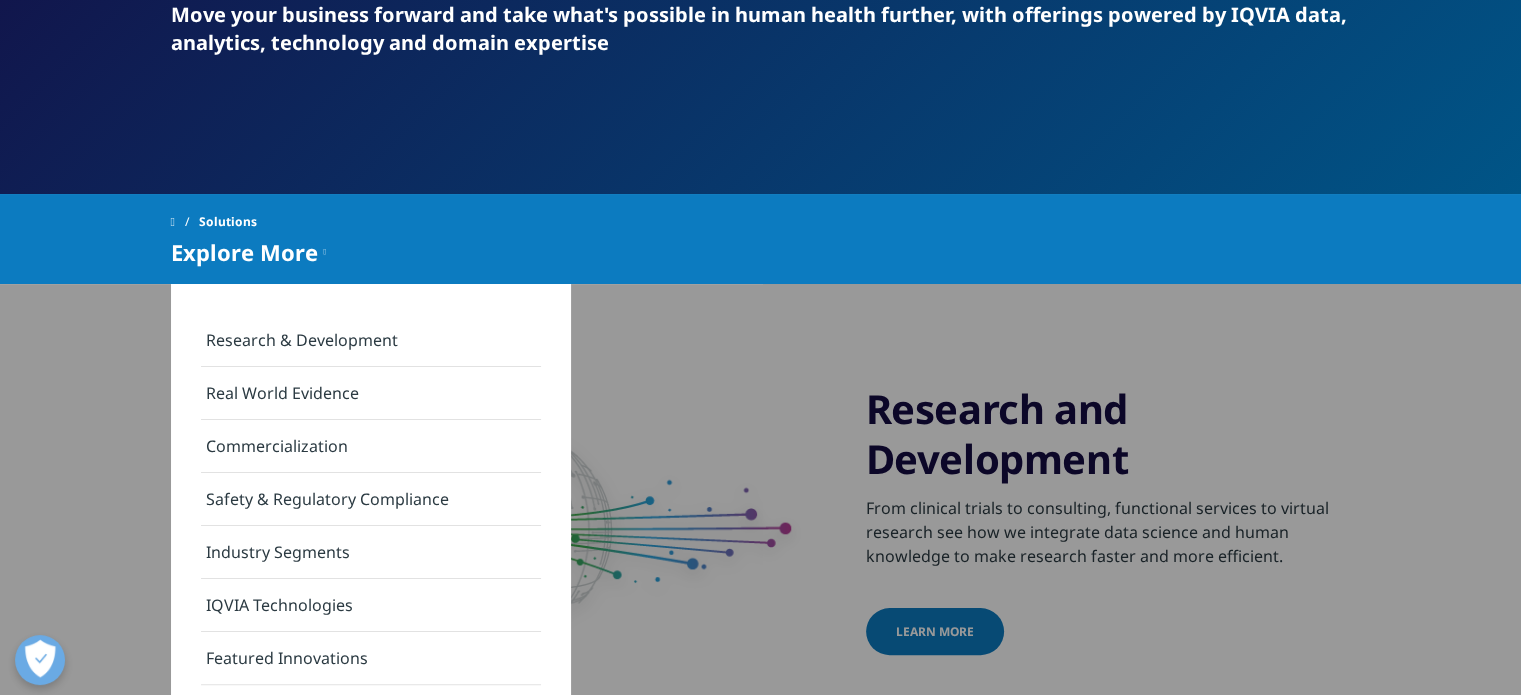 click on "Commercialization" at bounding box center [371, 446] 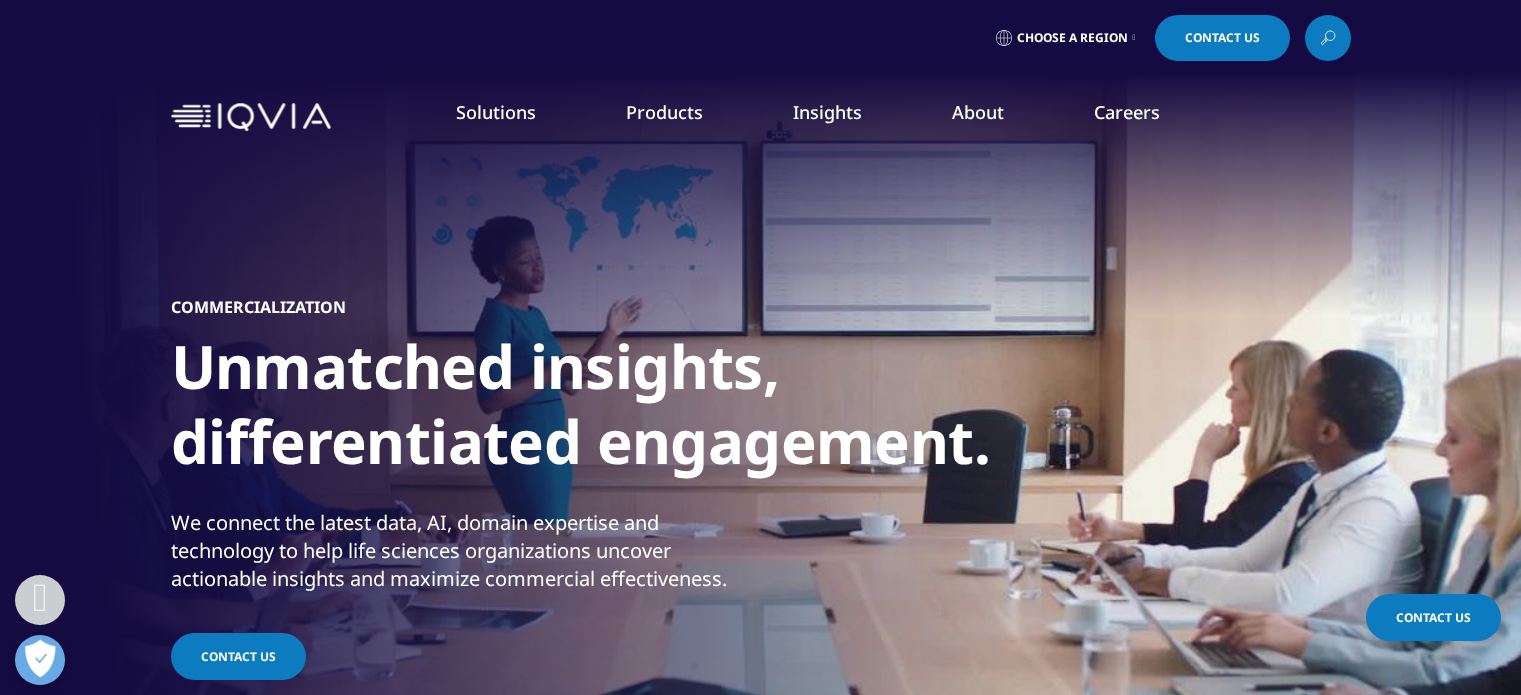 scroll, scrollTop: 500, scrollLeft: 0, axis: vertical 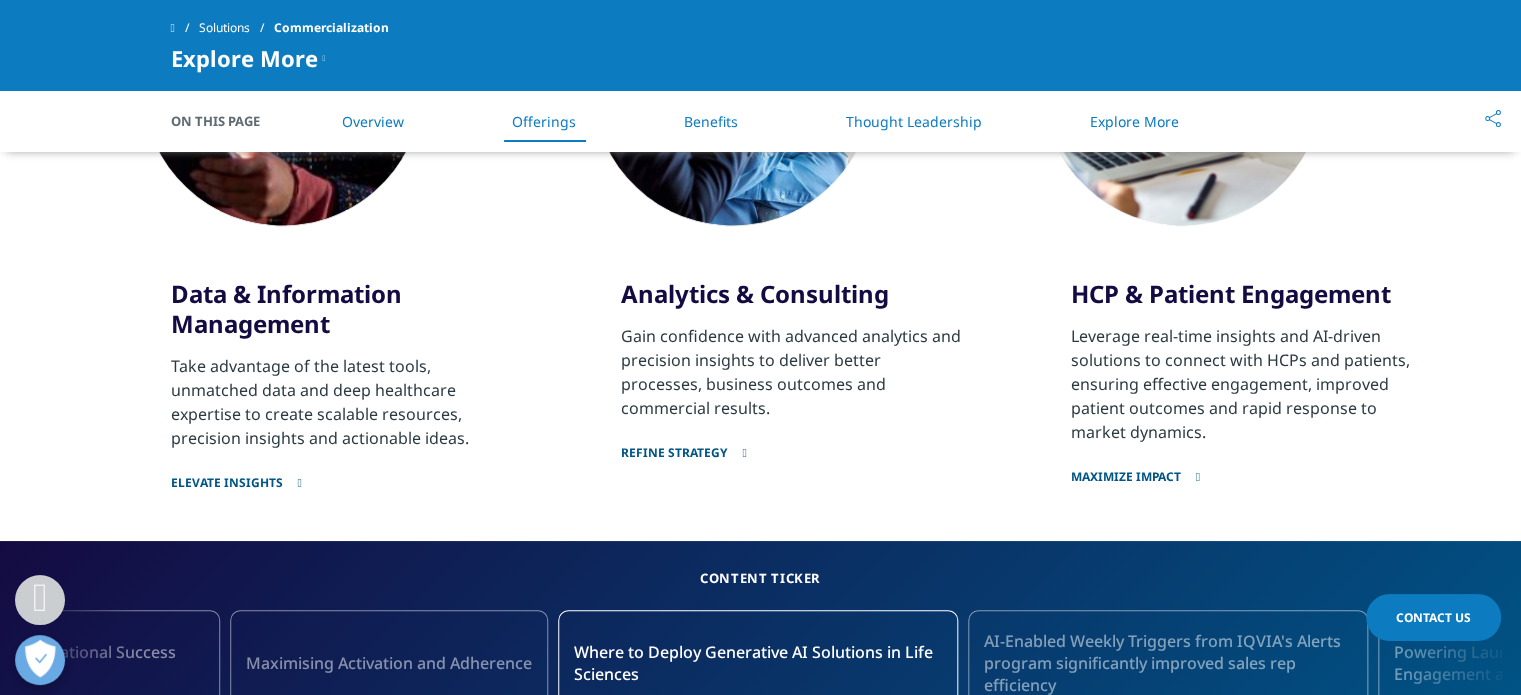 click on "Maximize impact" at bounding box center (1243, 464) 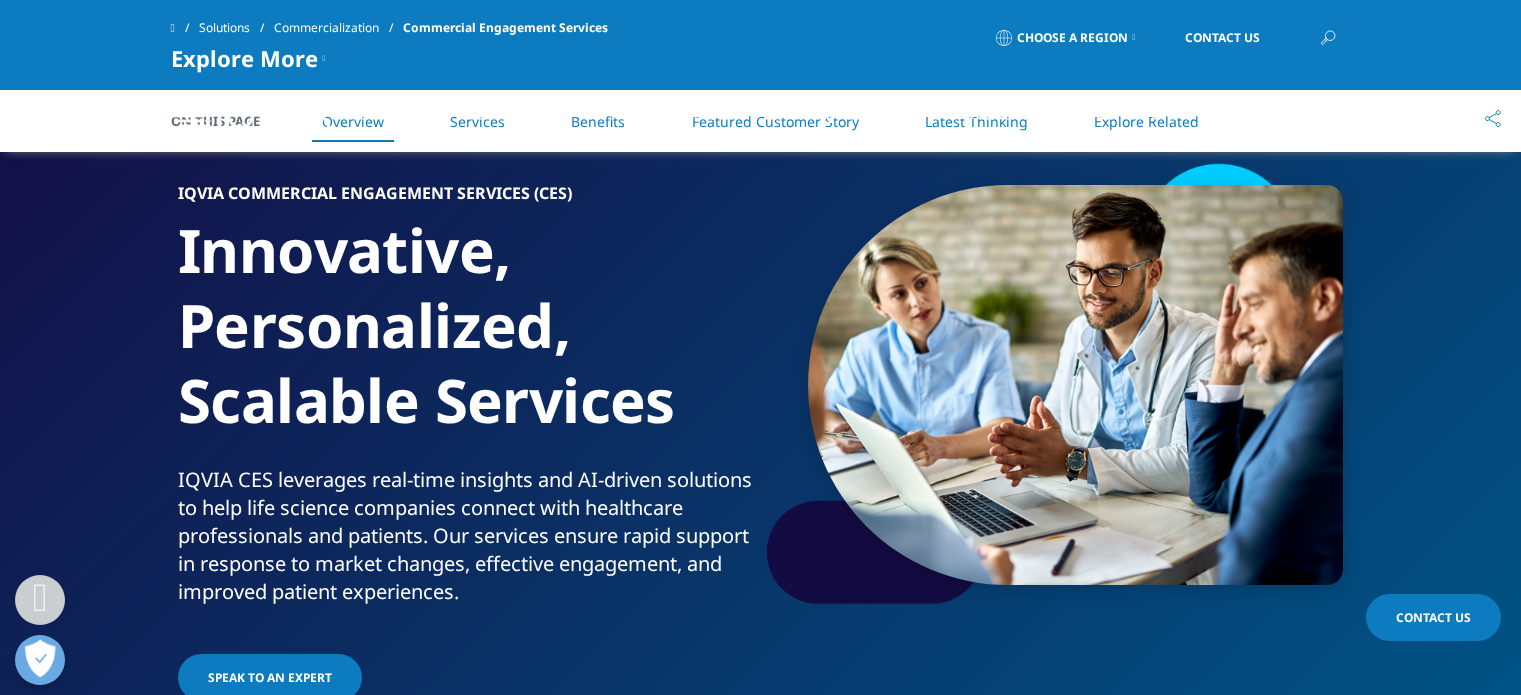 scroll, scrollTop: 900, scrollLeft: 0, axis: vertical 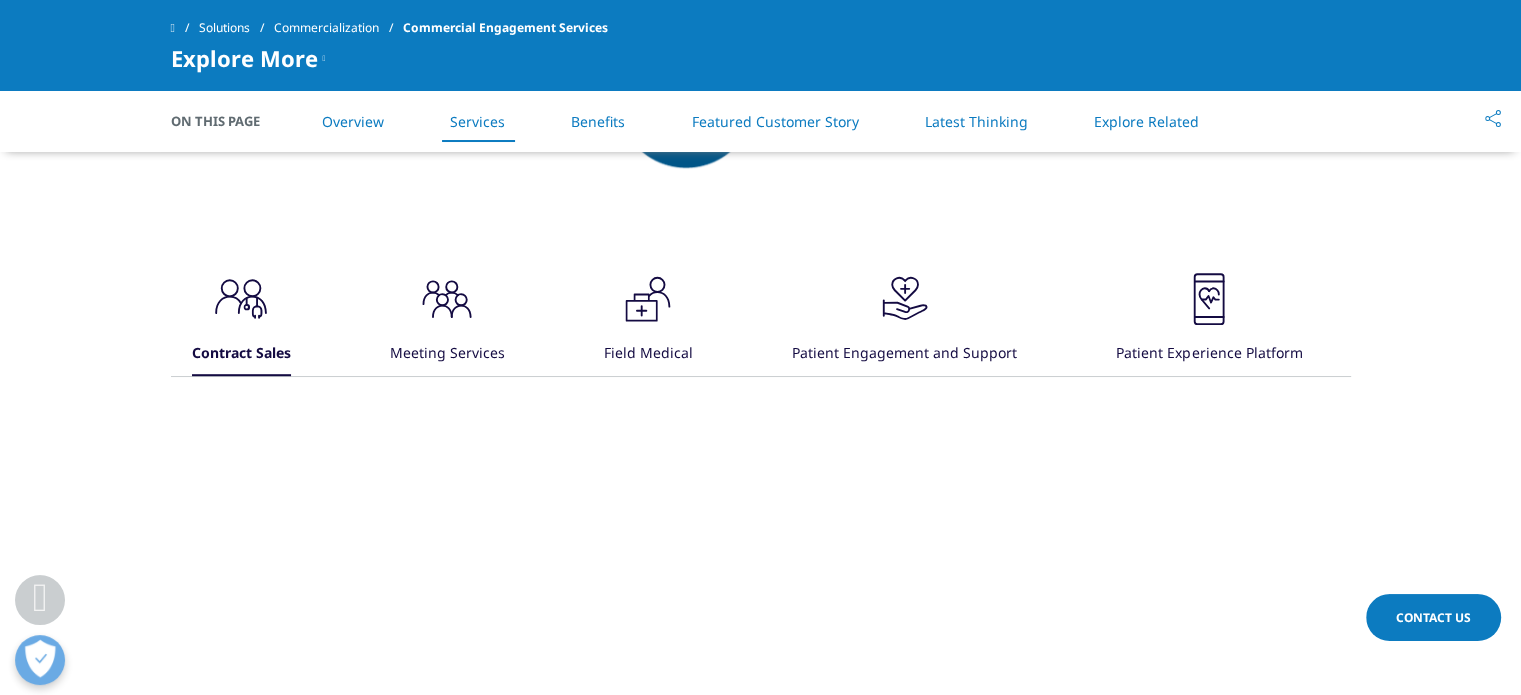 click on ".cls-1{fill:#231f20;}
Patient Engagement and Support" at bounding box center [904, 322] 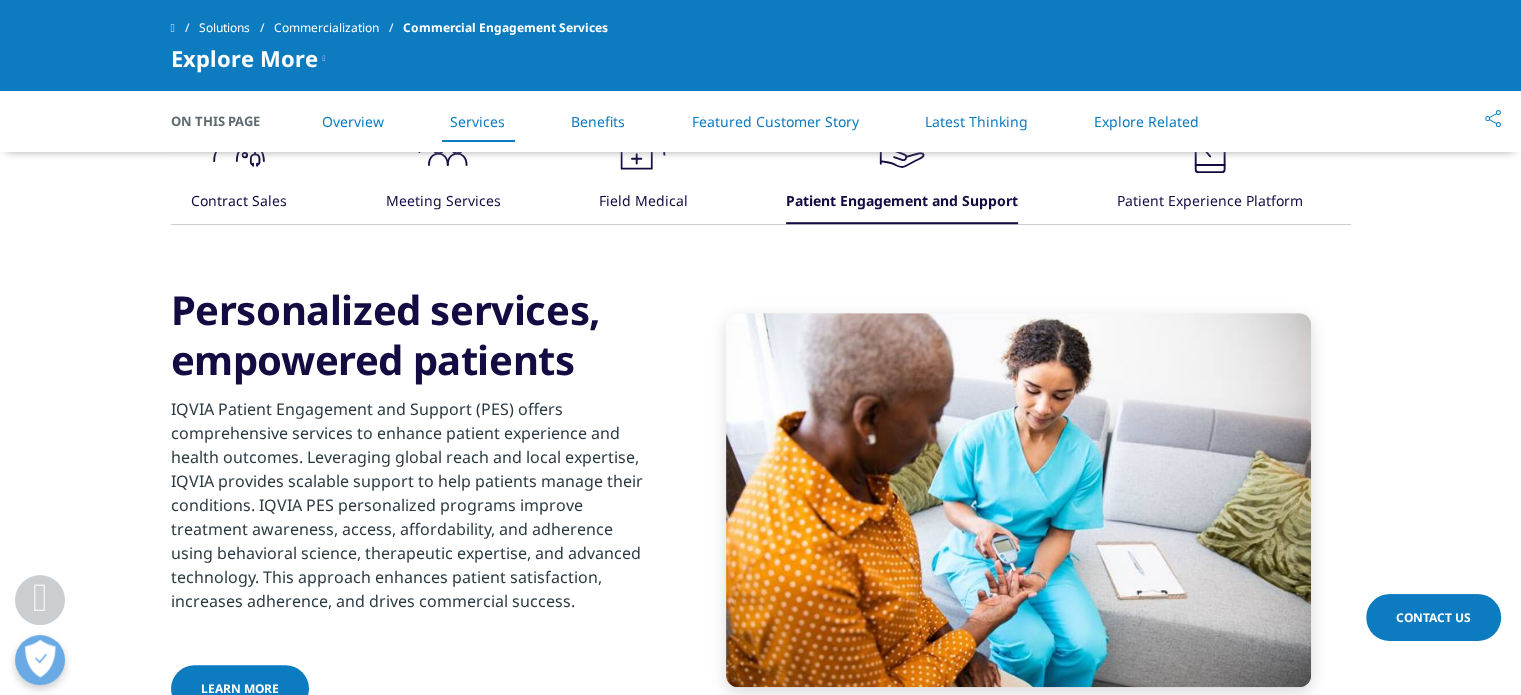 scroll, scrollTop: 1300, scrollLeft: 0, axis: vertical 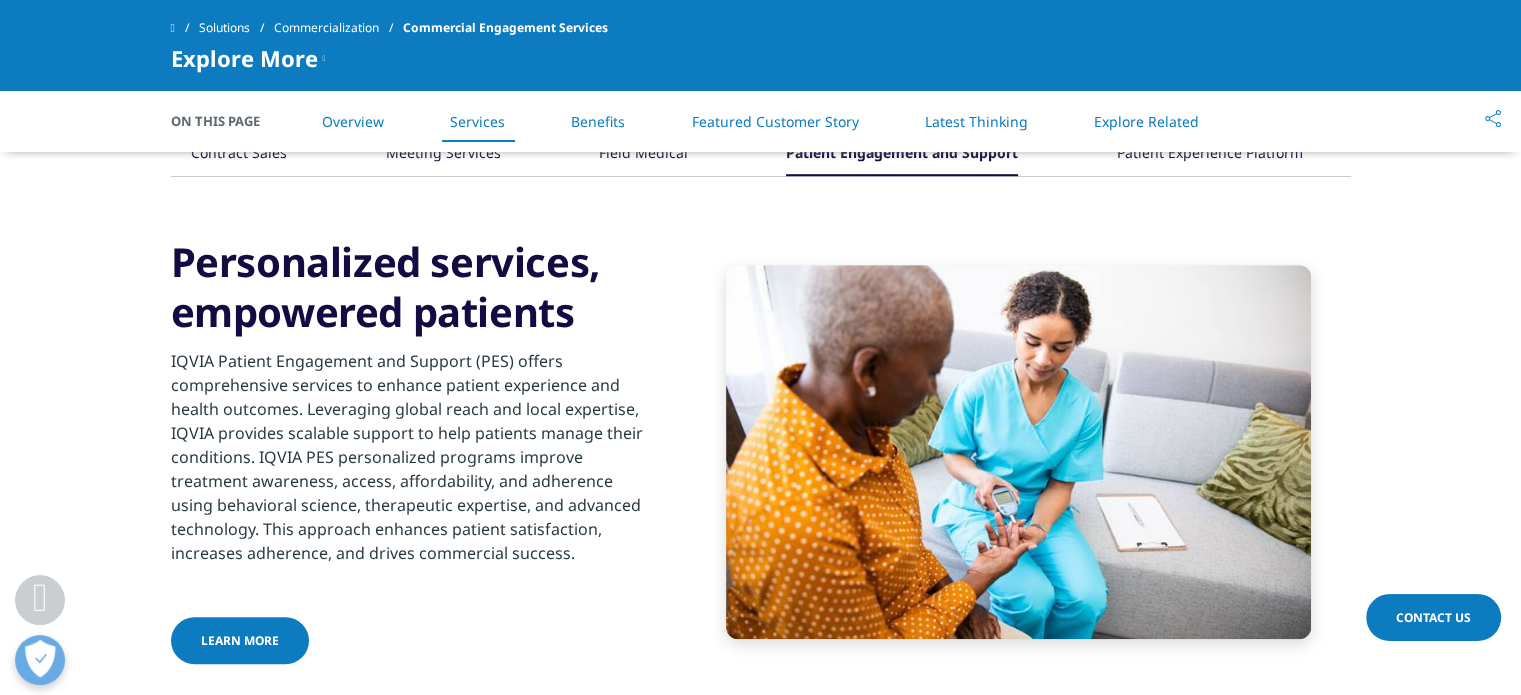 type 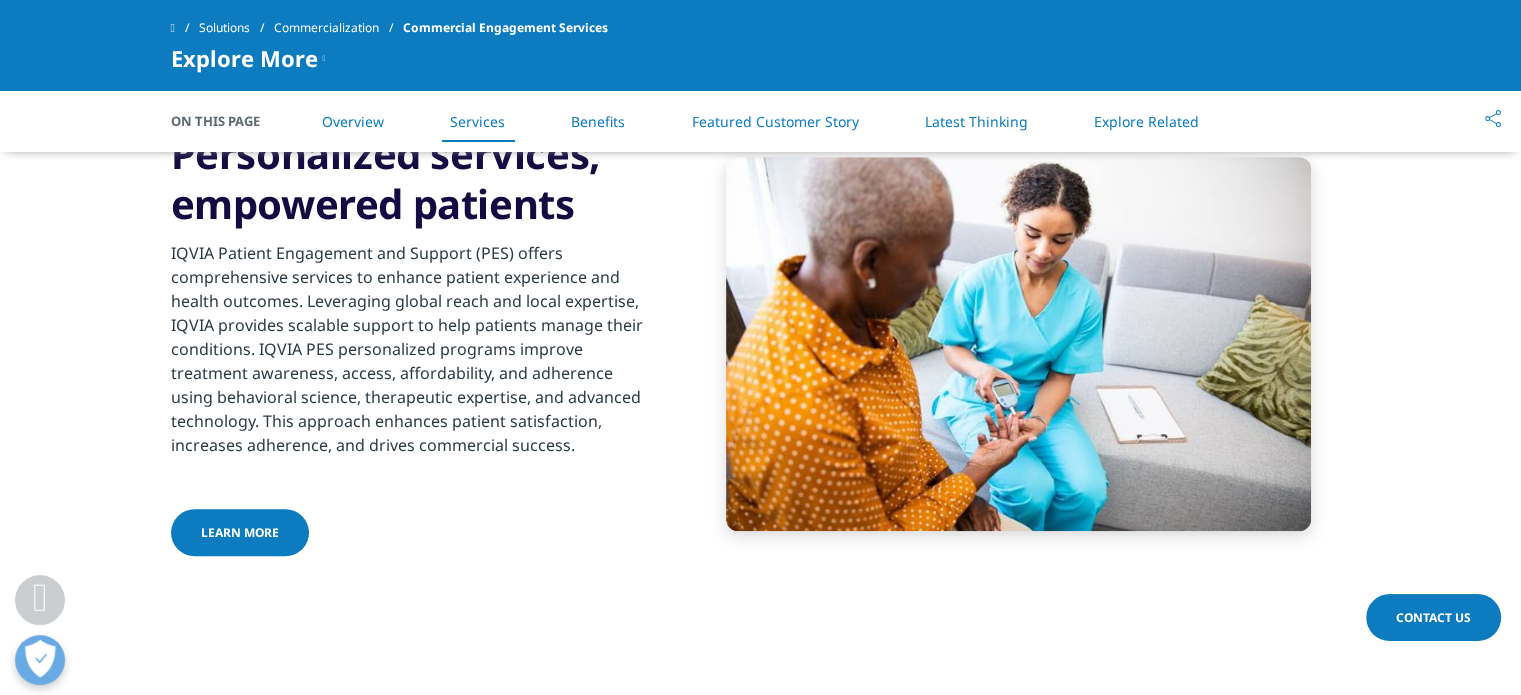 scroll, scrollTop: 1400, scrollLeft: 0, axis: vertical 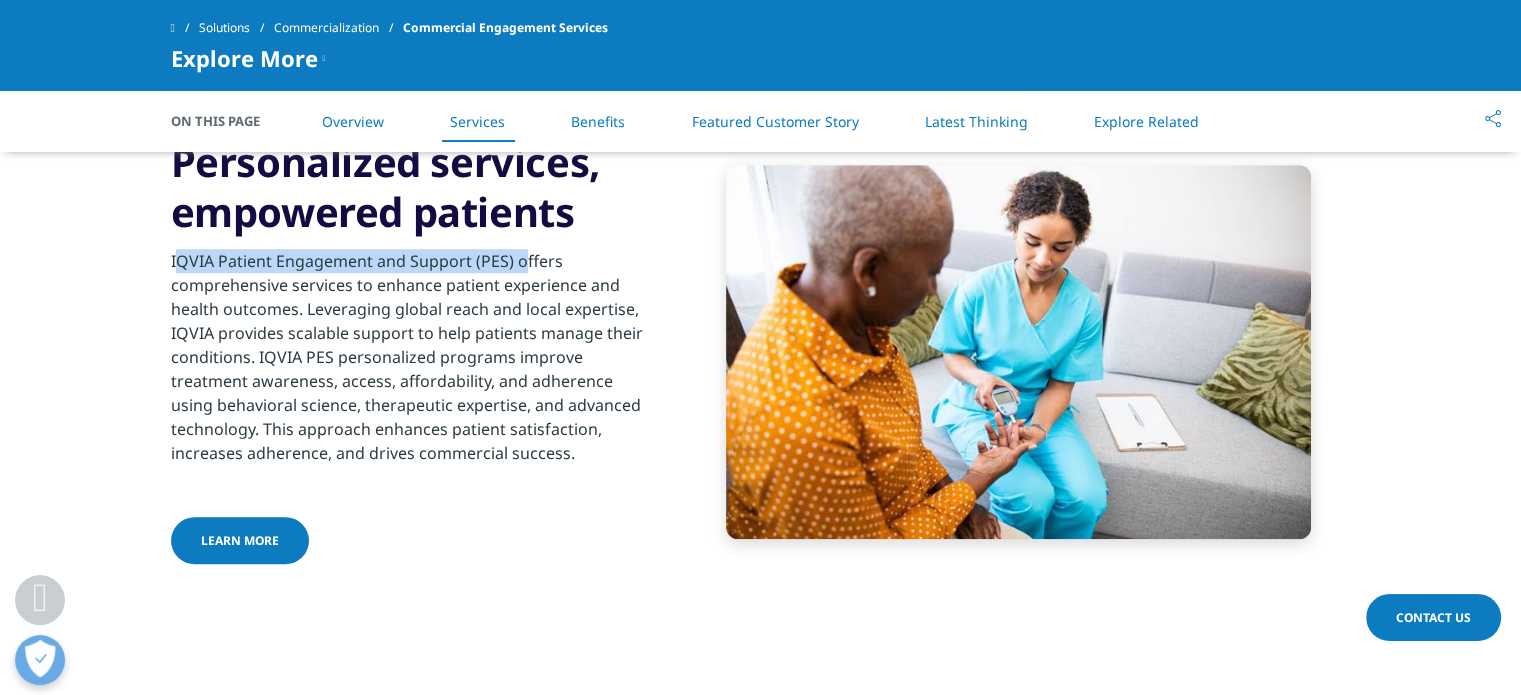 drag, startPoint x: 165, startPoint y: 263, endPoint x: 512, endPoint y: 264, distance: 347.00143 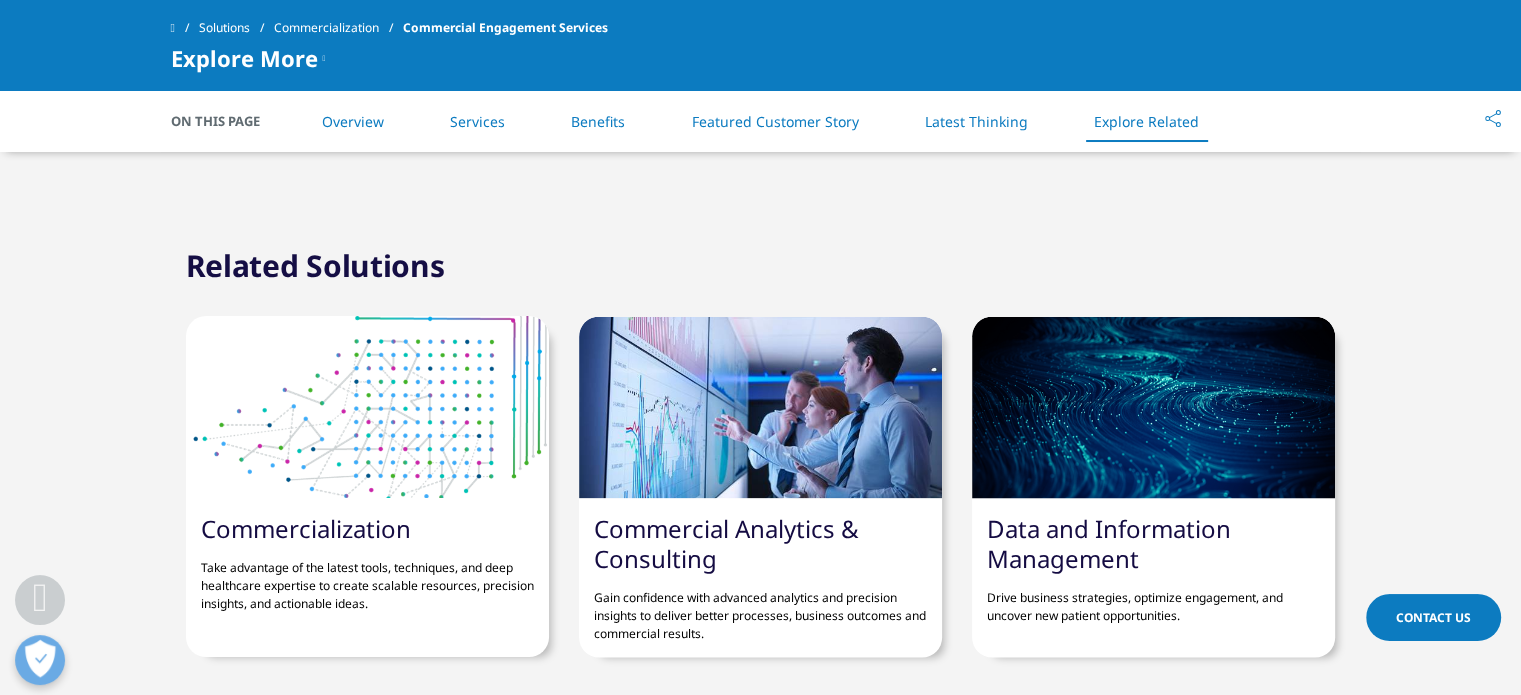 scroll, scrollTop: 3600, scrollLeft: 0, axis: vertical 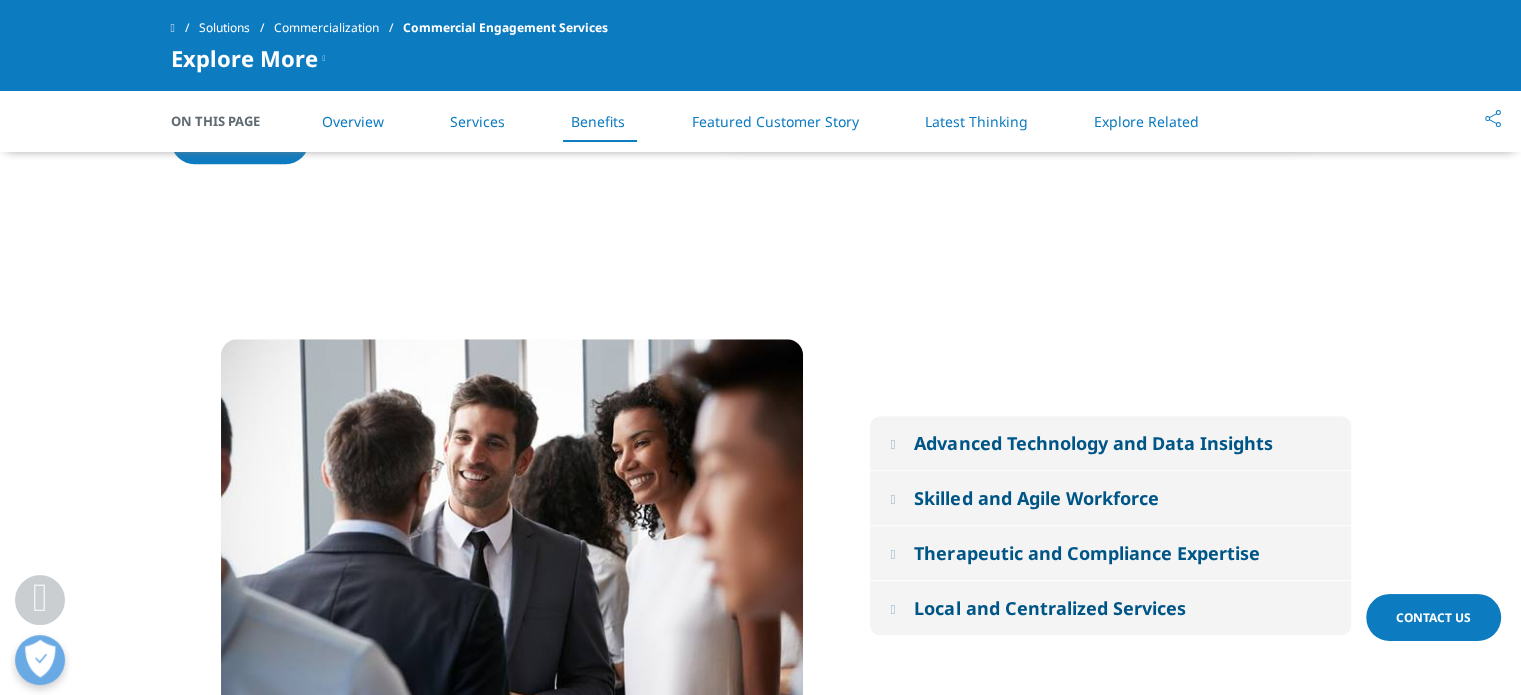 click at bounding box center [892, 443] 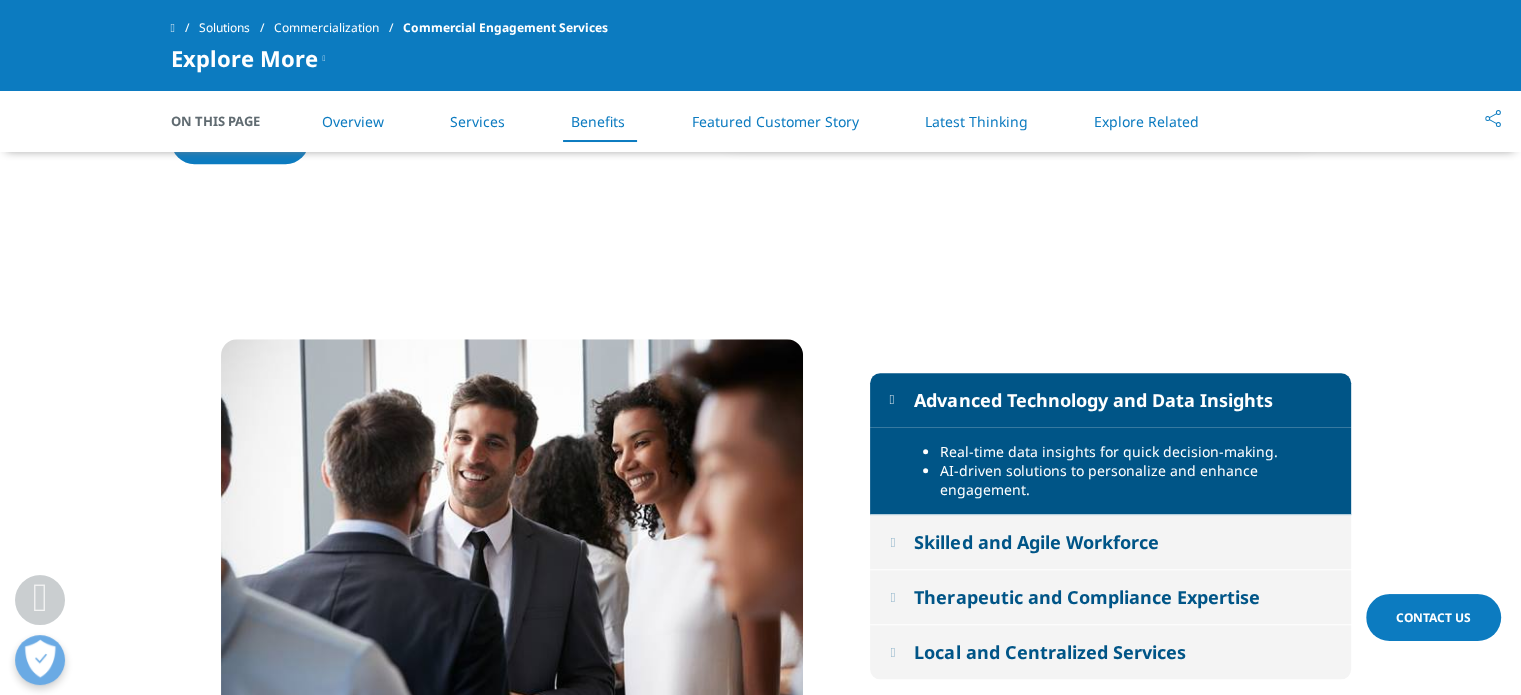 scroll, scrollTop: 1900, scrollLeft: 0, axis: vertical 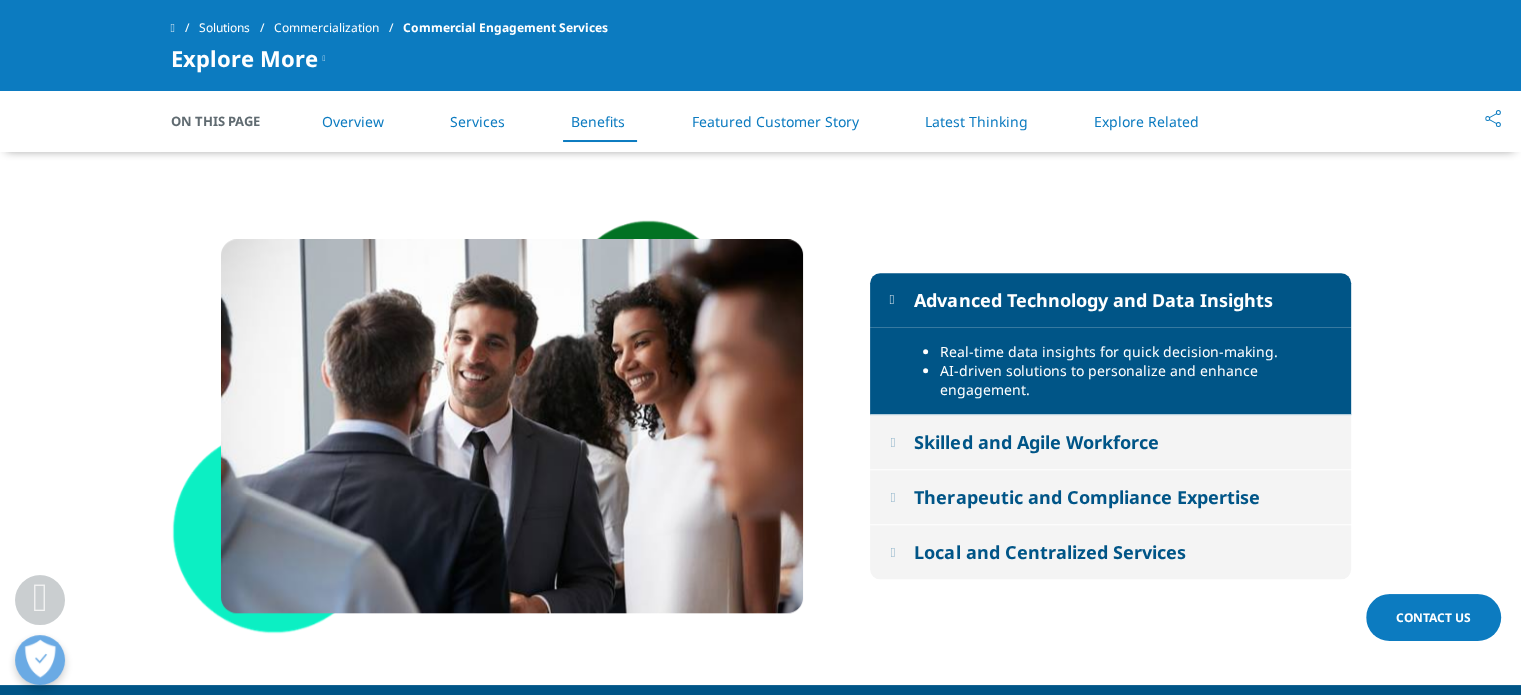 drag, startPoint x: 892, startPoint y: 443, endPoint x: 880, endPoint y: 449, distance: 13.416408 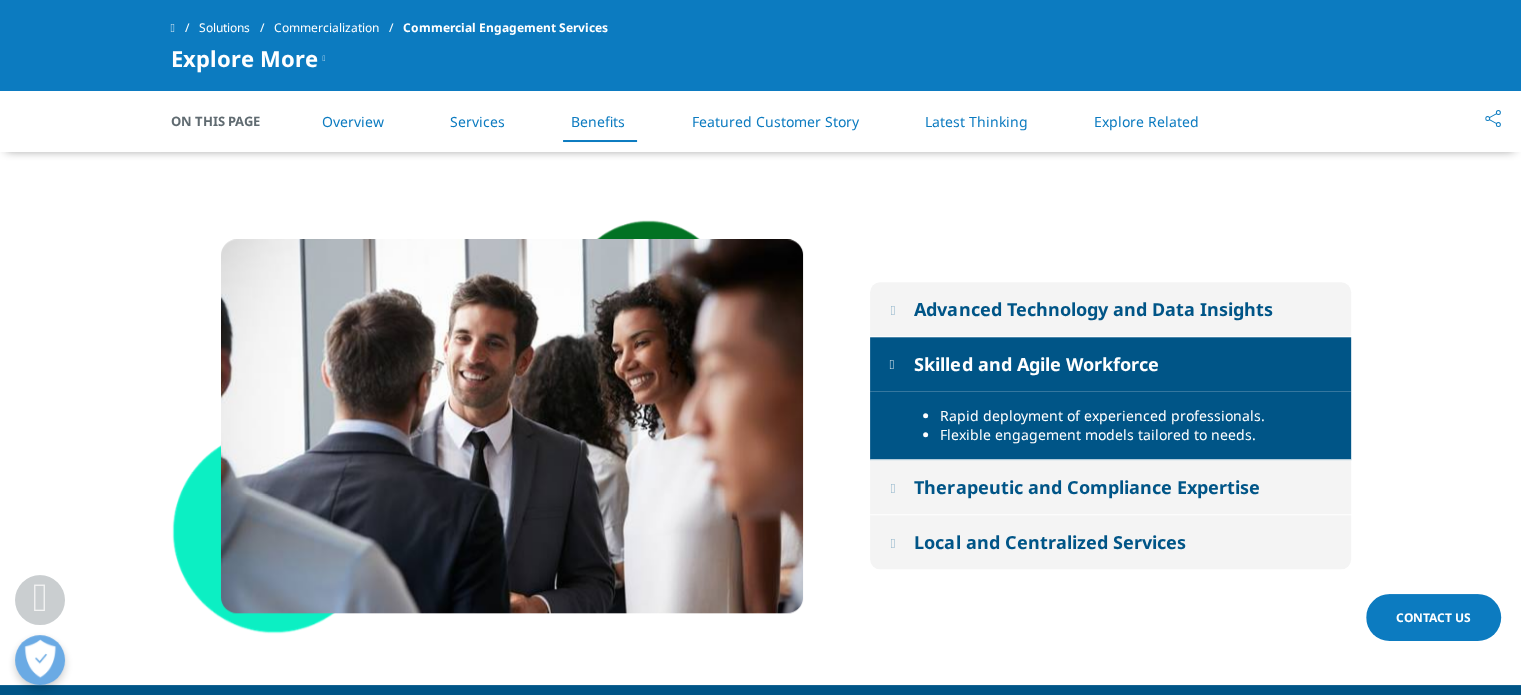 drag, startPoint x: 895, startPoint y: 492, endPoint x: 891, endPoint y: 504, distance: 12.649111 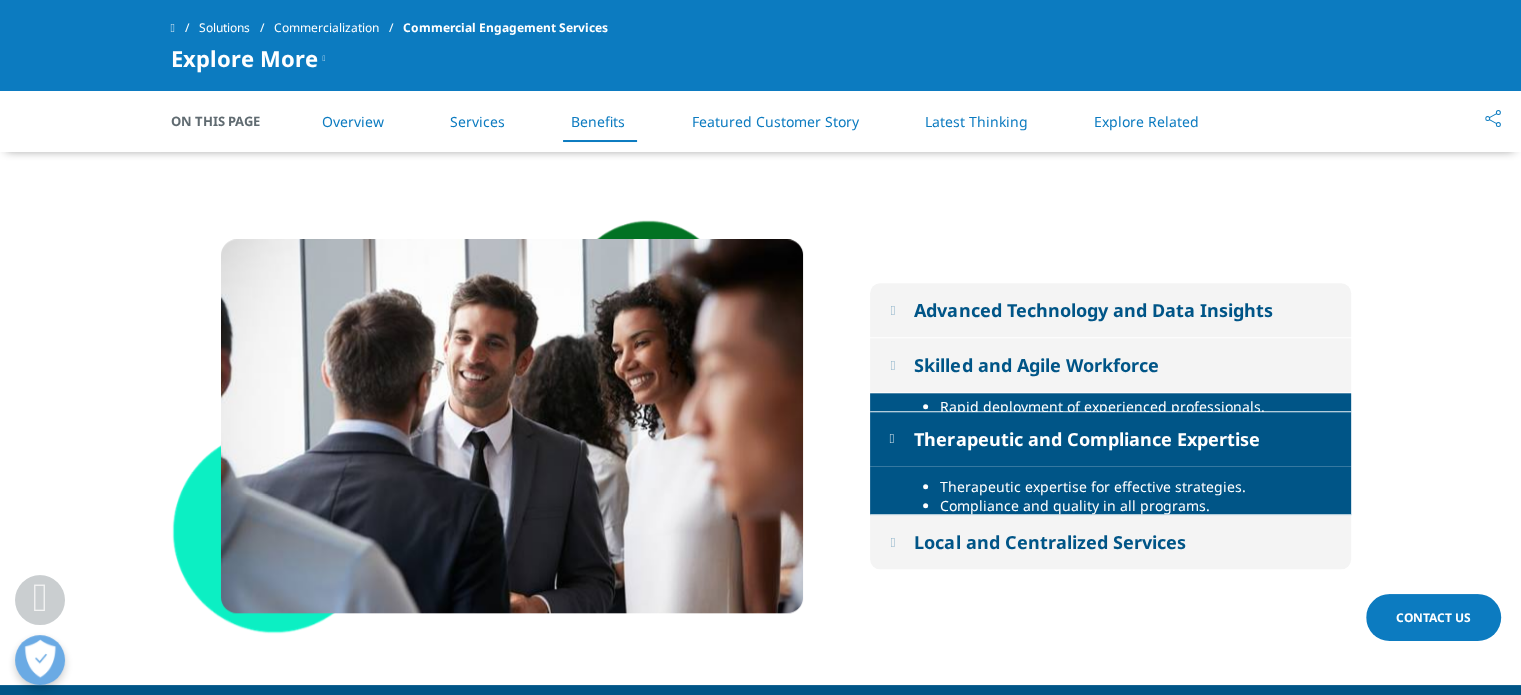 click at bounding box center [892, 541] 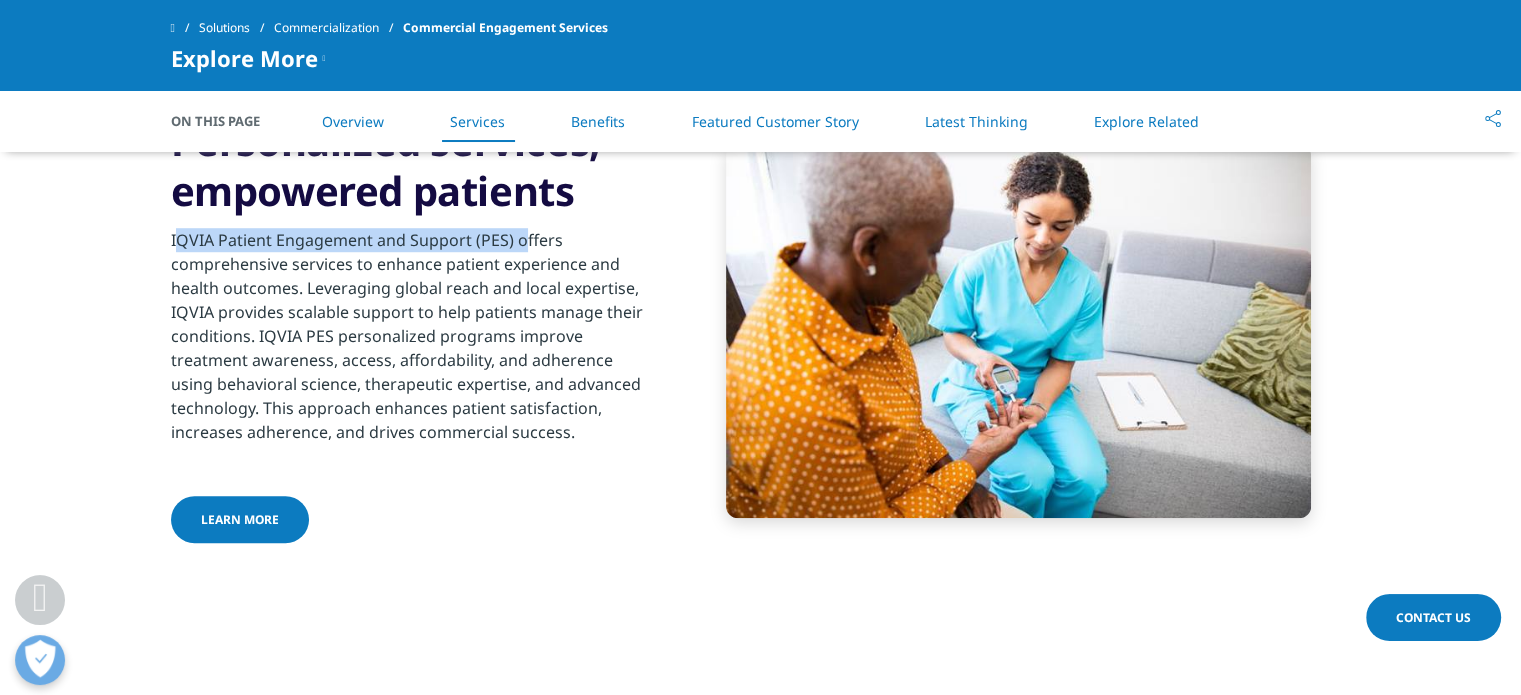 scroll, scrollTop: 1400, scrollLeft: 0, axis: vertical 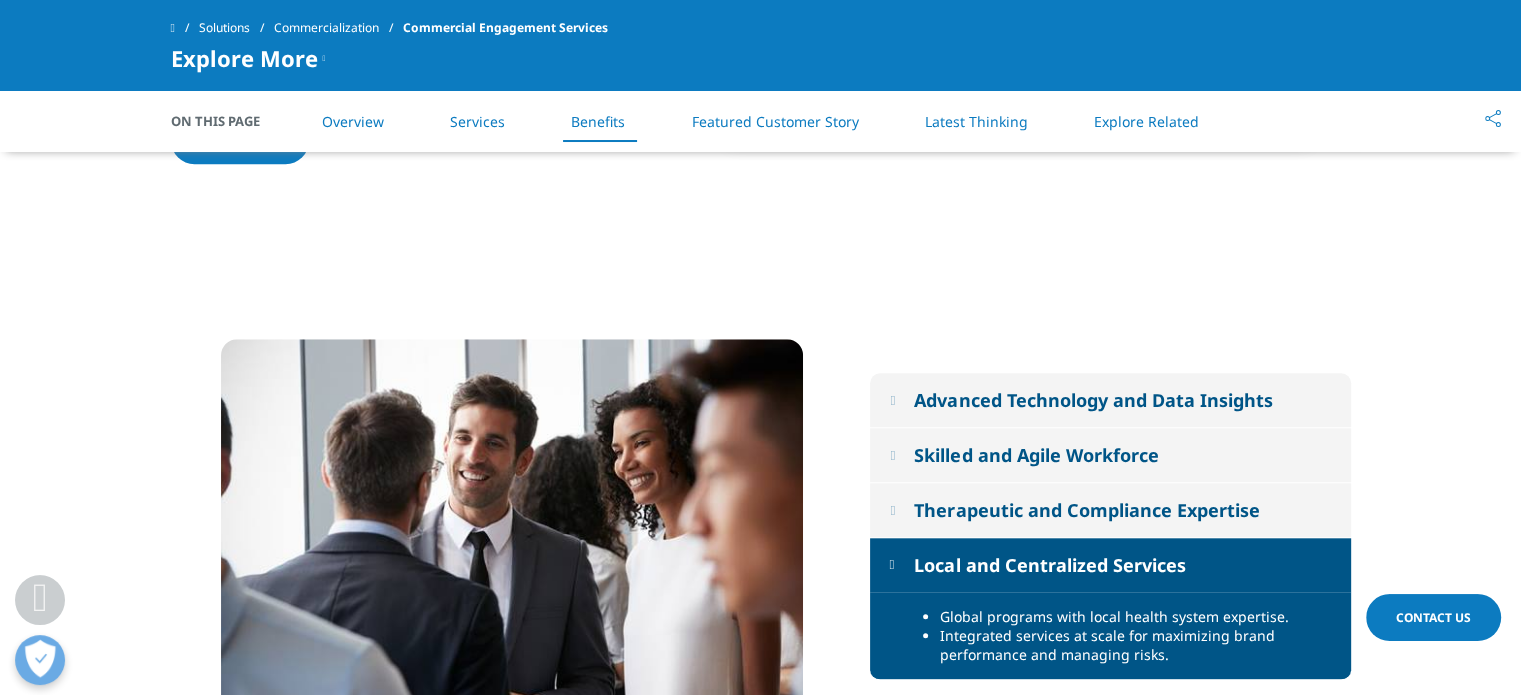 click at bounding box center [892, 564] 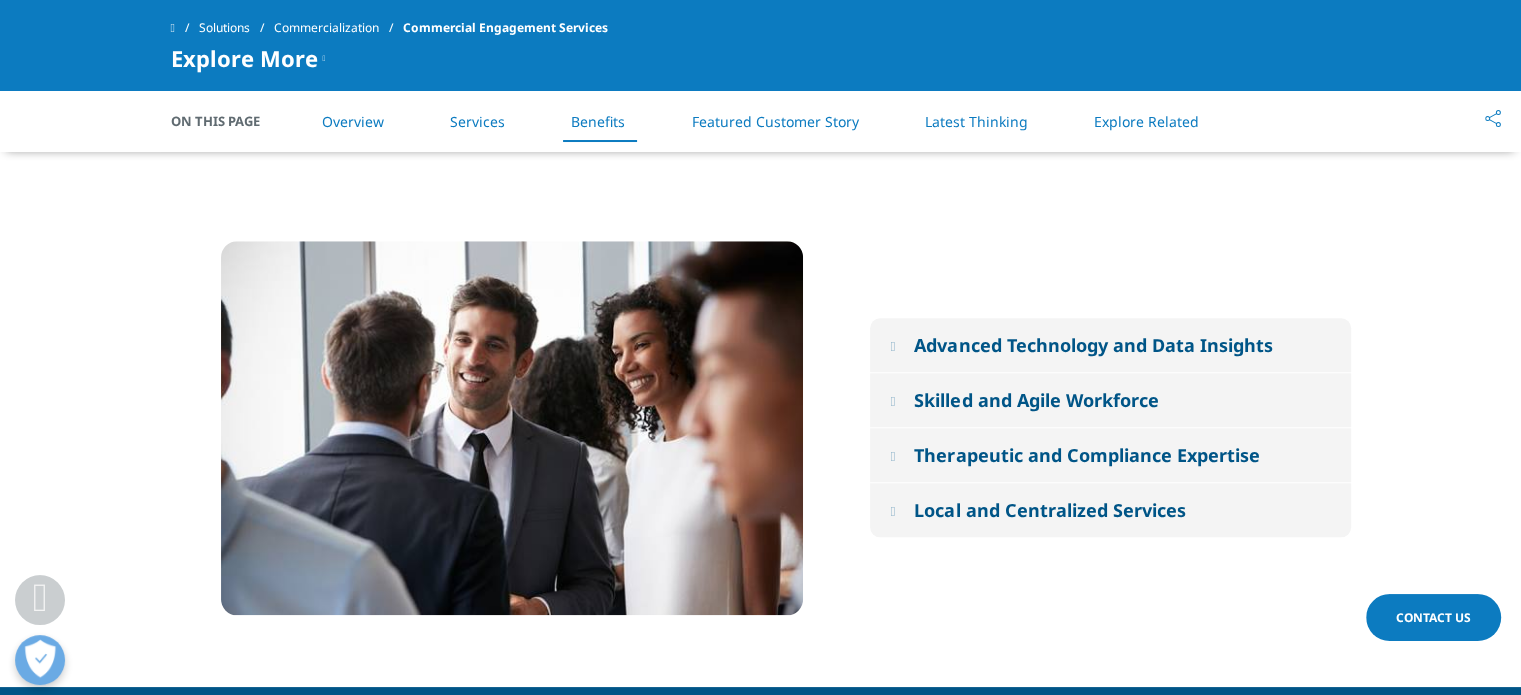 scroll, scrollTop: 1900, scrollLeft: 0, axis: vertical 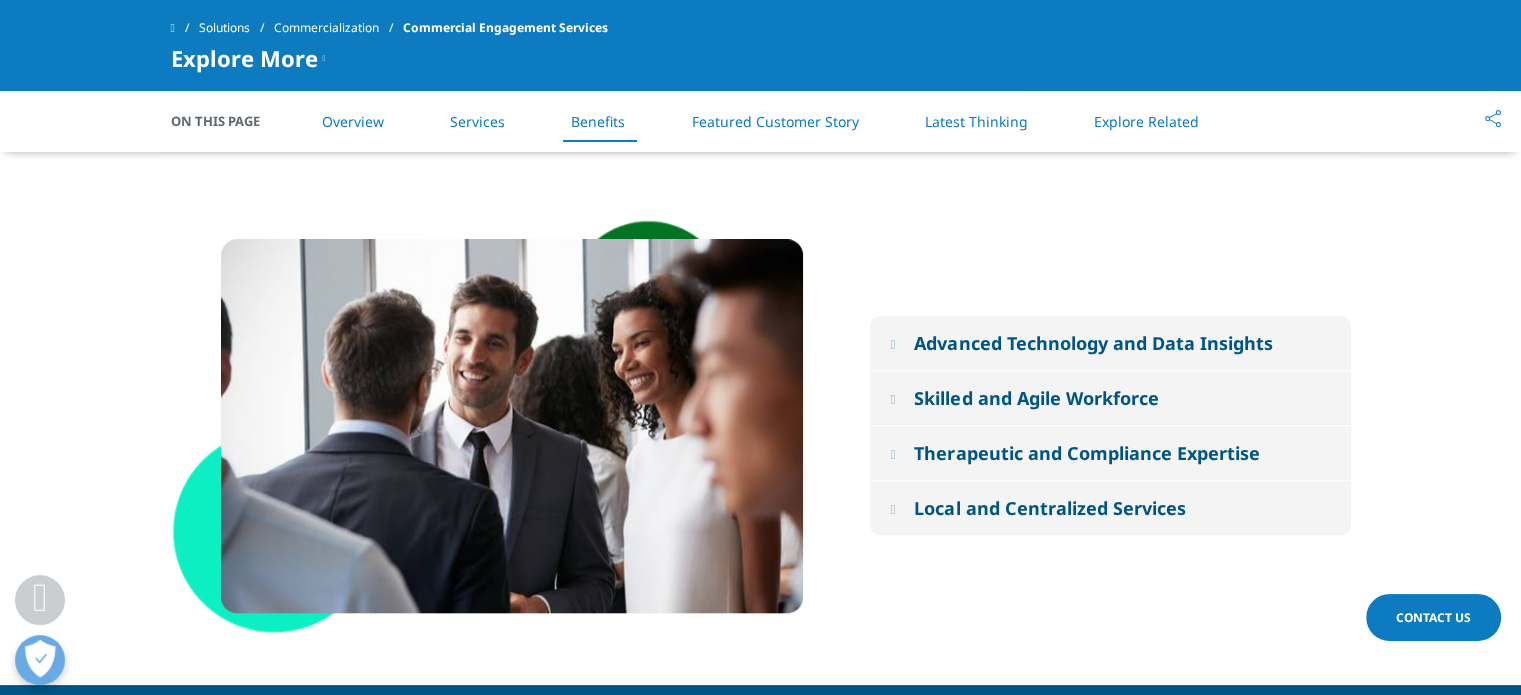 click on "Advanced Technology and Data Insights" at bounding box center [1093, 343] 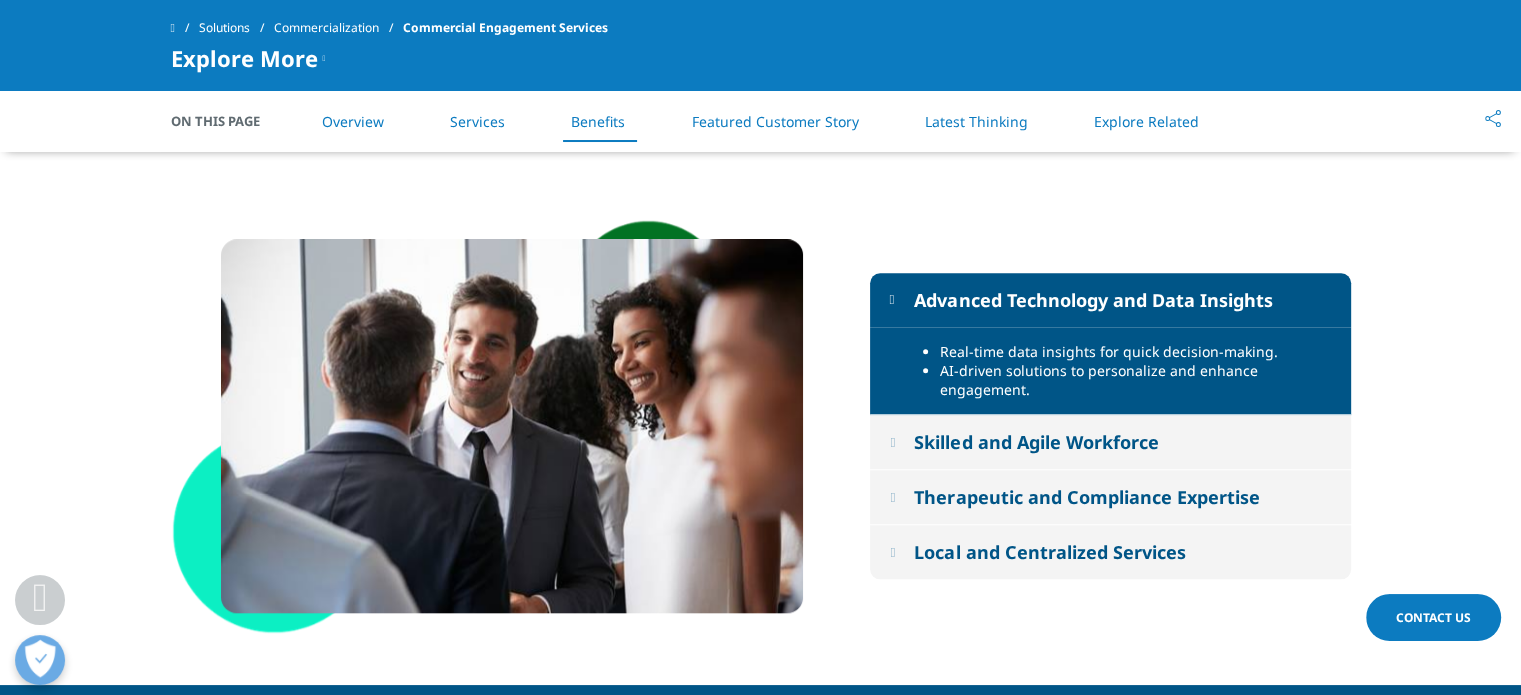 click on "Skilled and Agile Workforce" at bounding box center [1036, 442] 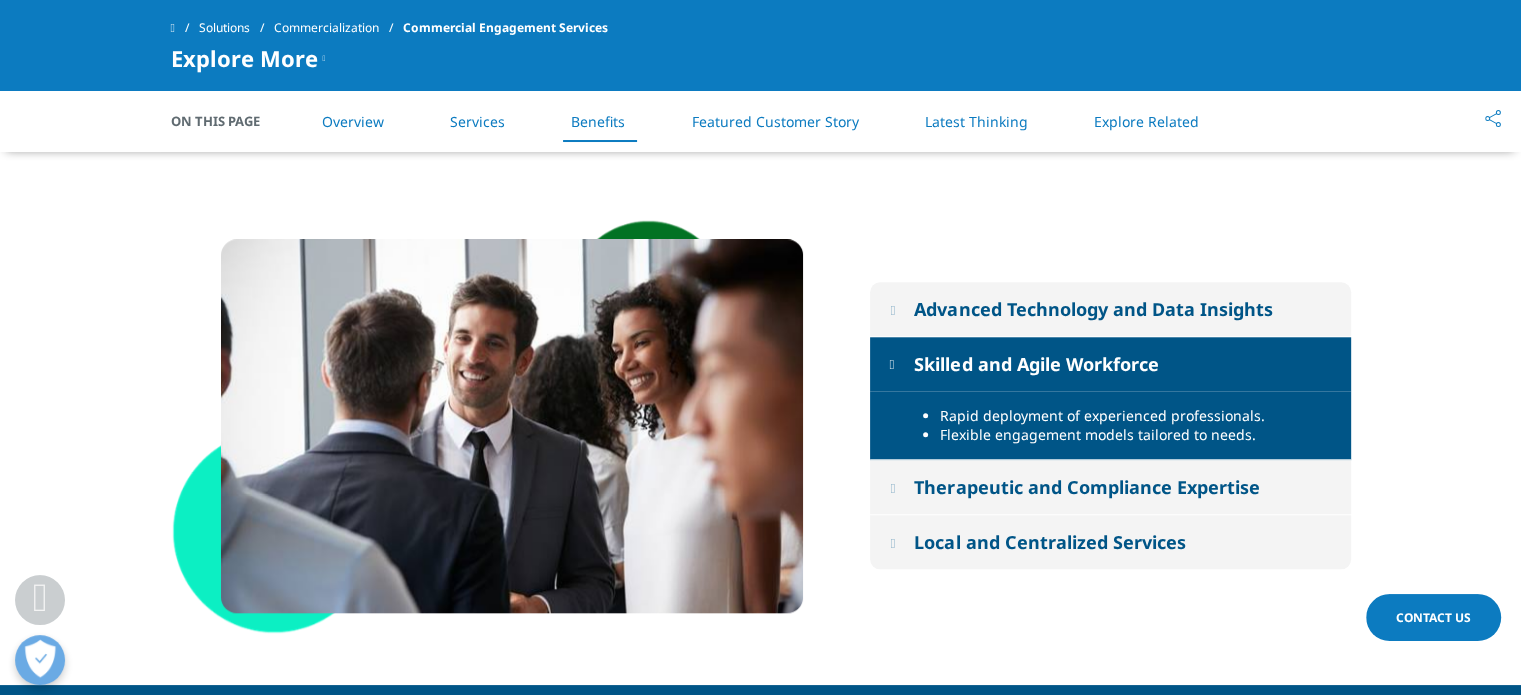 click on "Therapeutic and Compliance Expertise" at bounding box center (1110, 487) 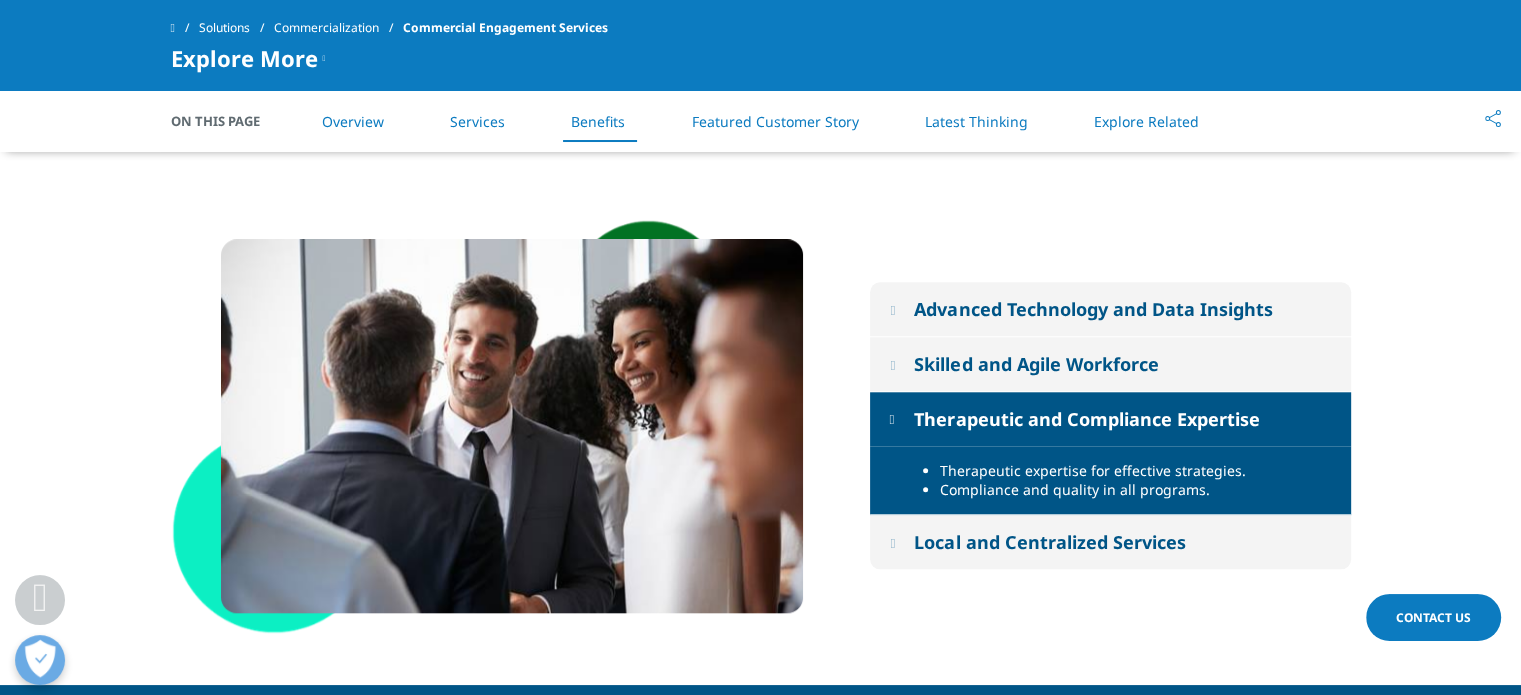 click on "Local and Centralized Services" at bounding box center [1049, 542] 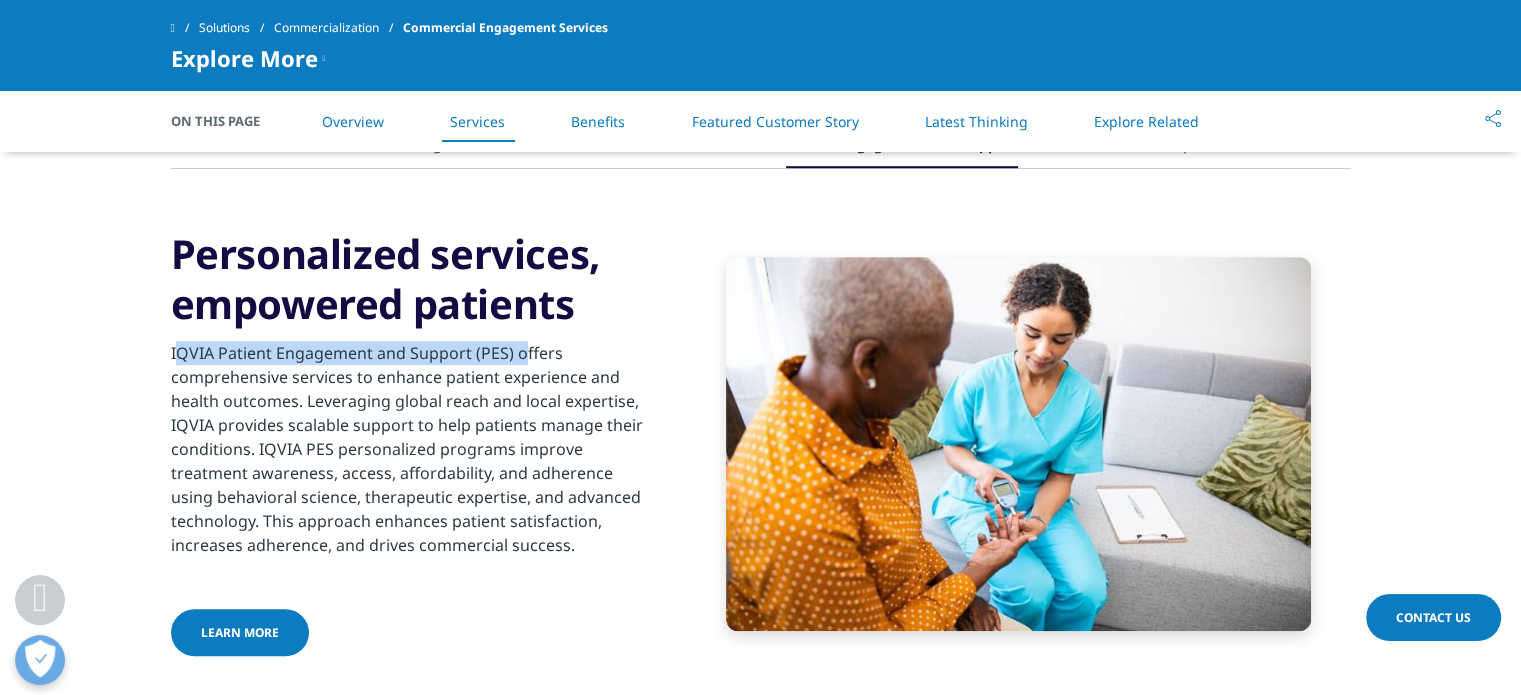 scroll, scrollTop: 1400, scrollLeft: 0, axis: vertical 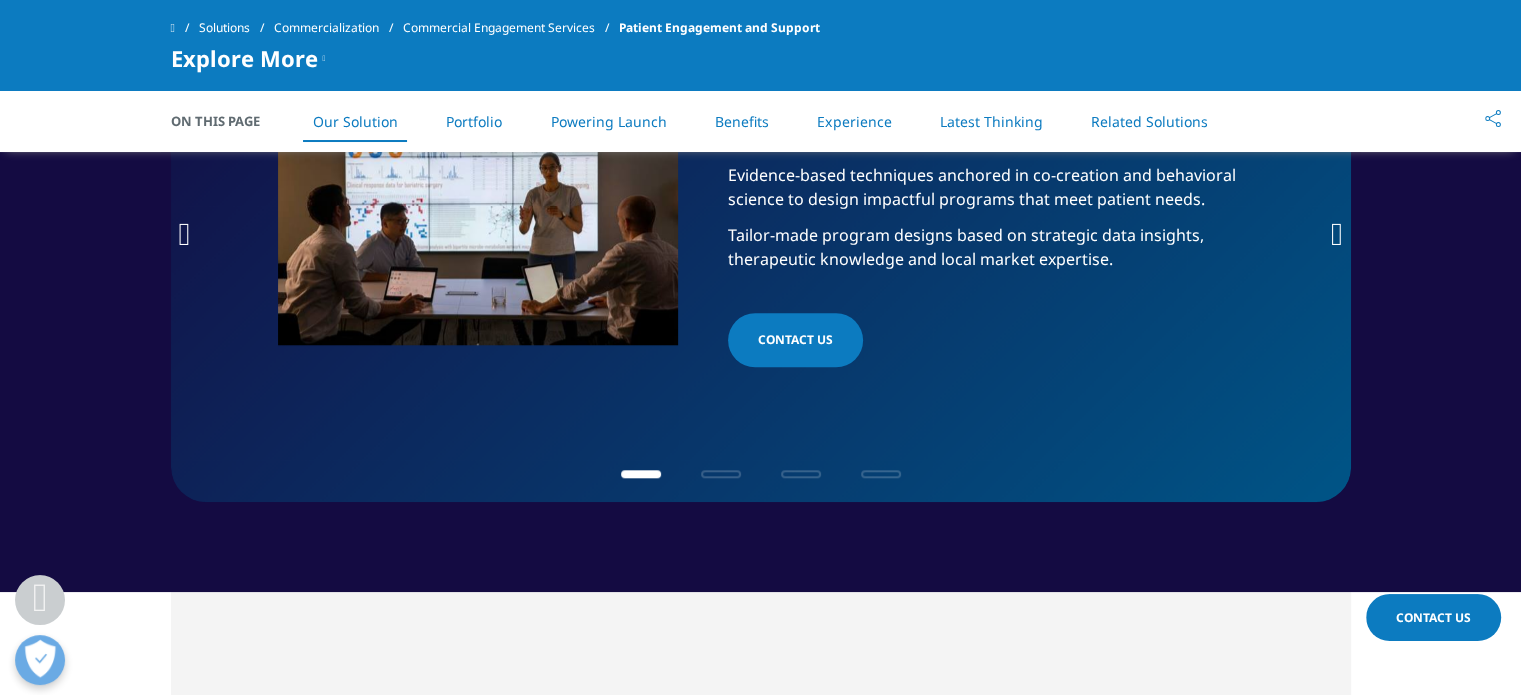 click at bounding box center [1337, 234] 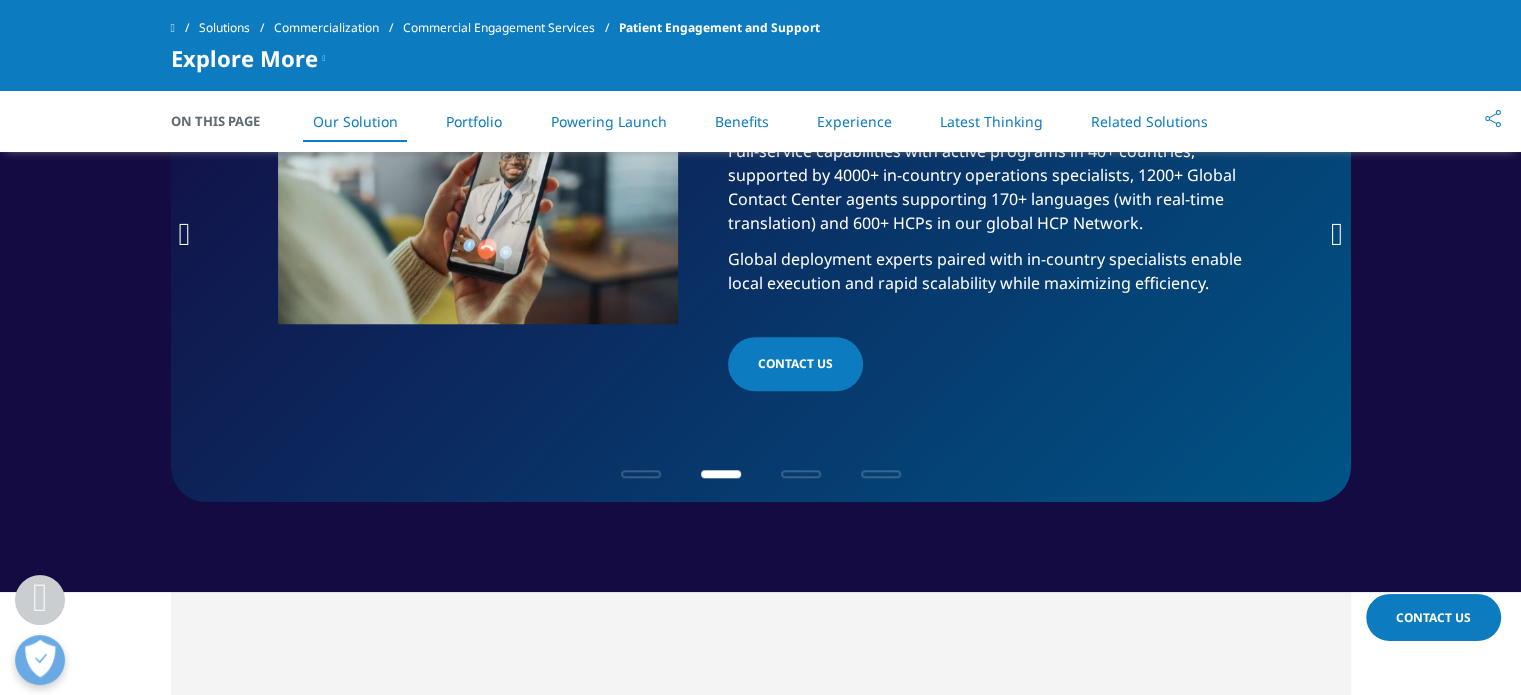 scroll, scrollTop: 1700, scrollLeft: 0, axis: vertical 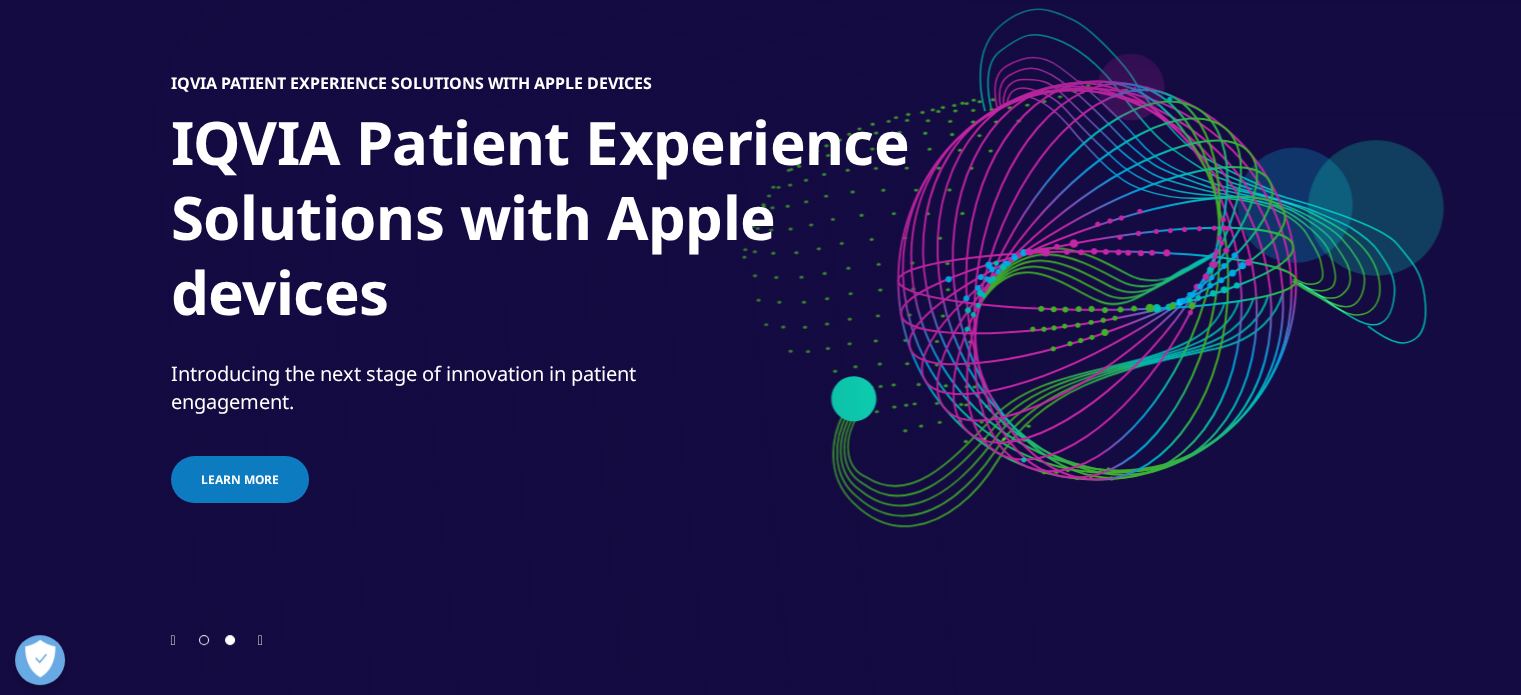 click at bounding box center (204, 640) 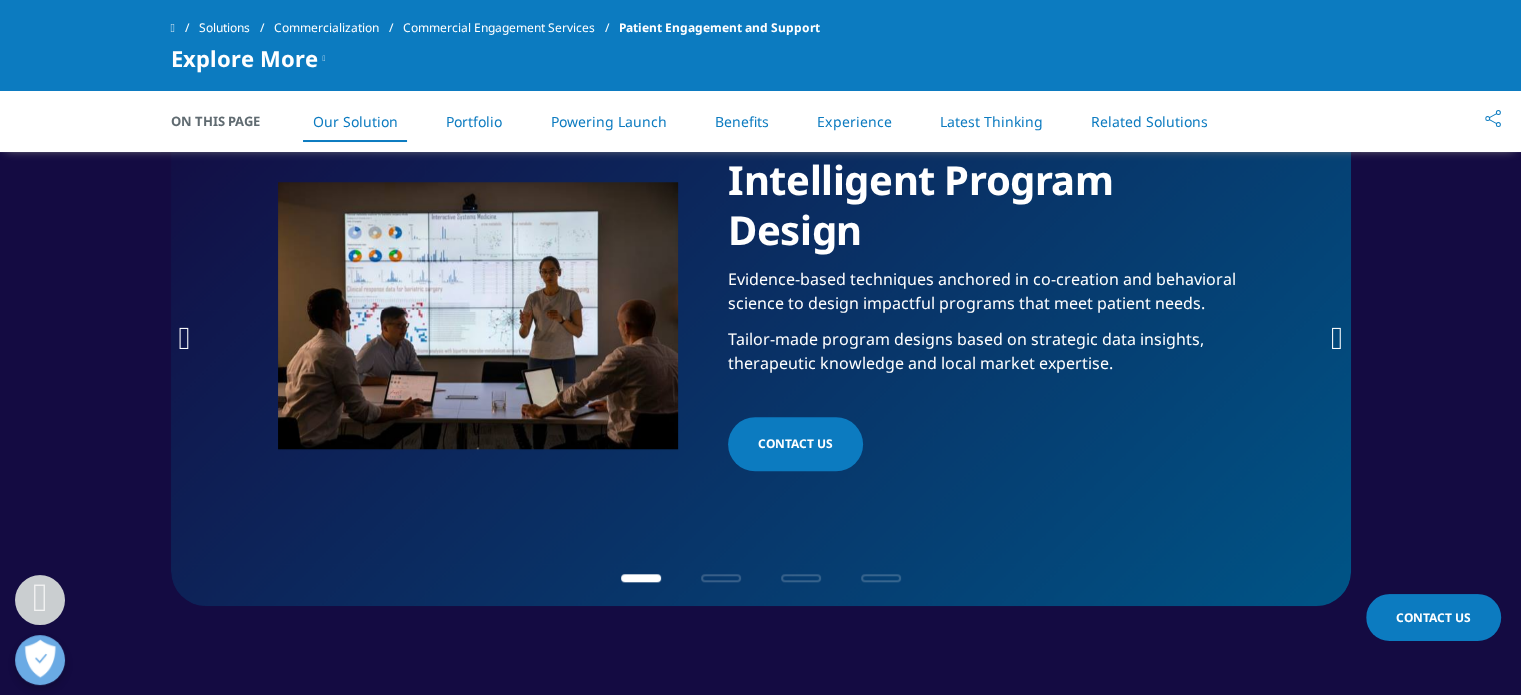 scroll, scrollTop: 1800, scrollLeft: 0, axis: vertical 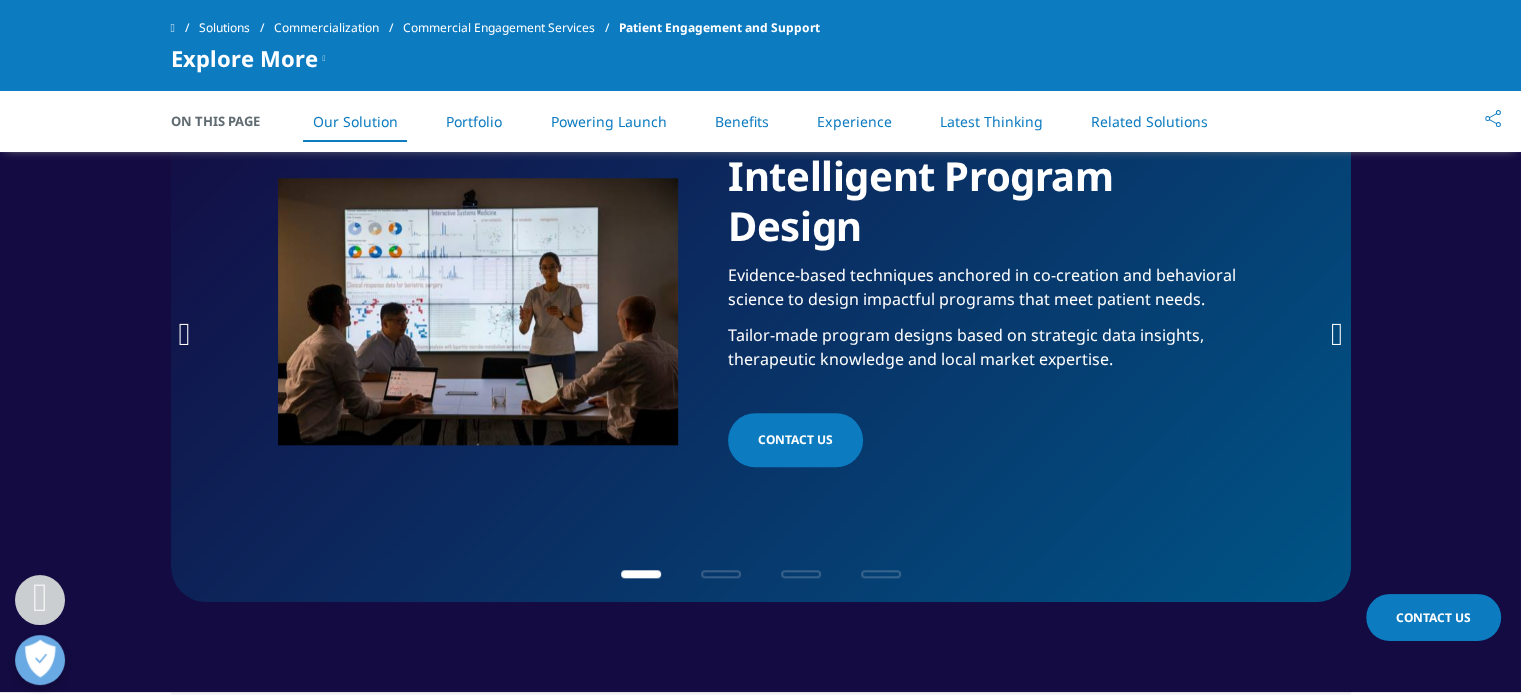 click at bounding box center (1337, 334) 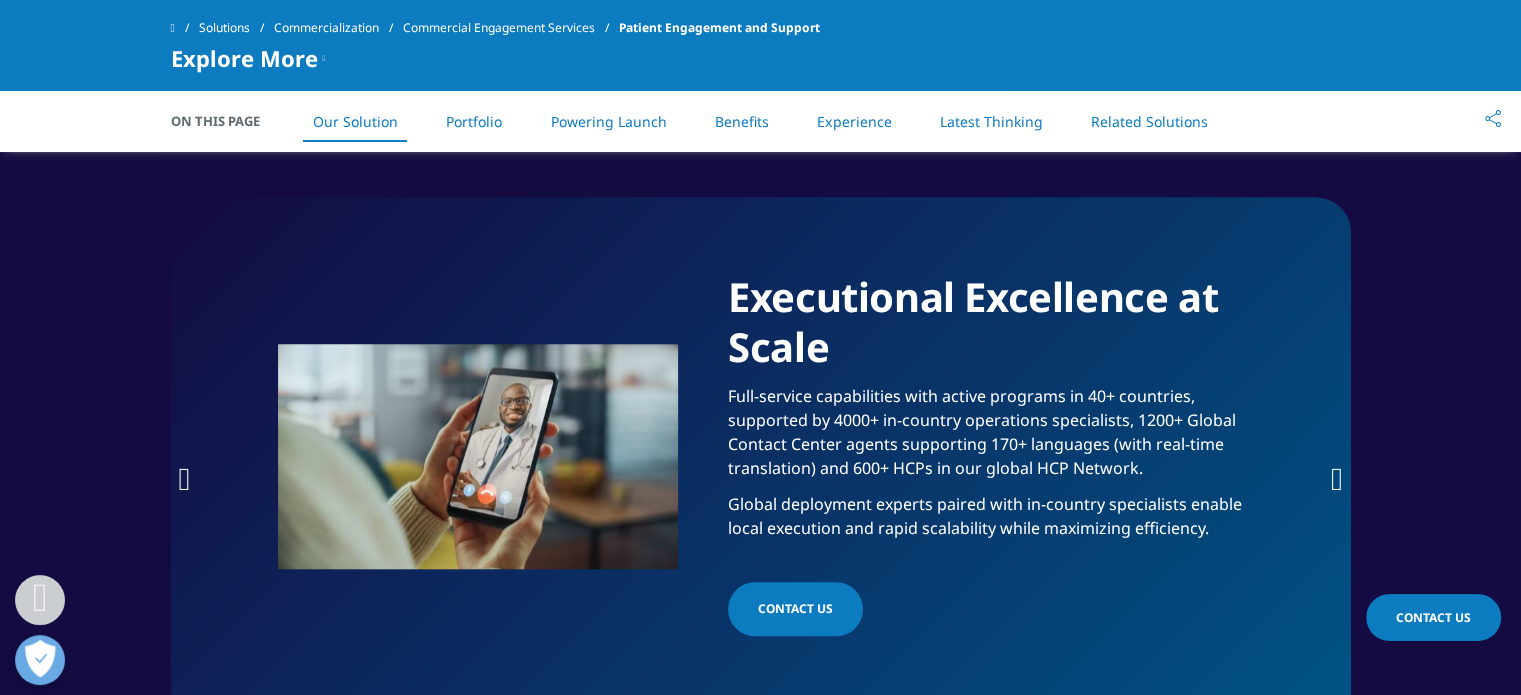 scroll, scrollTop: 1700, scrollLeft: 0, axis: vertical 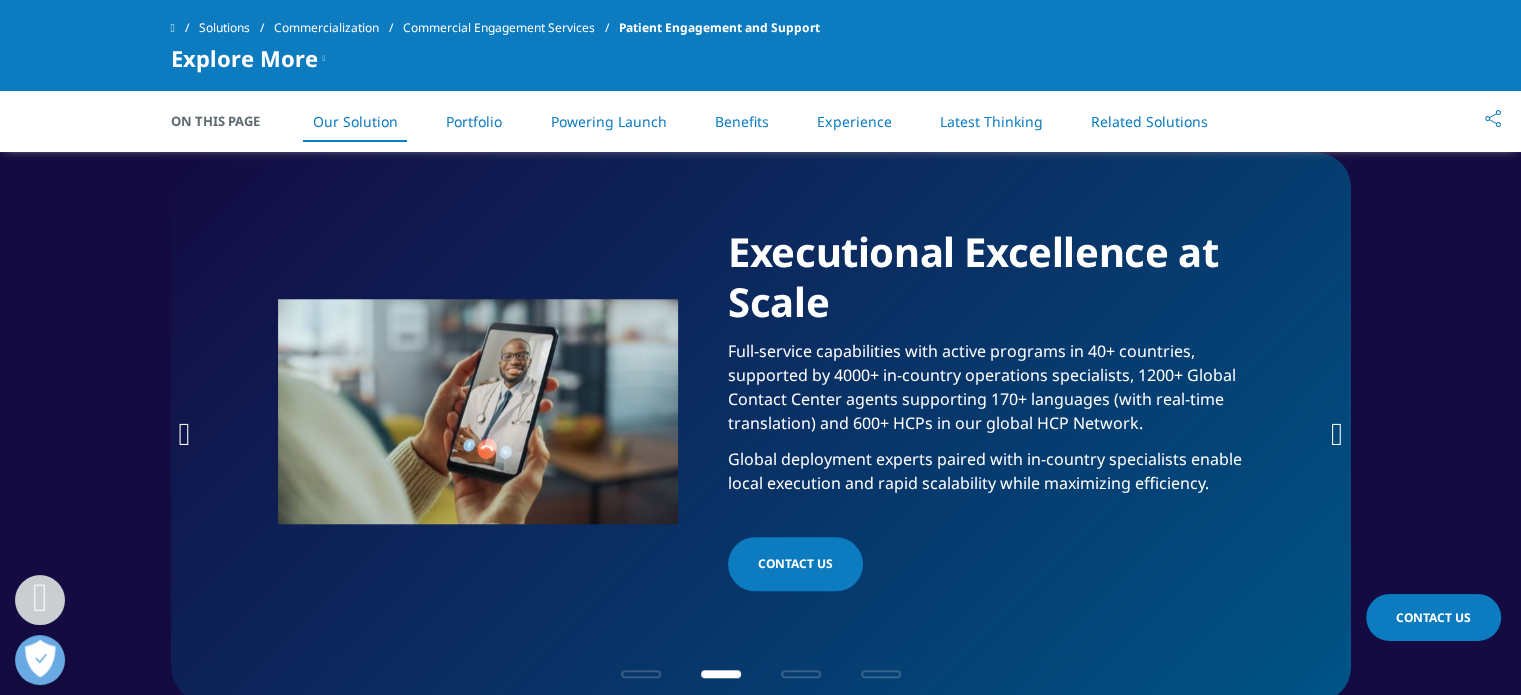 click at bounding box center (1337, 434) 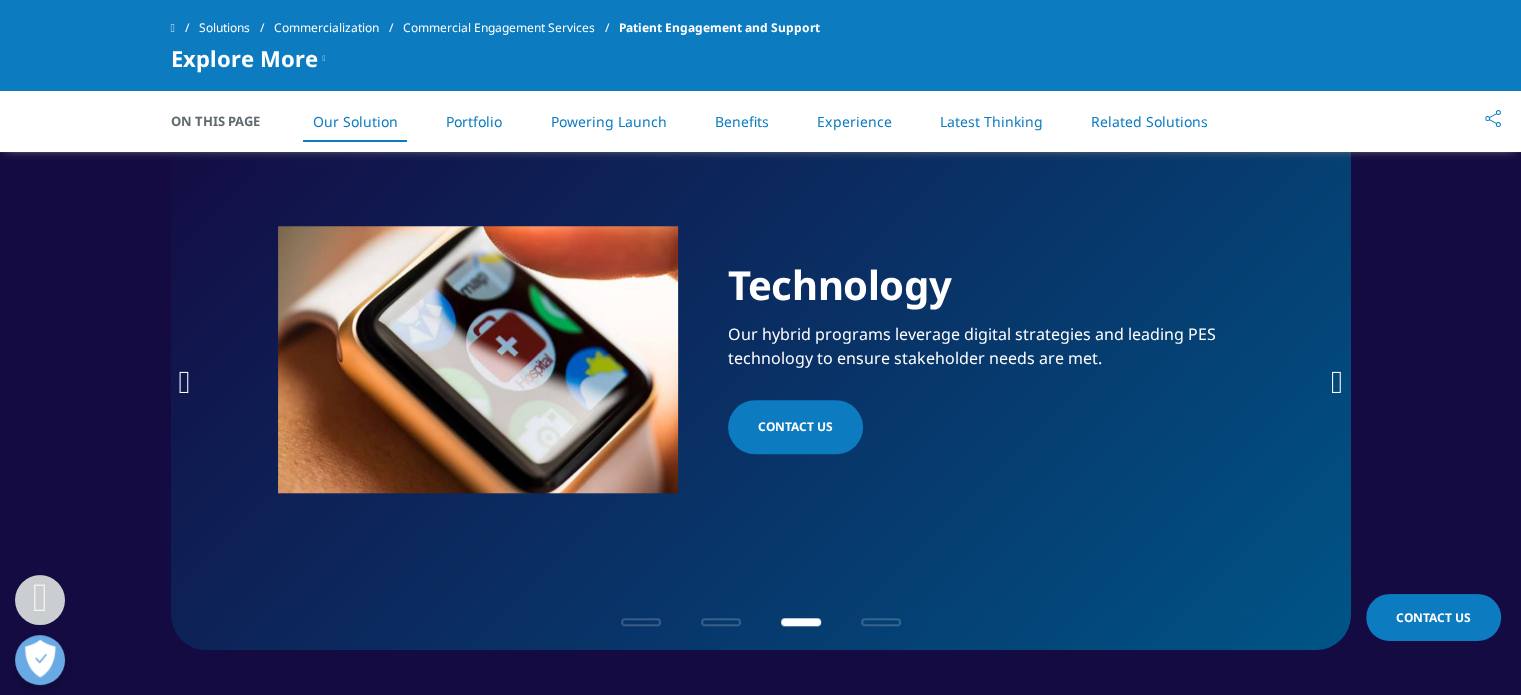 scroll, scrollTop: 1800, scrollLeft: 0, axis: vertical 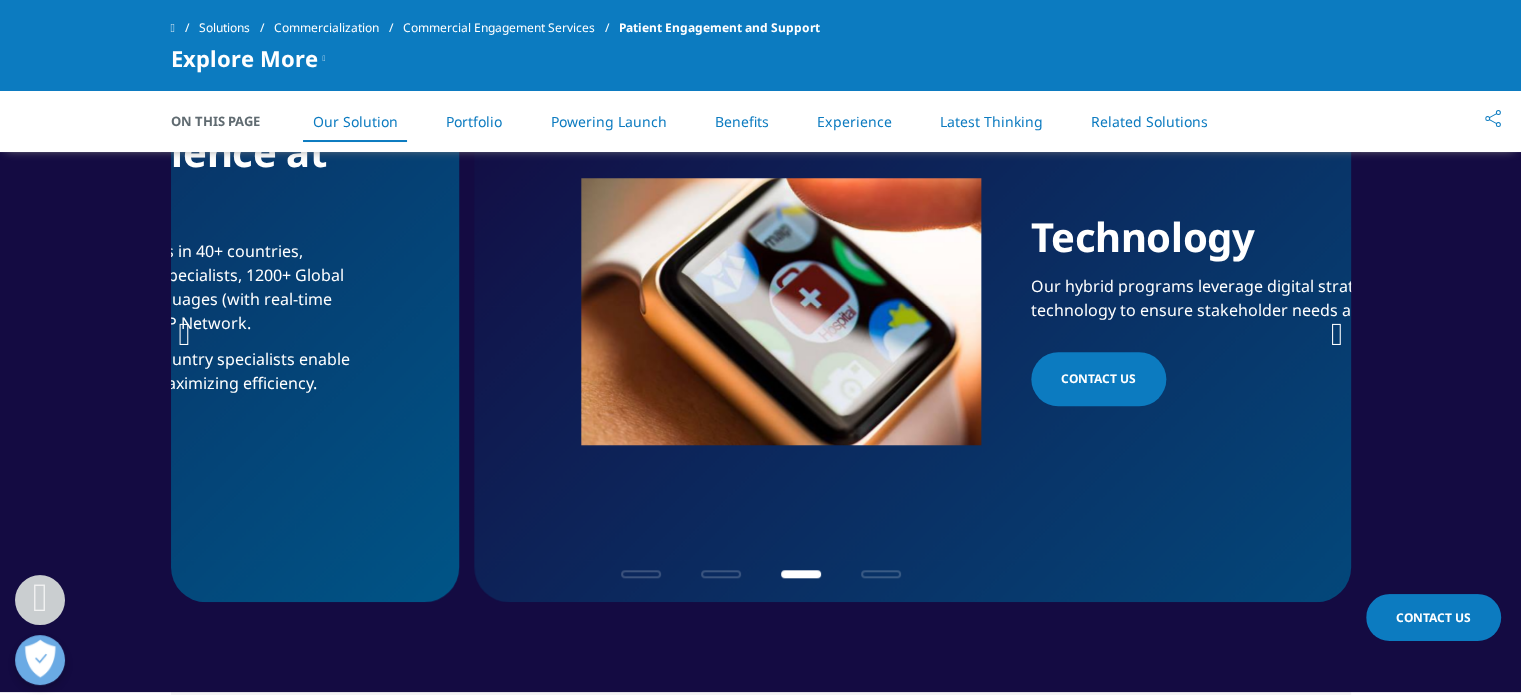 click on "Our hybrid programs leverage digital strategies and leading PES technology to ensure stakeholder needs are met." at bounding box center (1275, 298) 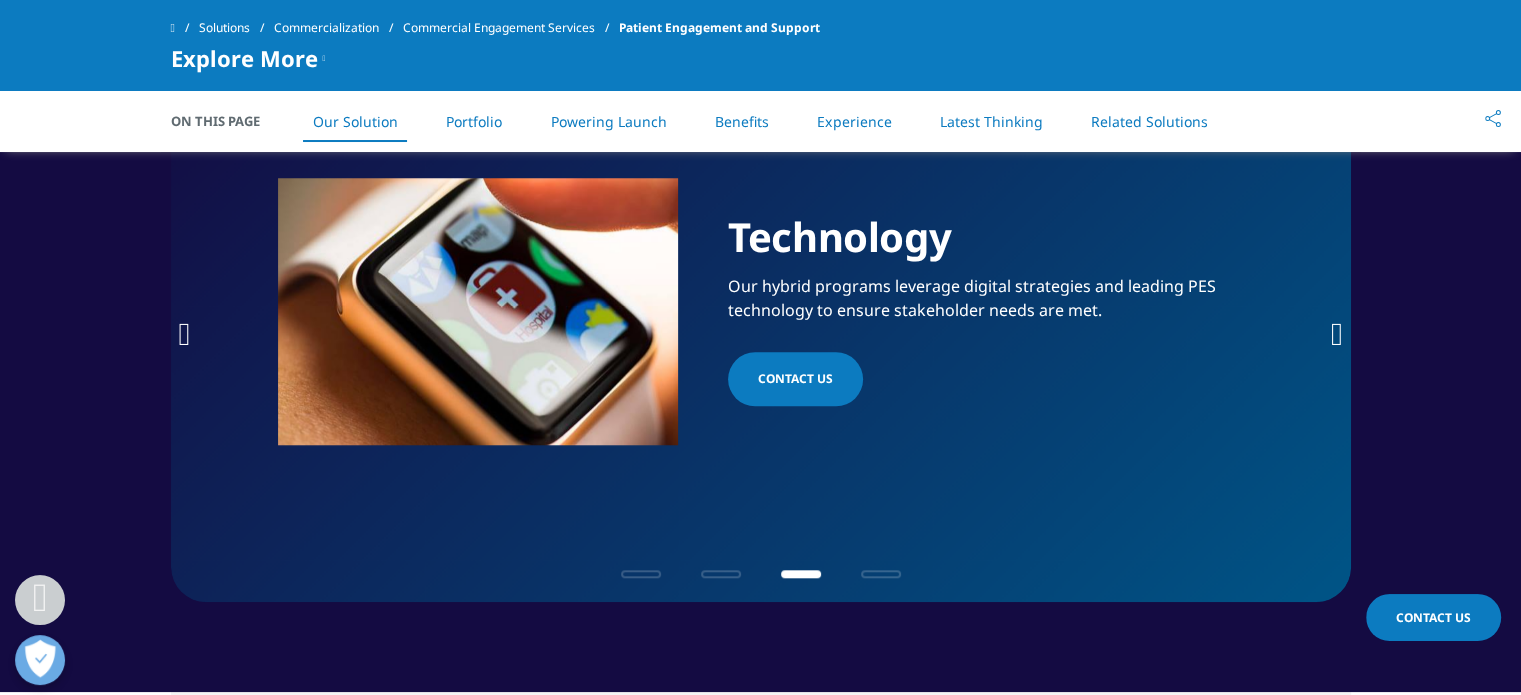 click on "Technology
Our hybrid programs leverage digital strategies and leading PES technology to ensure stakeholder needs are met.
contact us" at bounding box center [761, 327] 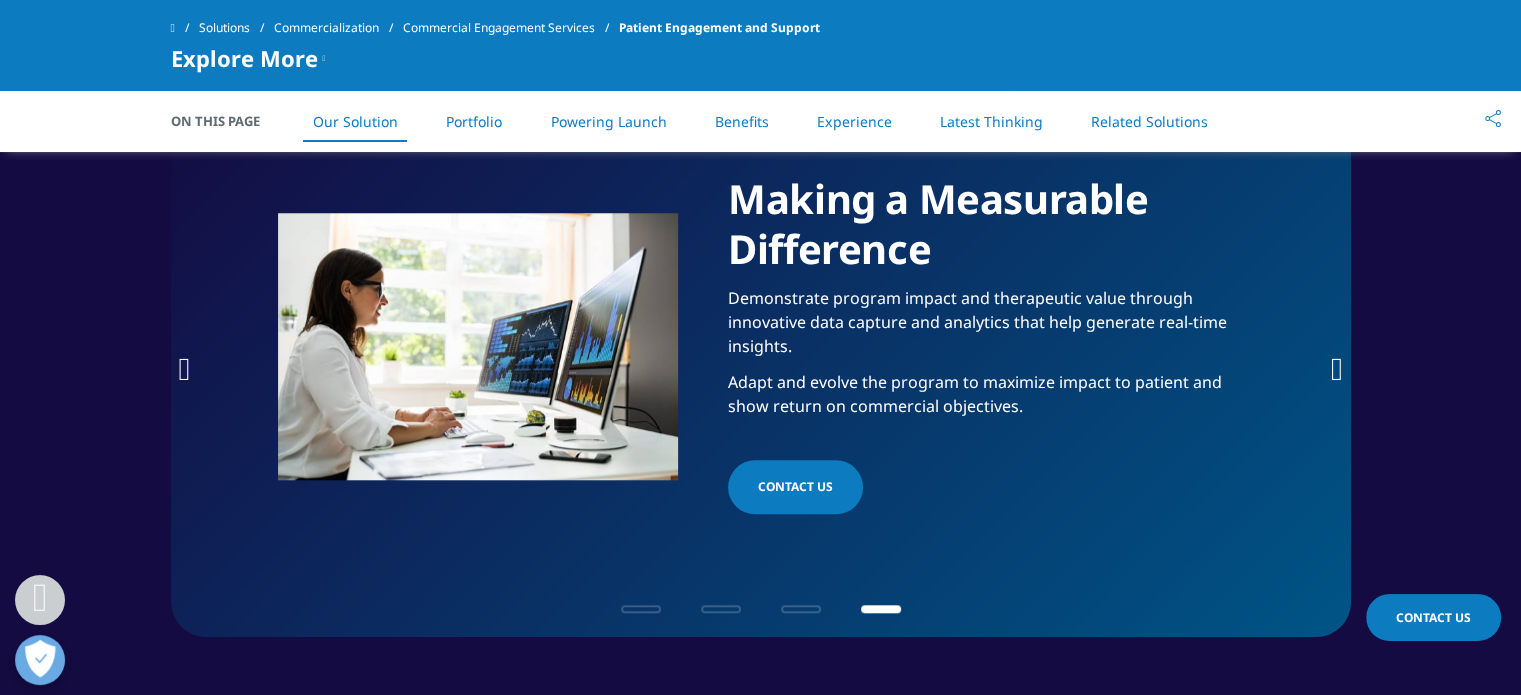 scroll, scrollTop: 1800, scrollLeft: 0, axis: vertical 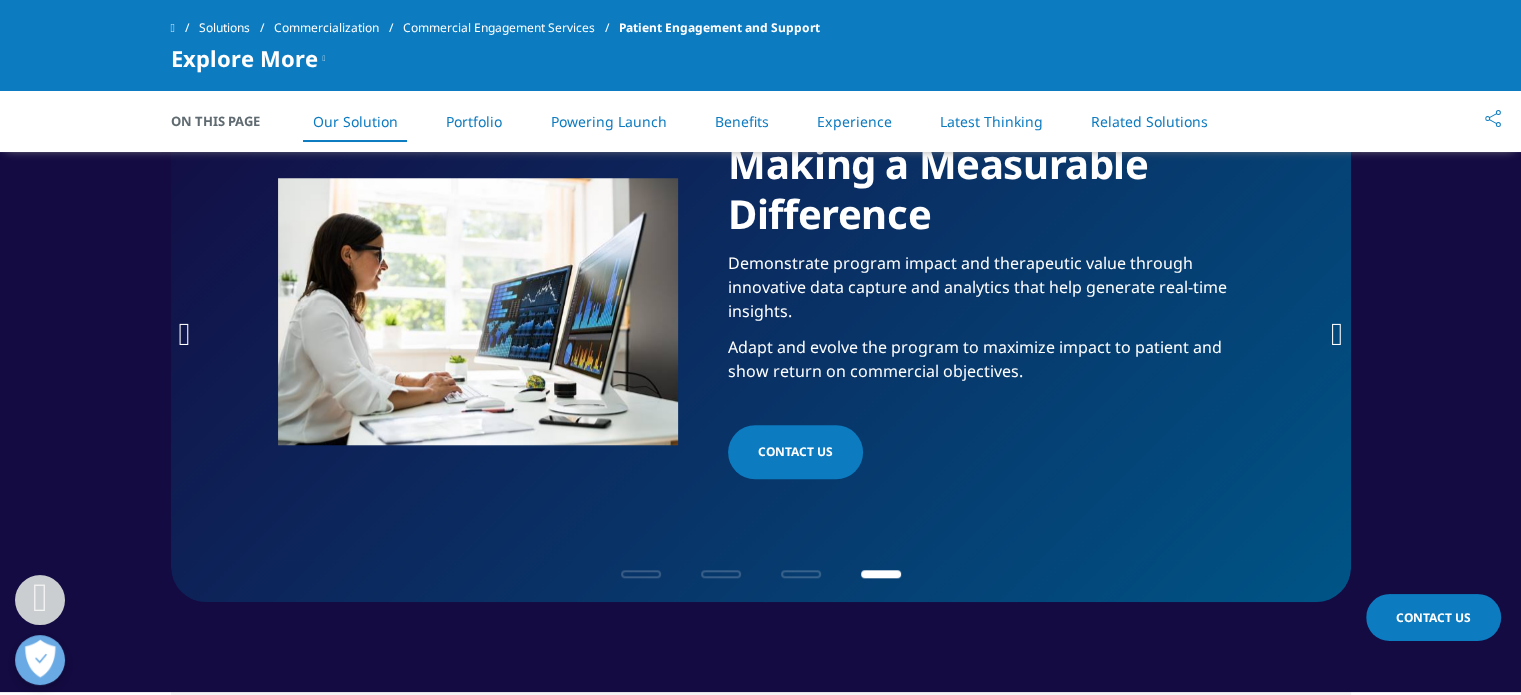 click at bounding box center [1337, 334] 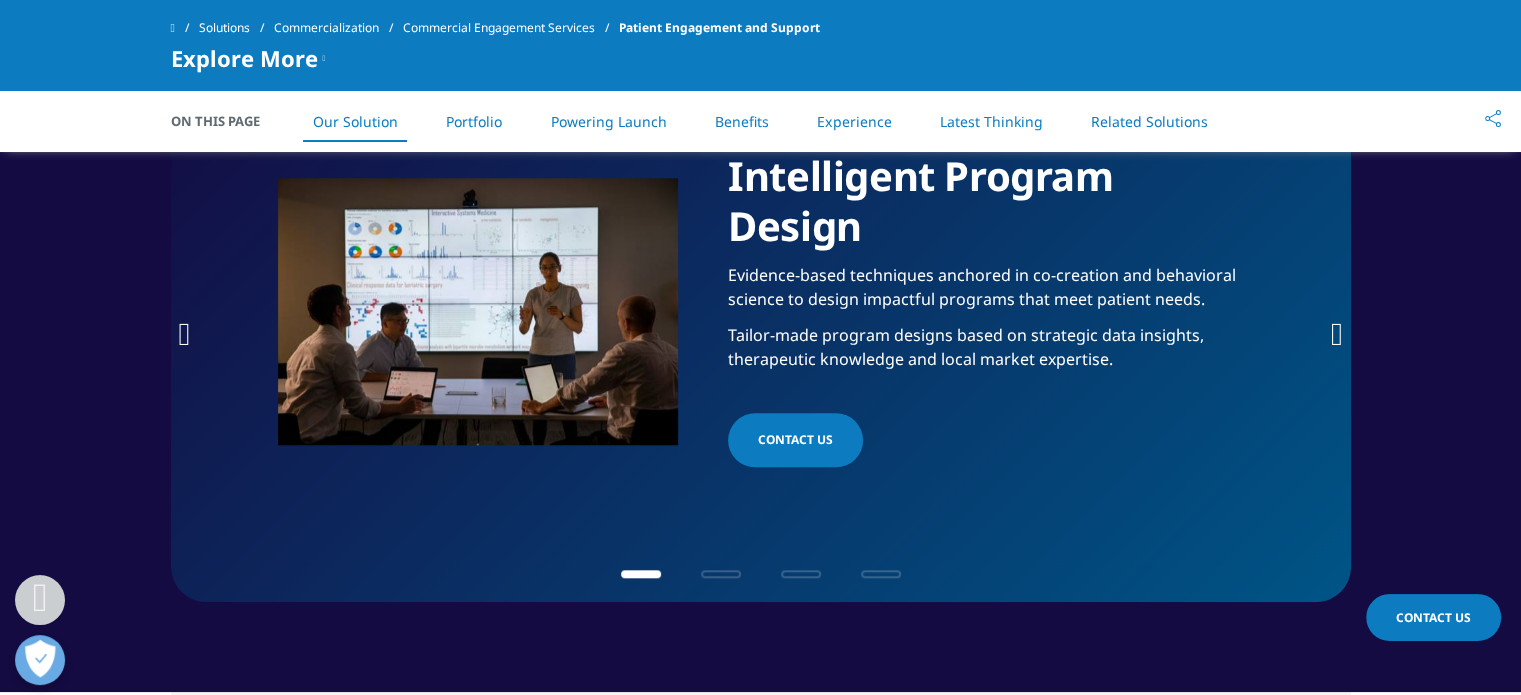 click at bounding box center [185, 334] 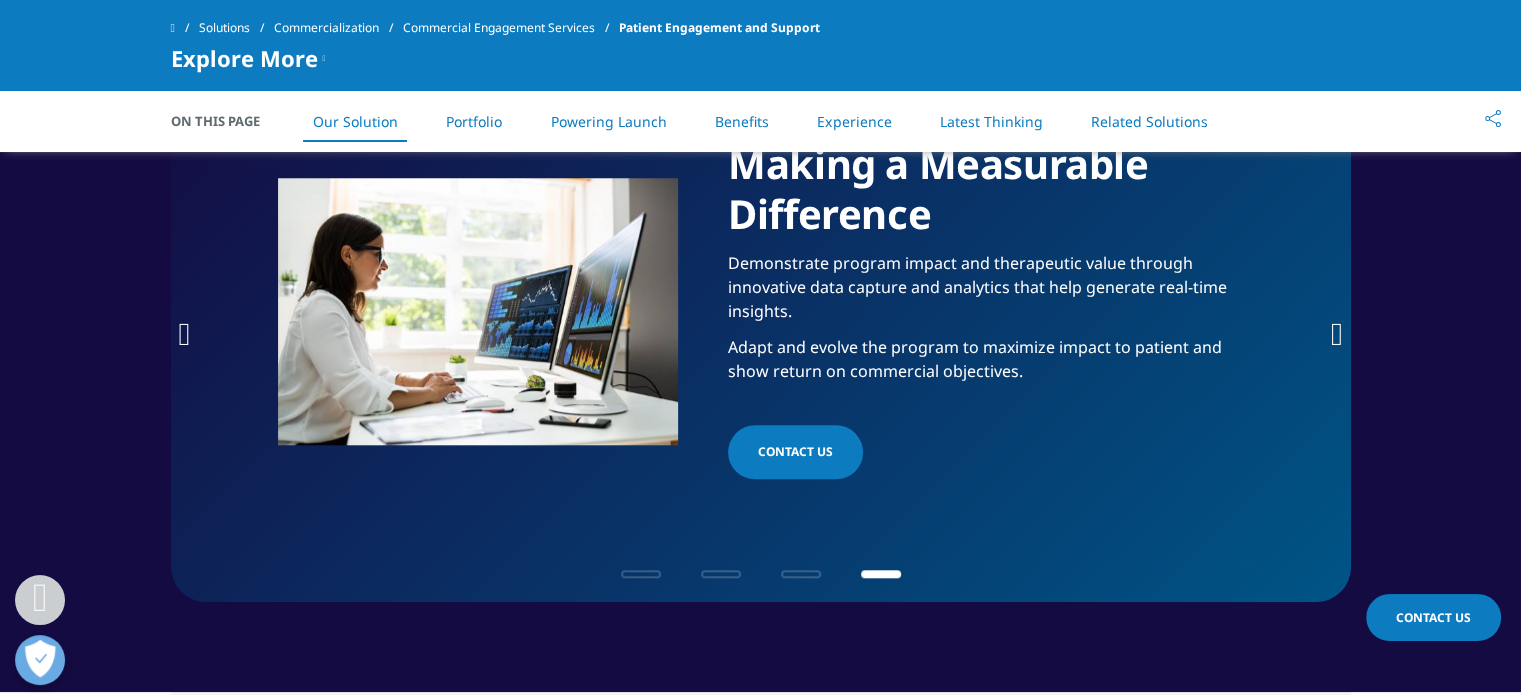 click at bounding box center (185, 334) 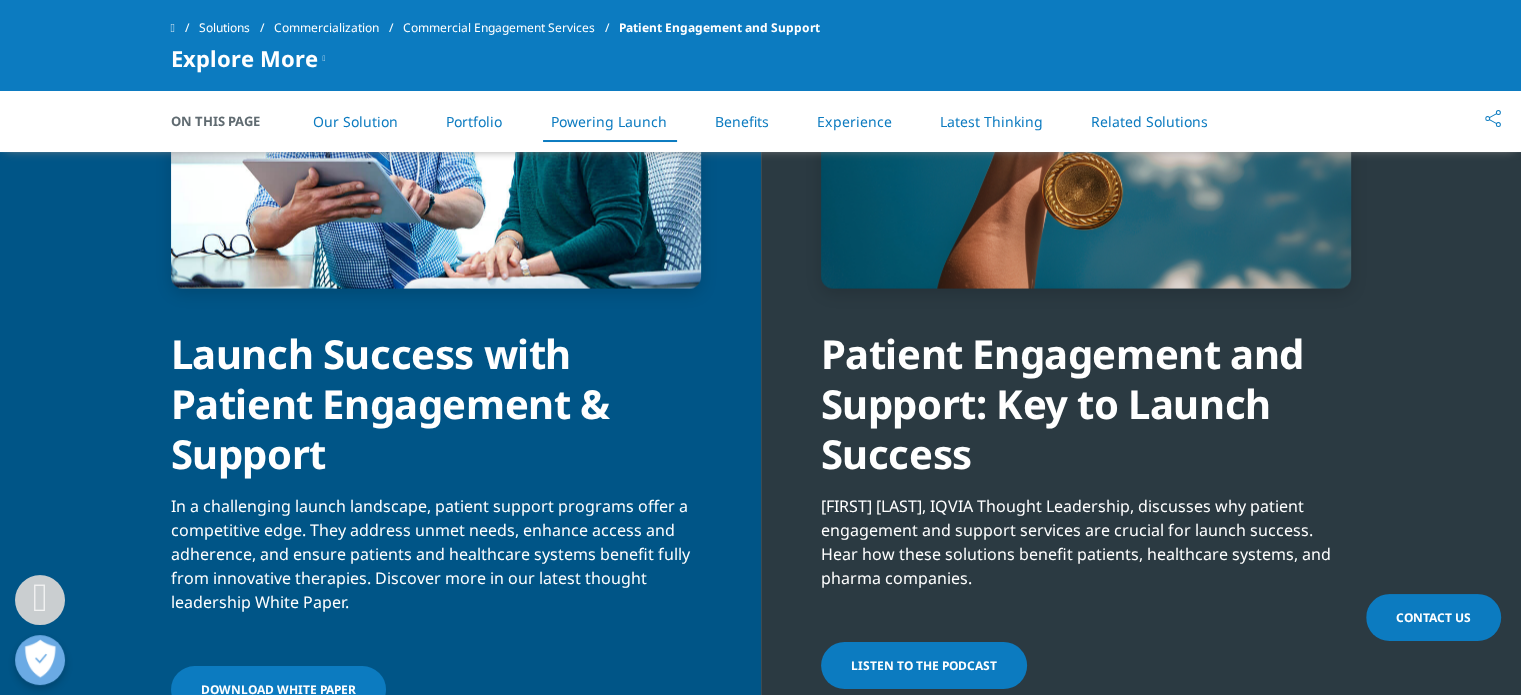 scroll, scrollTop: 4100, scrollLeft: 0, axis: vertical 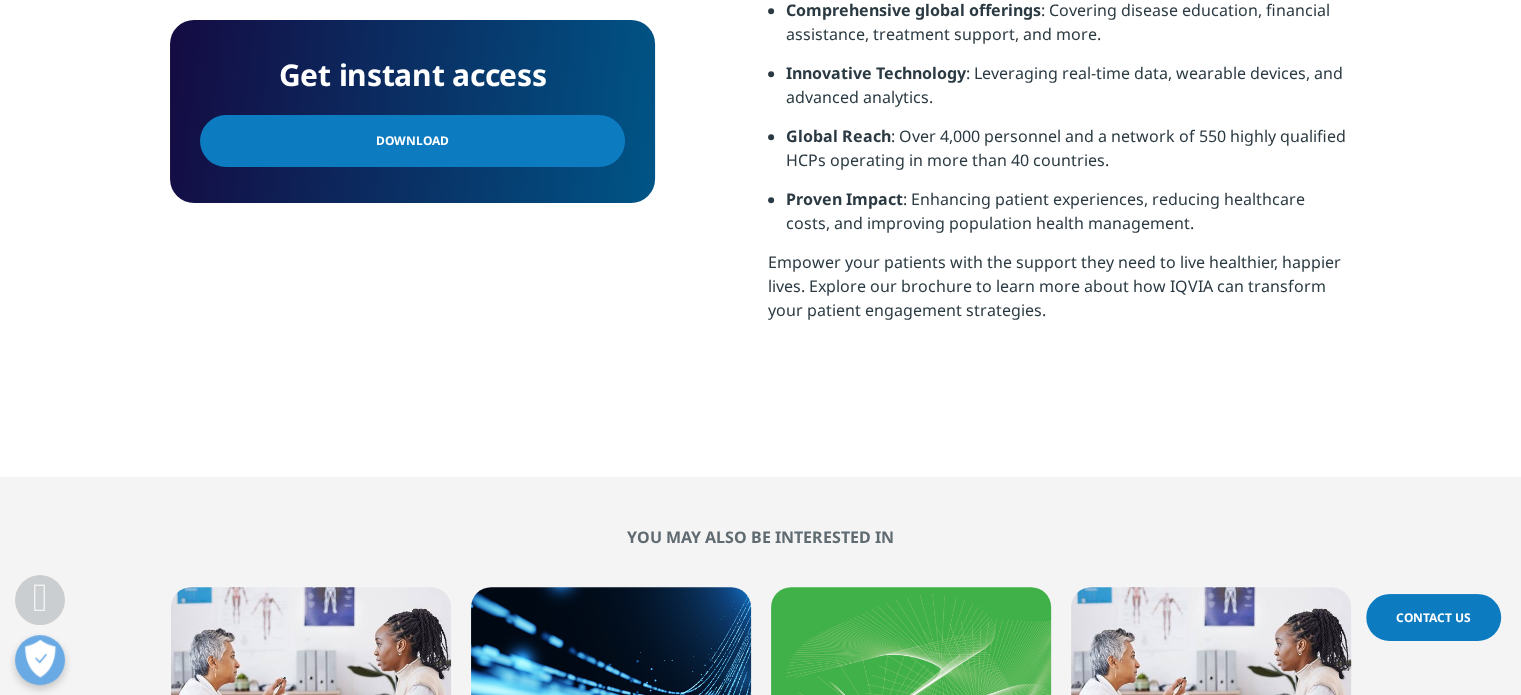 click on "Download" at bounding box center [412, 141] 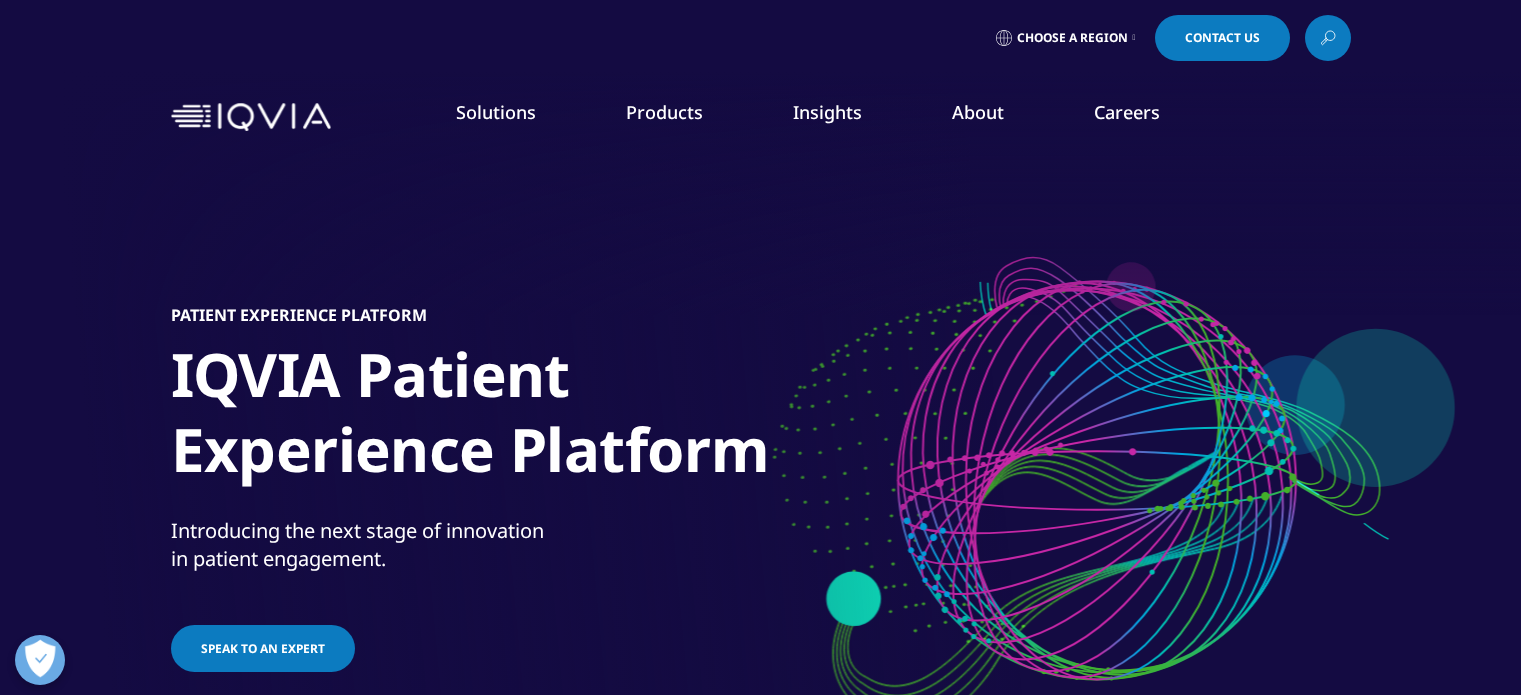 scroll, scrollTop: 0, scrollLeft: 0, axis: both 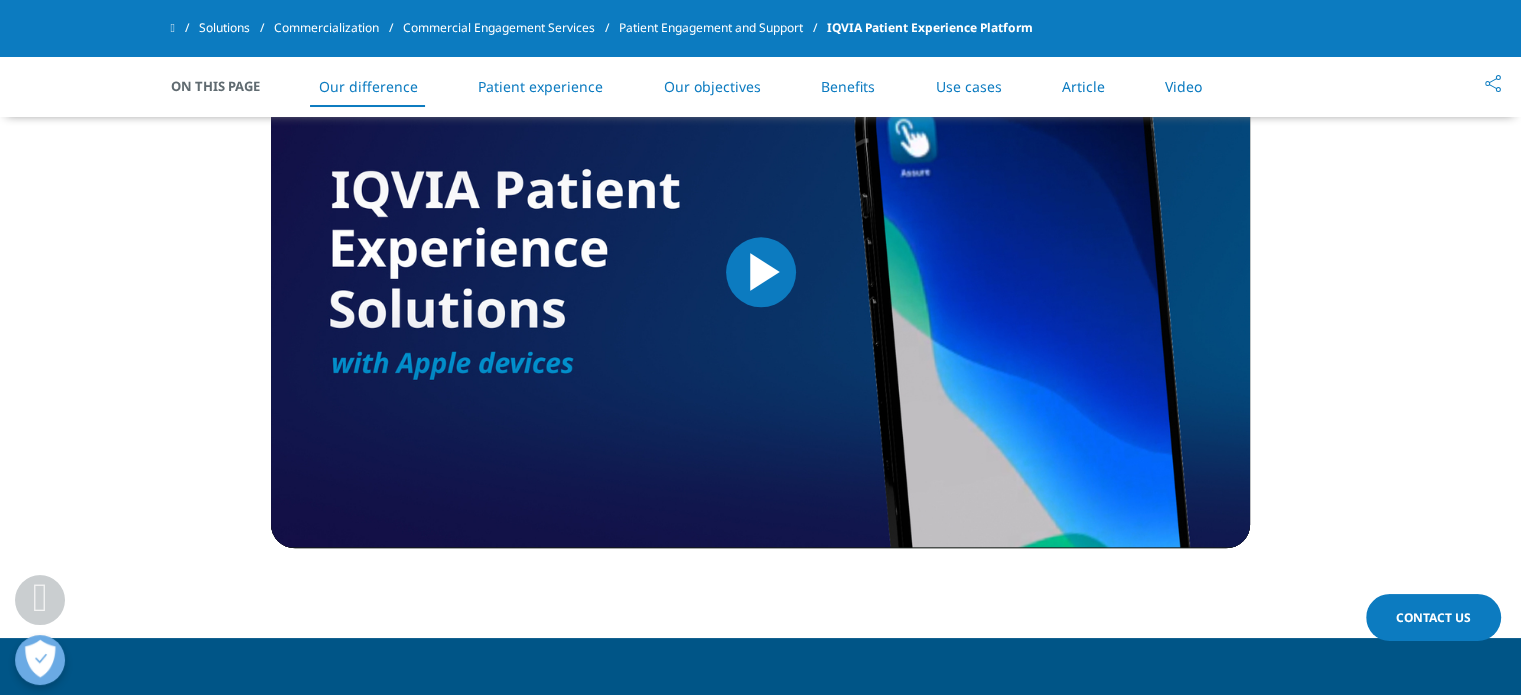 click at bounding box center [761, 272] 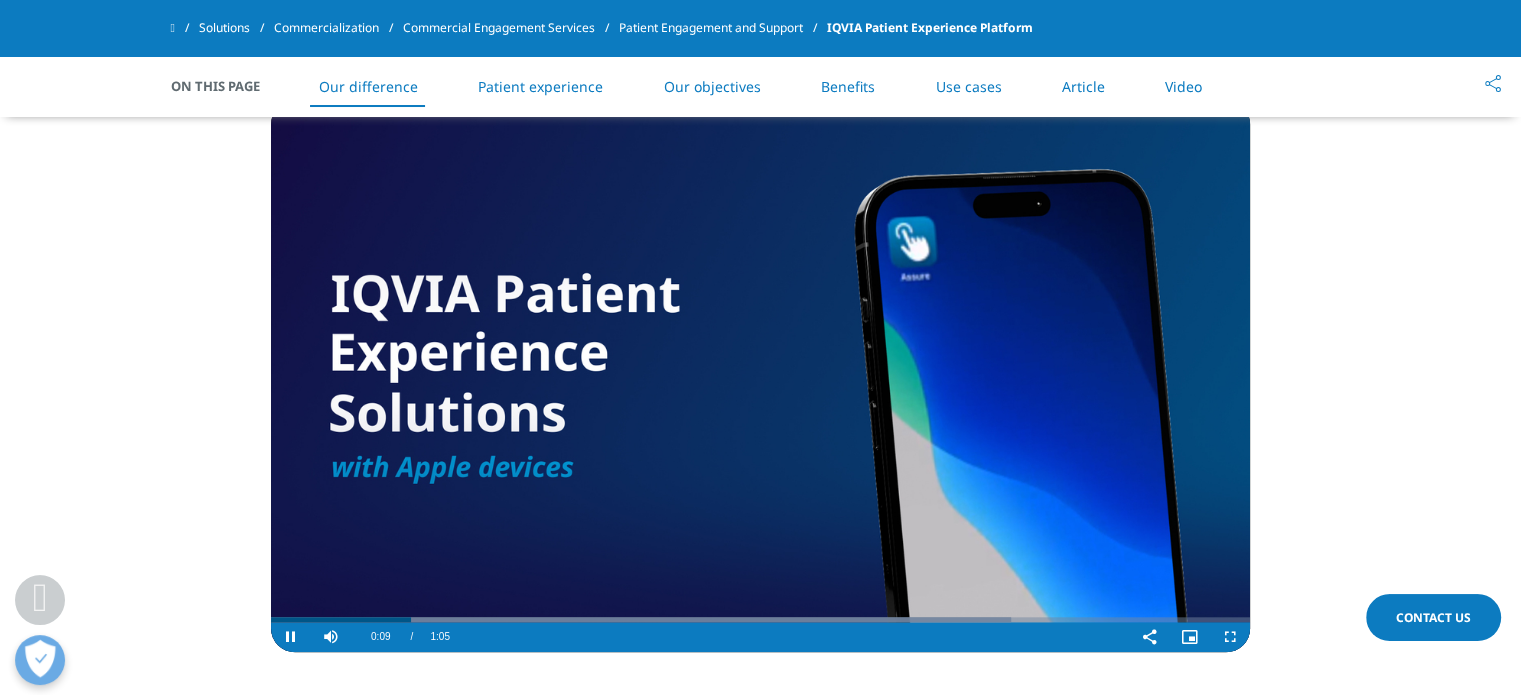 scroll, scrollTop: 1896, scrollLeft: 0, axis: vertical 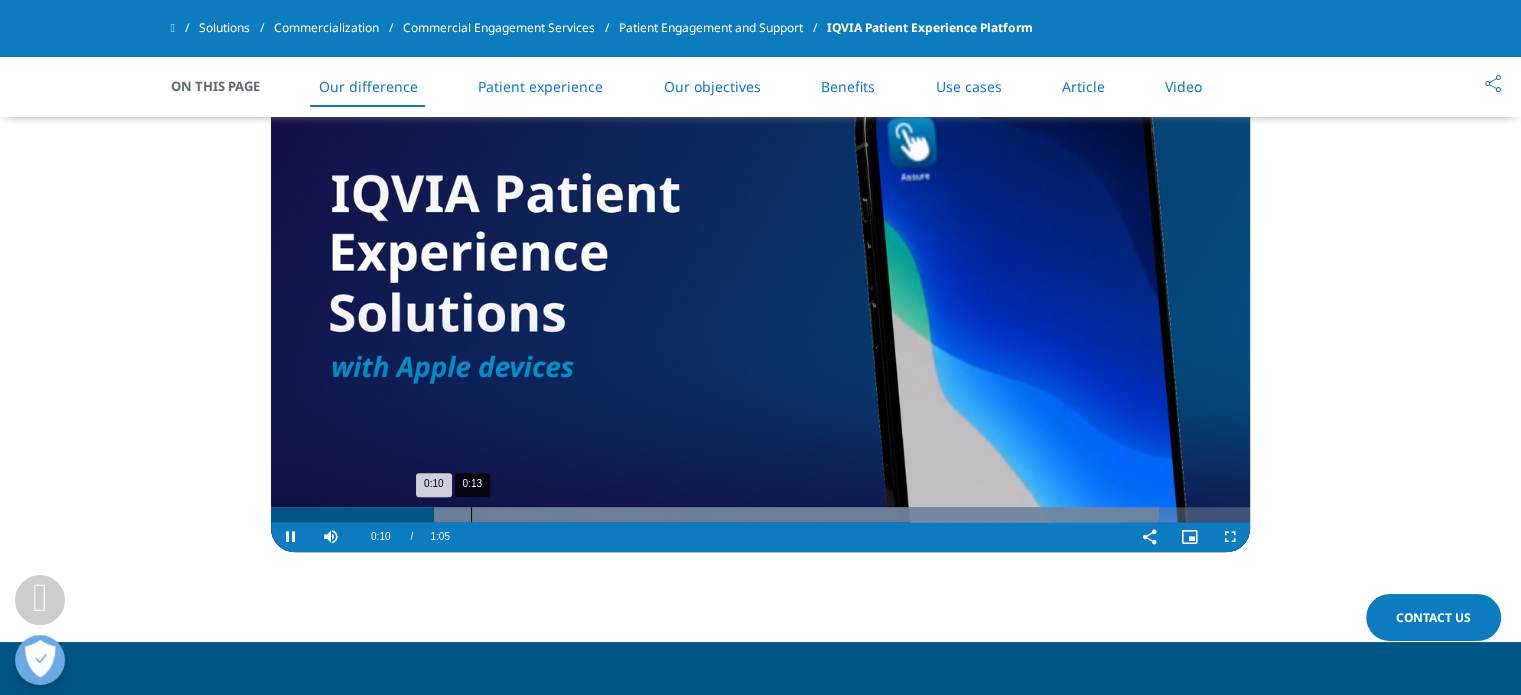 click on "0:13" at bounding box center [471, 514] 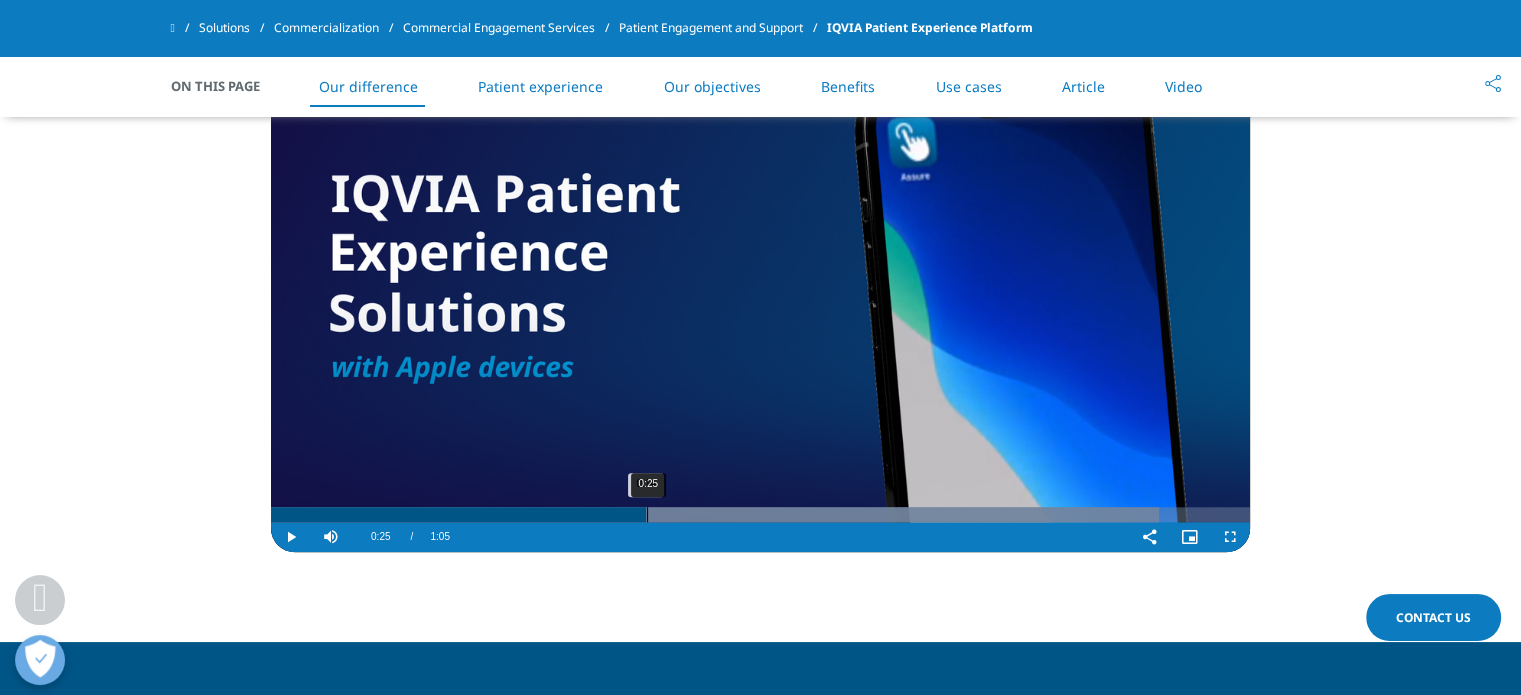 click on "0:25" at bounding box center [647, 514] 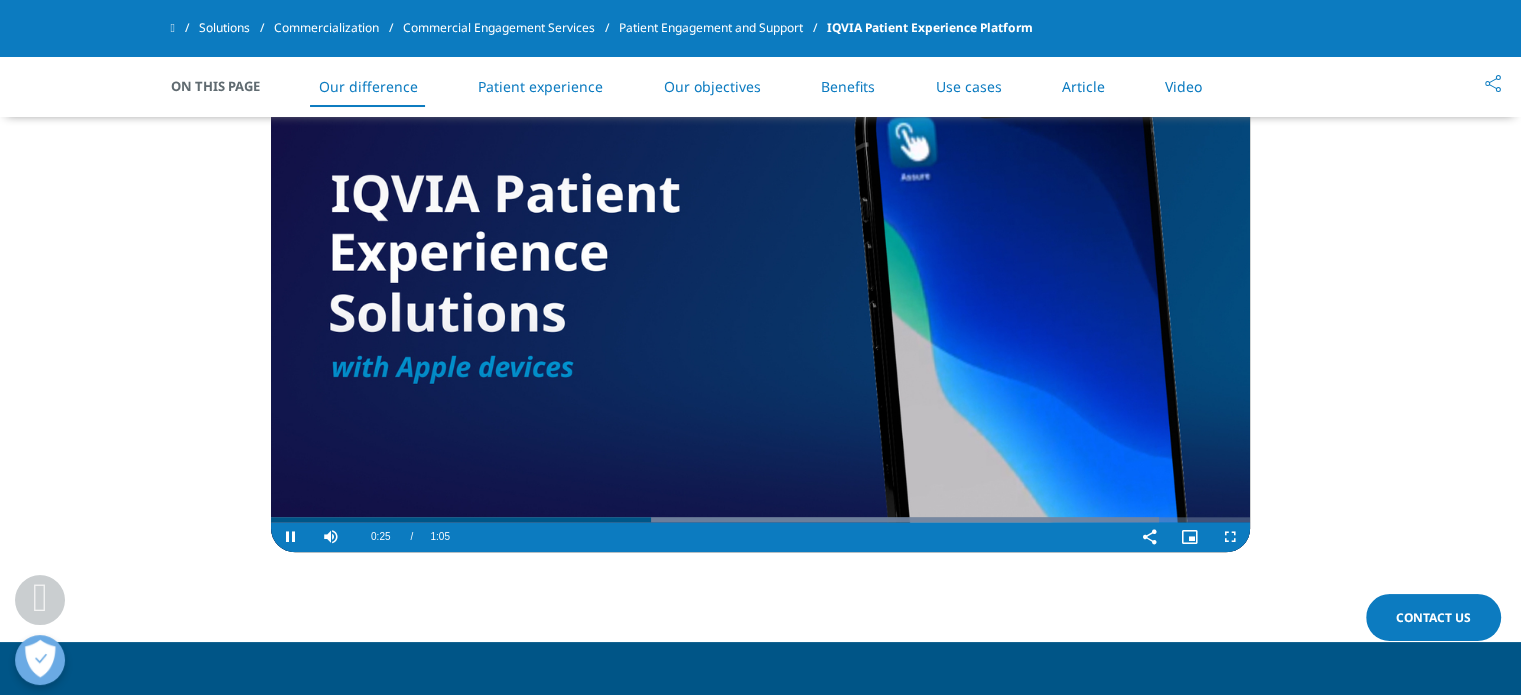click at bounding box center (760, 276) 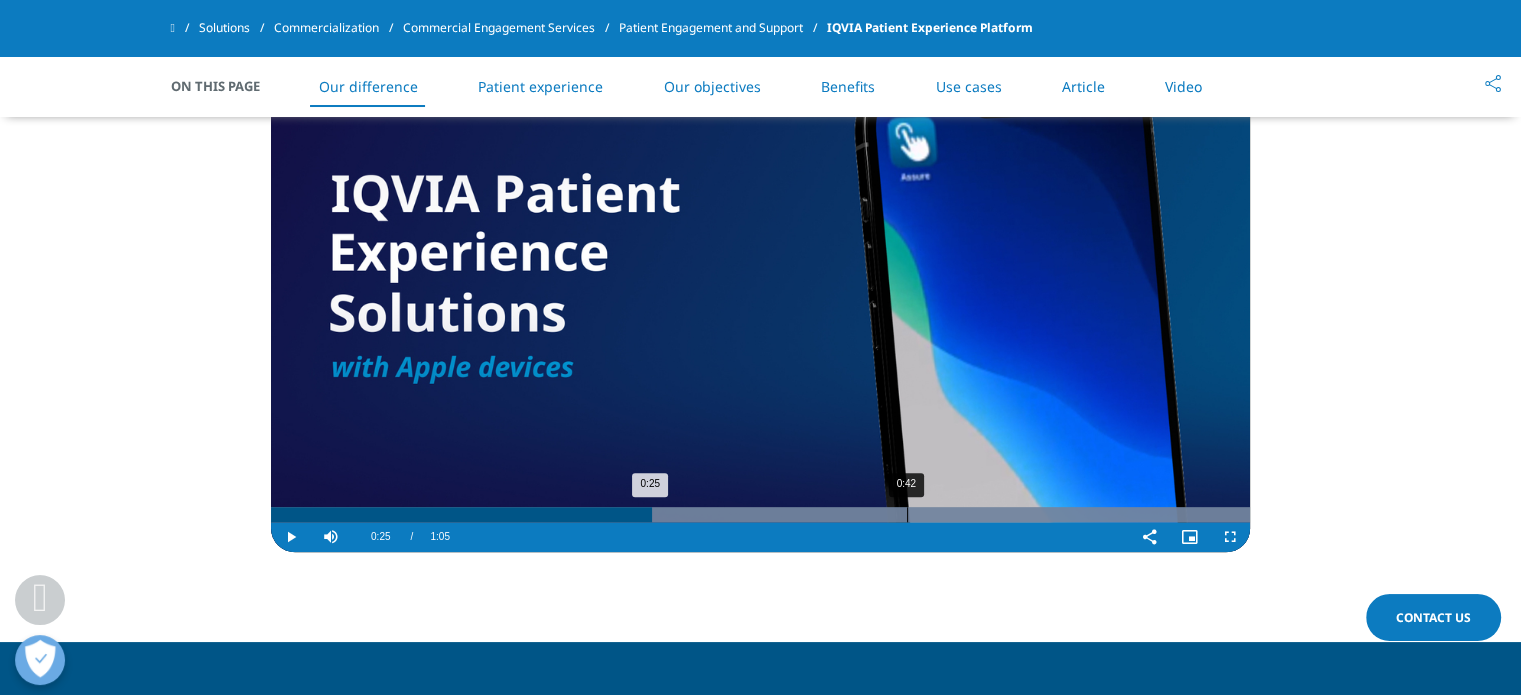 click on "Loaded :  100.00% 0:42 0:25" at bounding box center (760, 514) 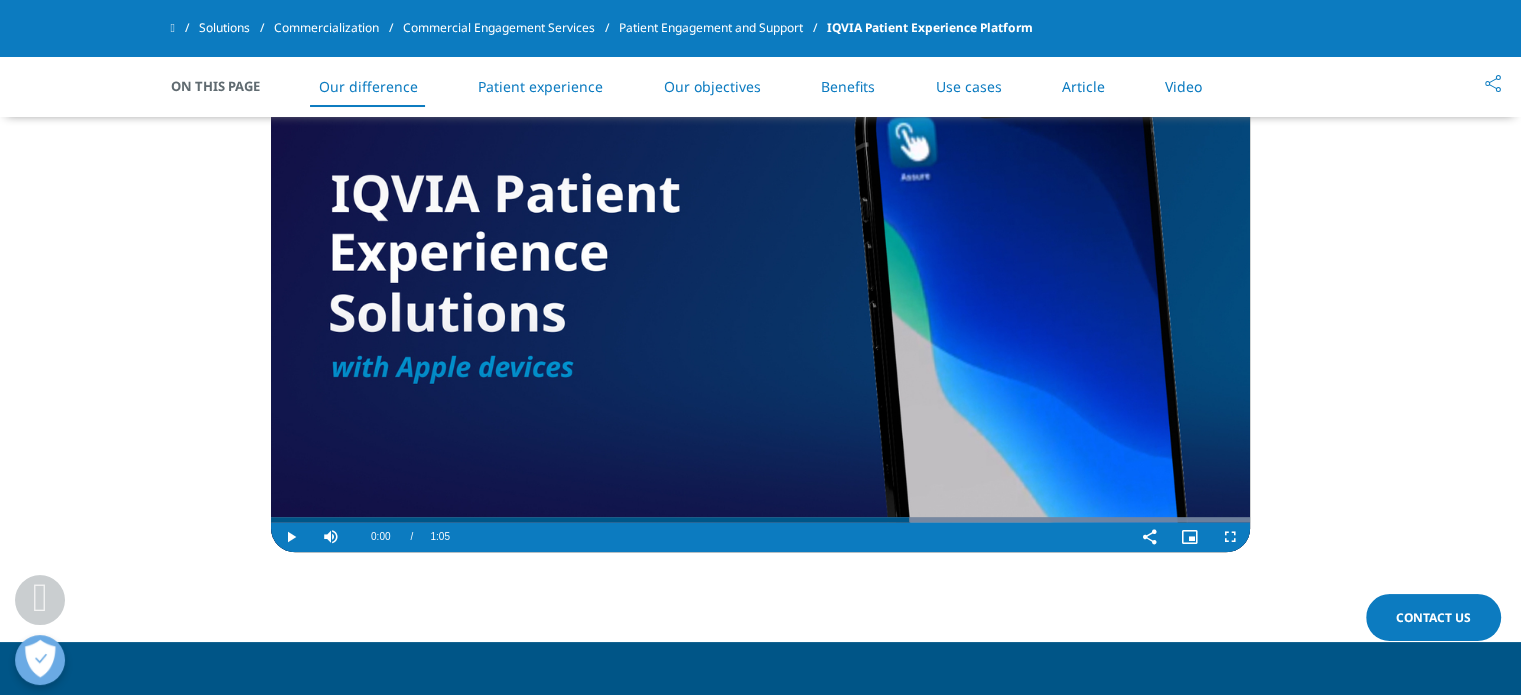 click at bounding box center (760, 276) 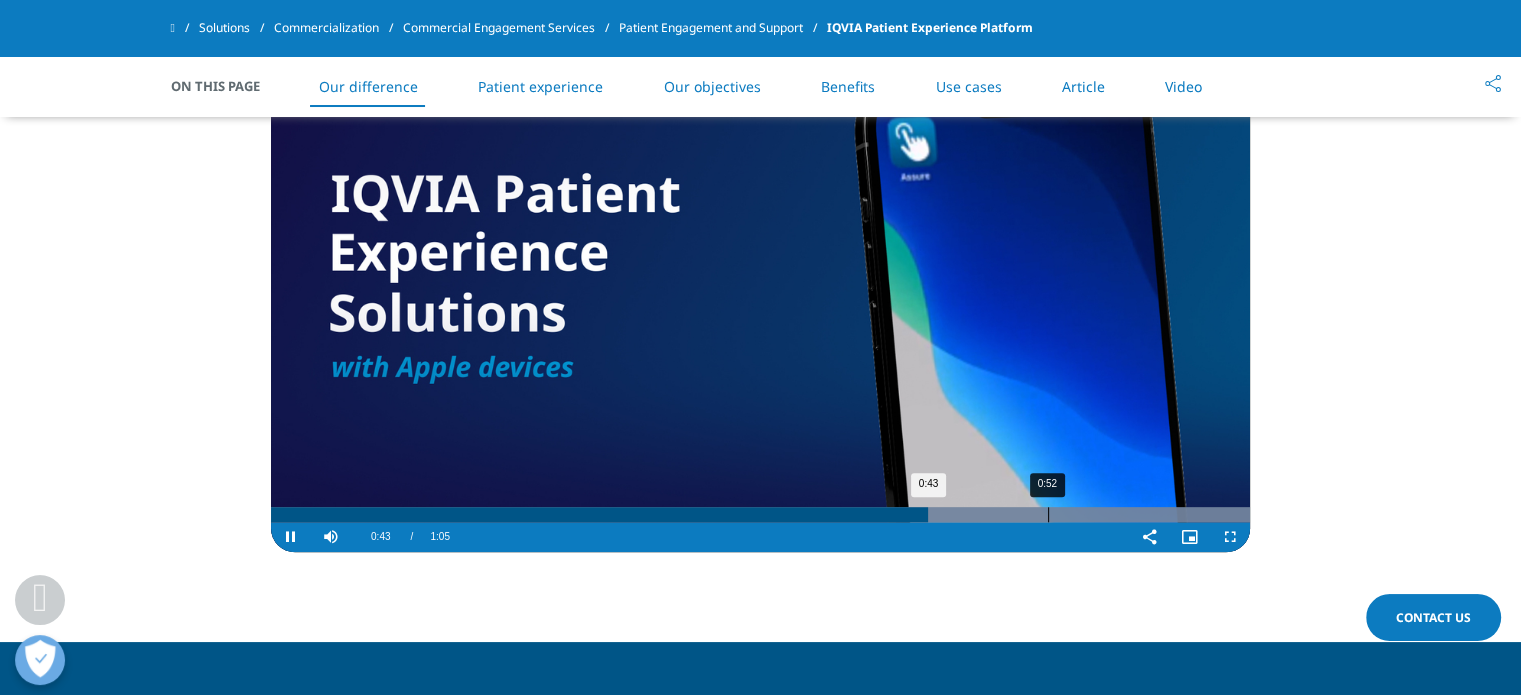 click on "0:52" at bounding box center [1048, 514] 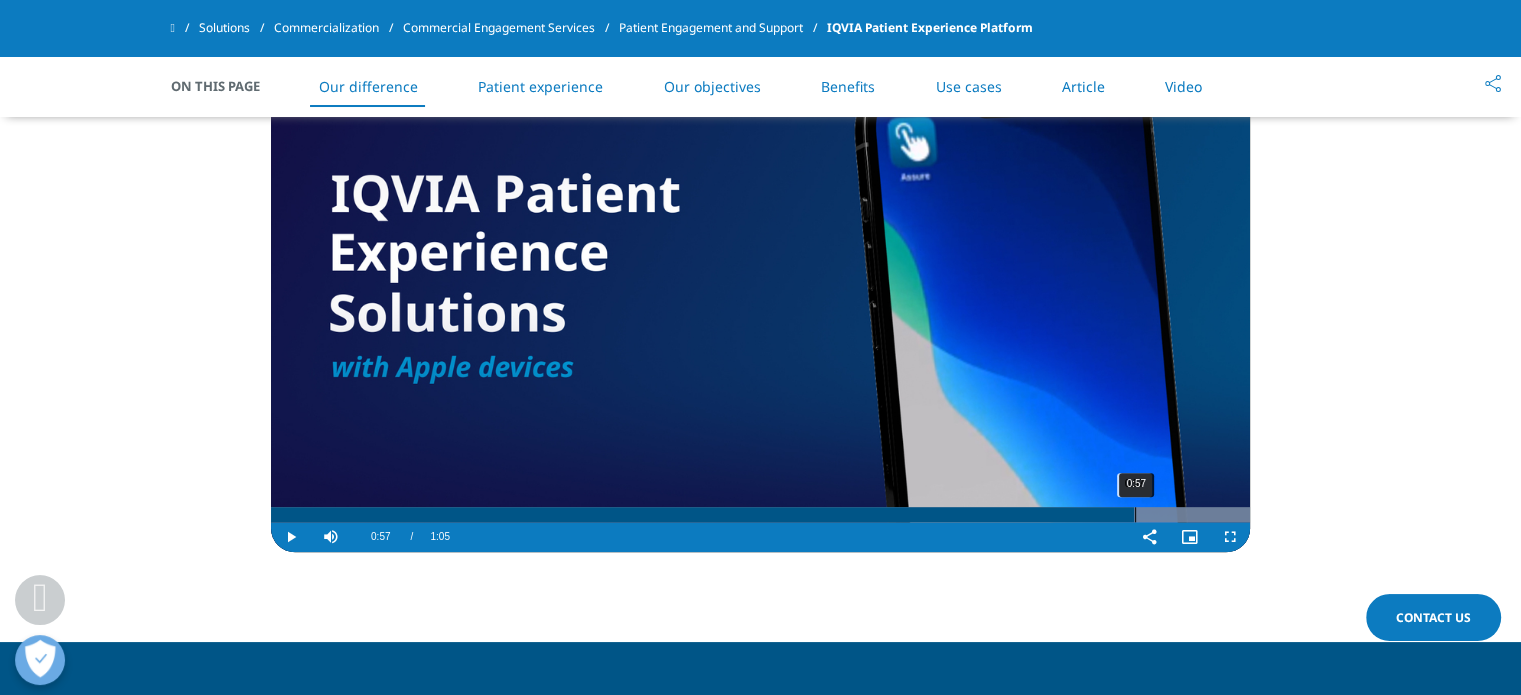 click on "0:57" at bounding box center [1135, 514] 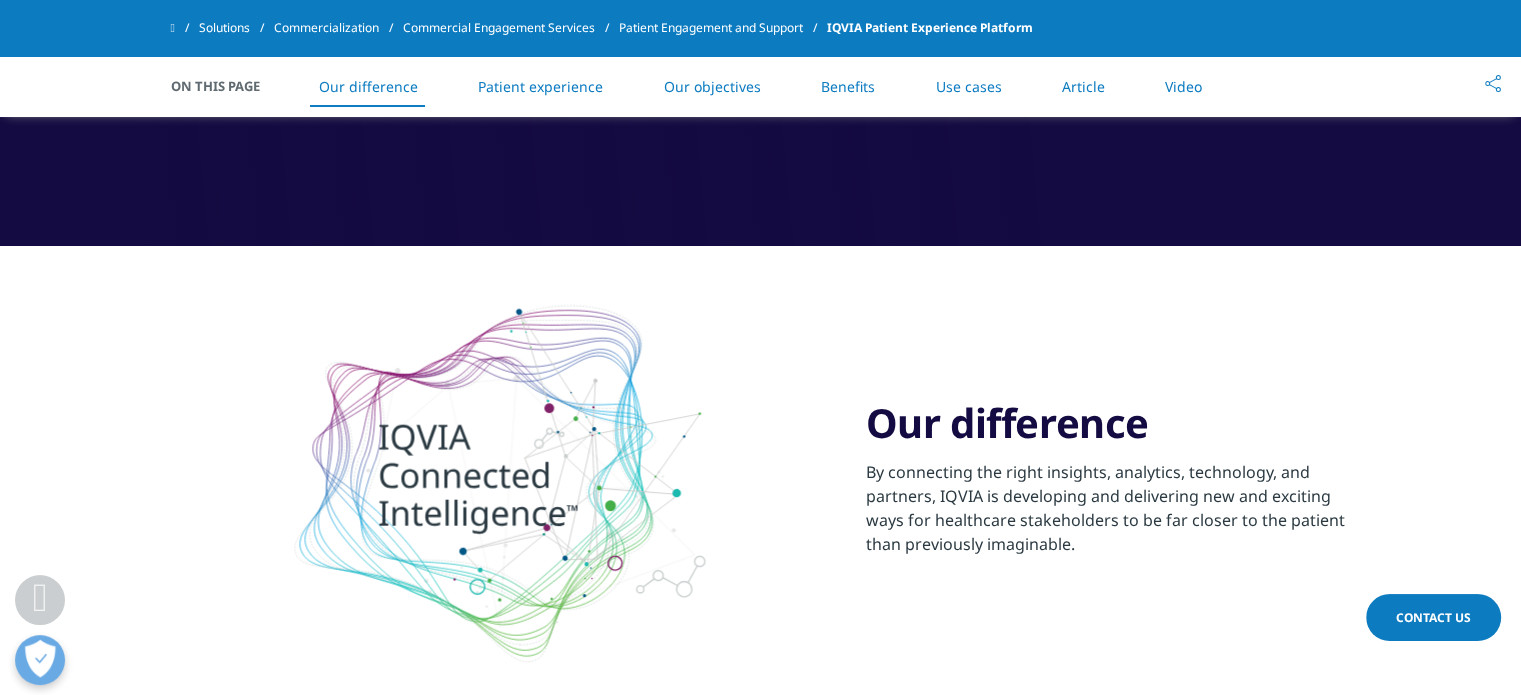 scroll, scrollTop: 596, scrollLeft: 0, axis: vertical 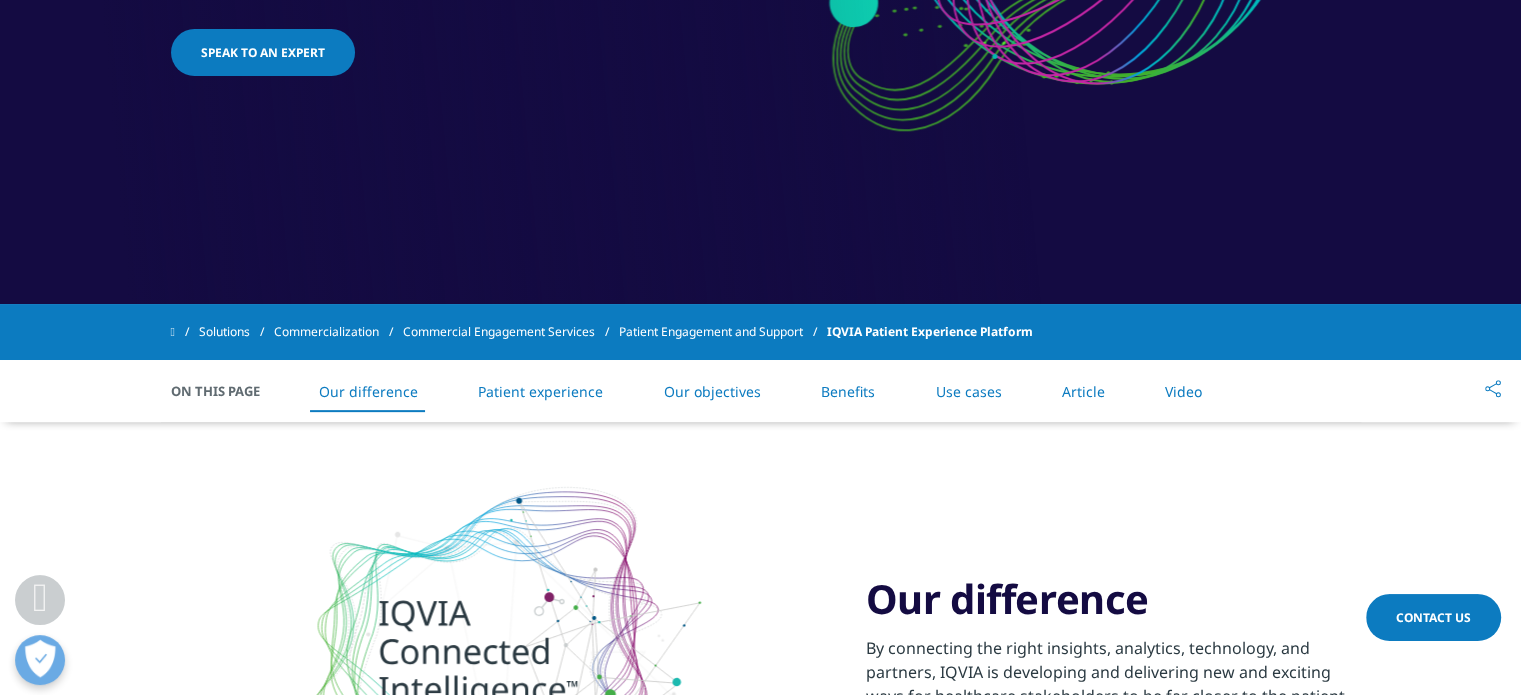 click on "Patient experience" at bounding box center (540, 391) 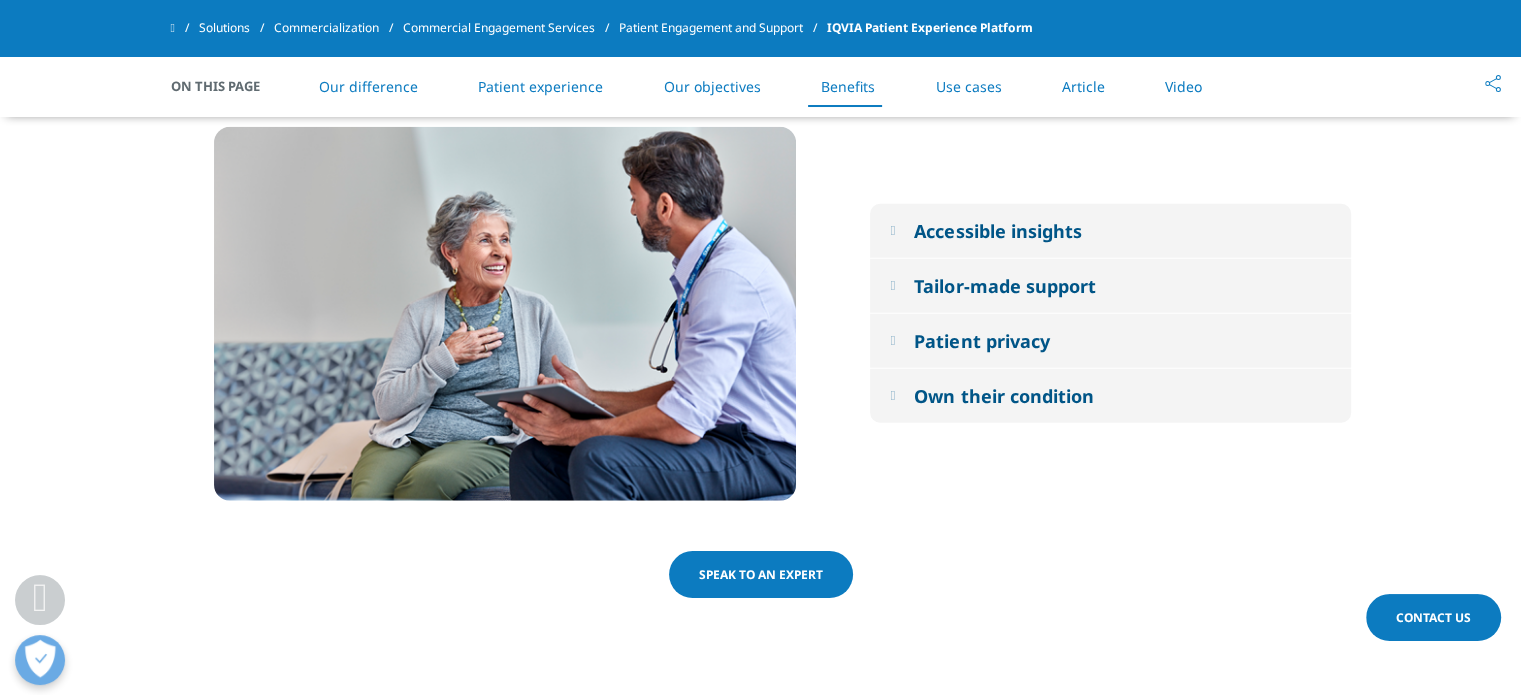 scroll, scrollTop: 5072, scrollLeft: 0, axis: vertical 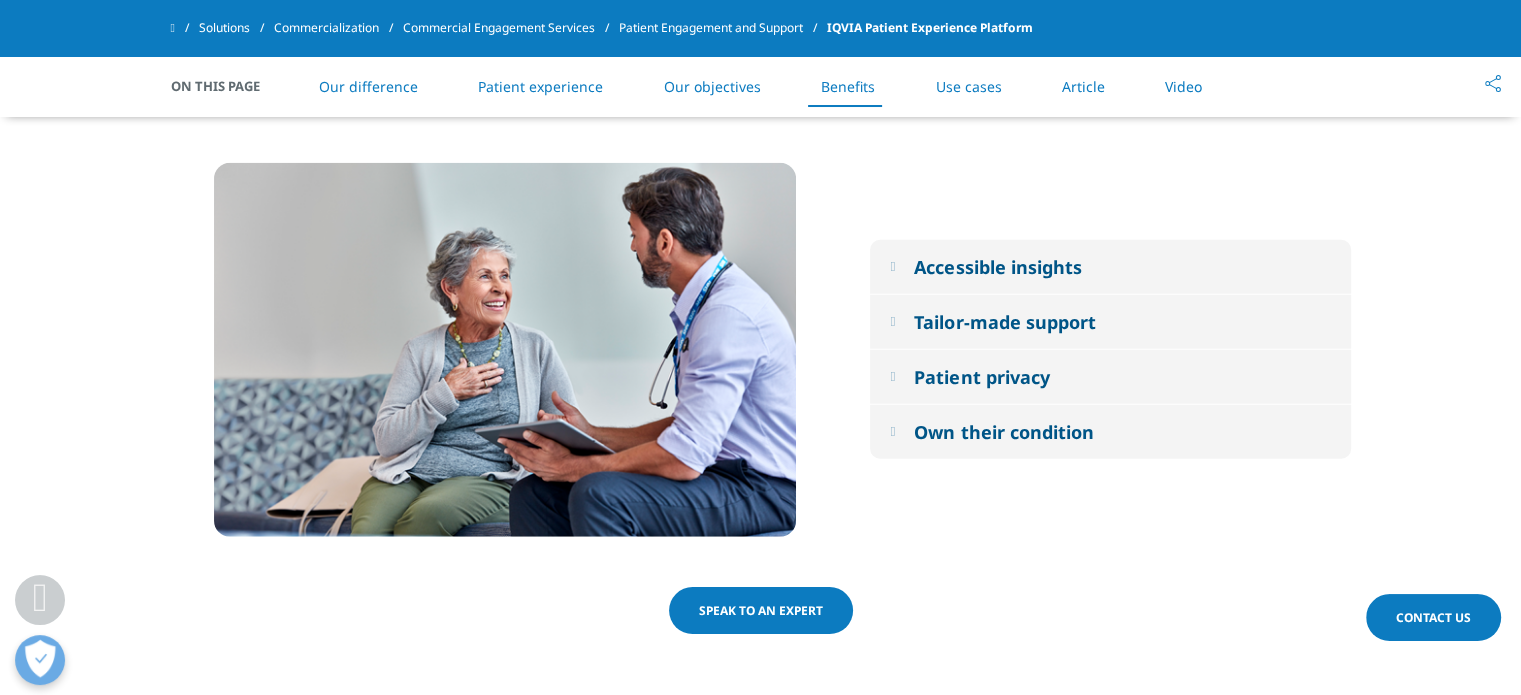 click on "Accessible insights" at bounding box center (1110, 267) 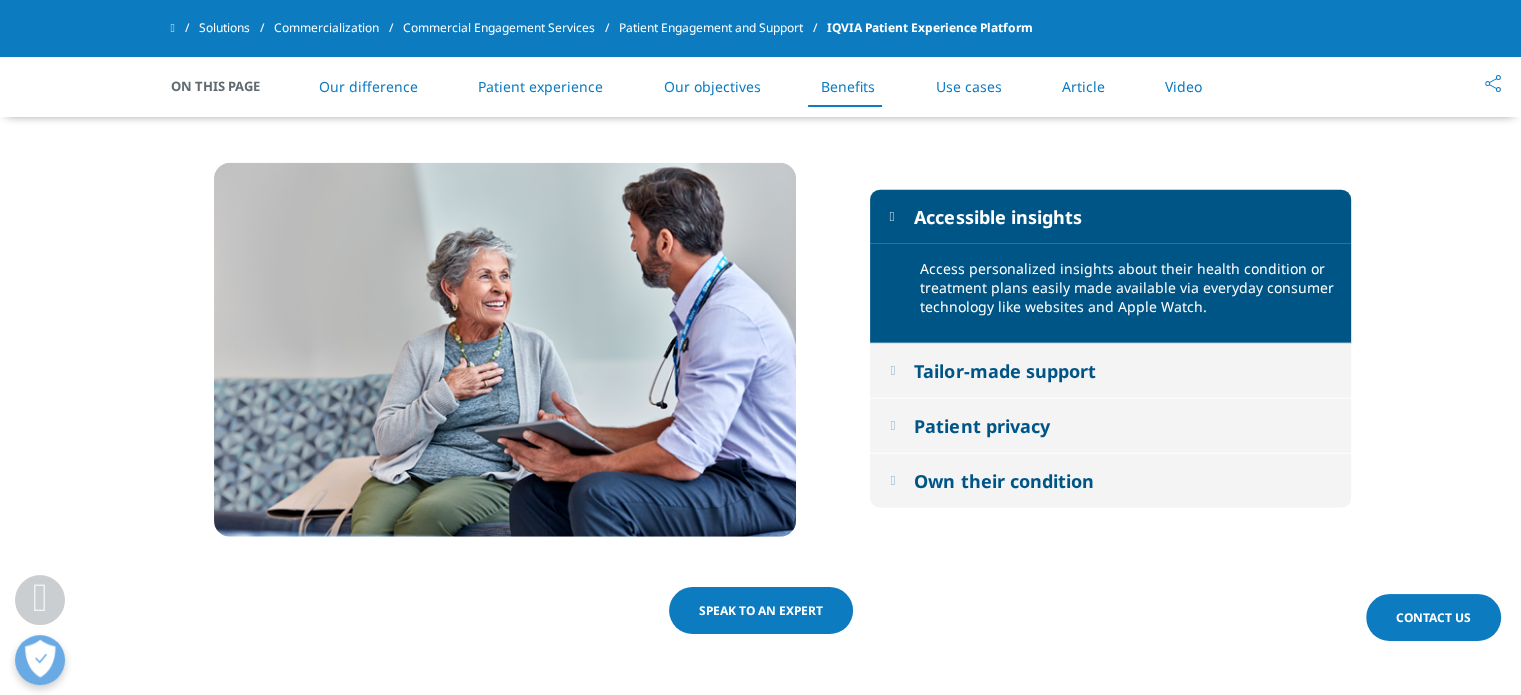click on "Tailor-made support" at bounding box center (1110, 371) 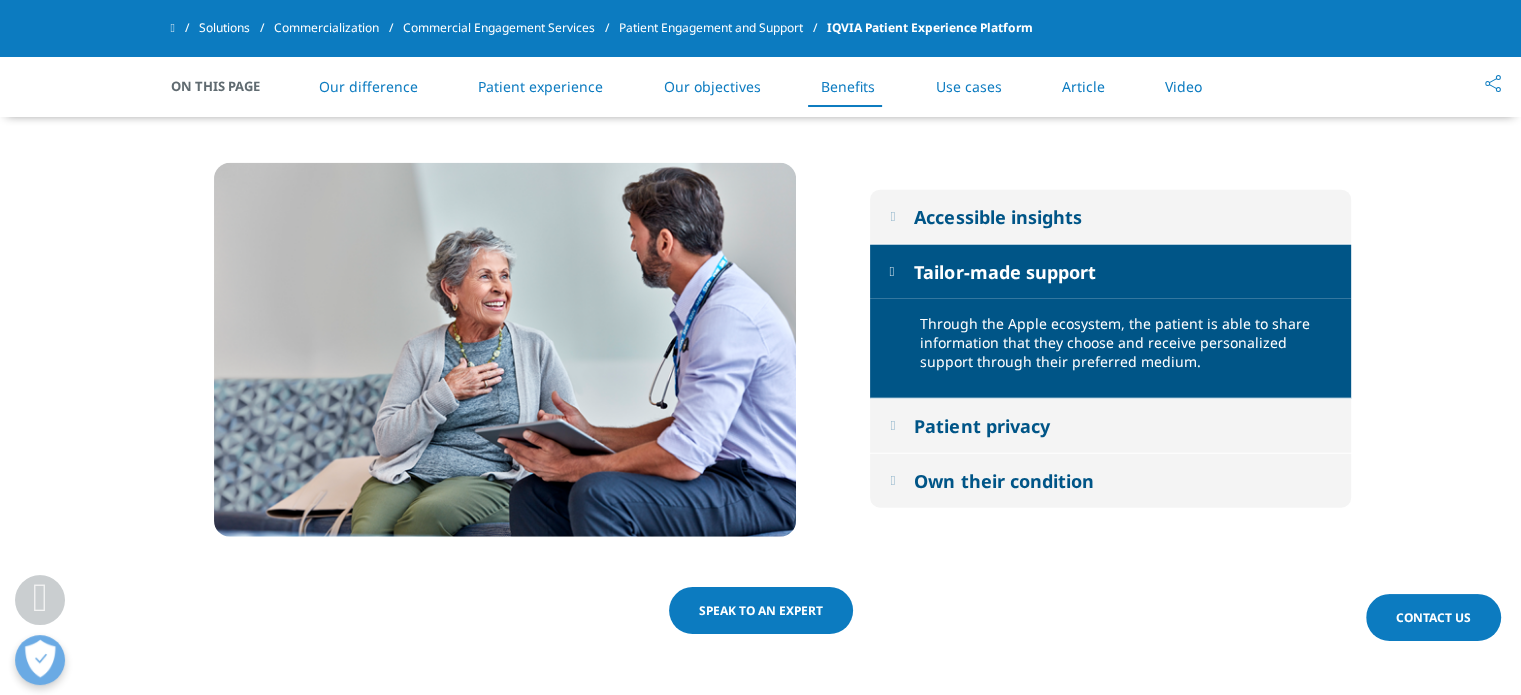 click on "Patient privacy" at bounding box center [1110, 426] 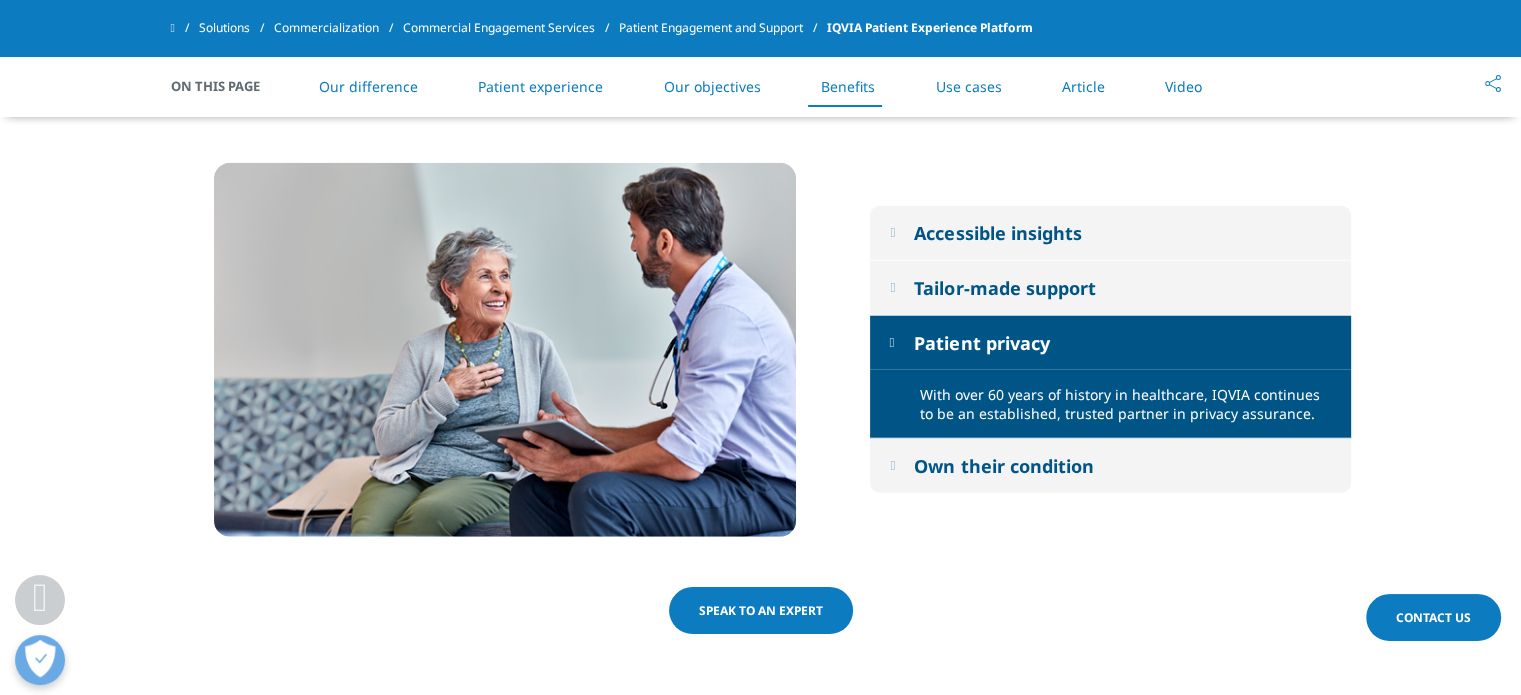 click on "Own their condition" at bounding box center (1110, 466) 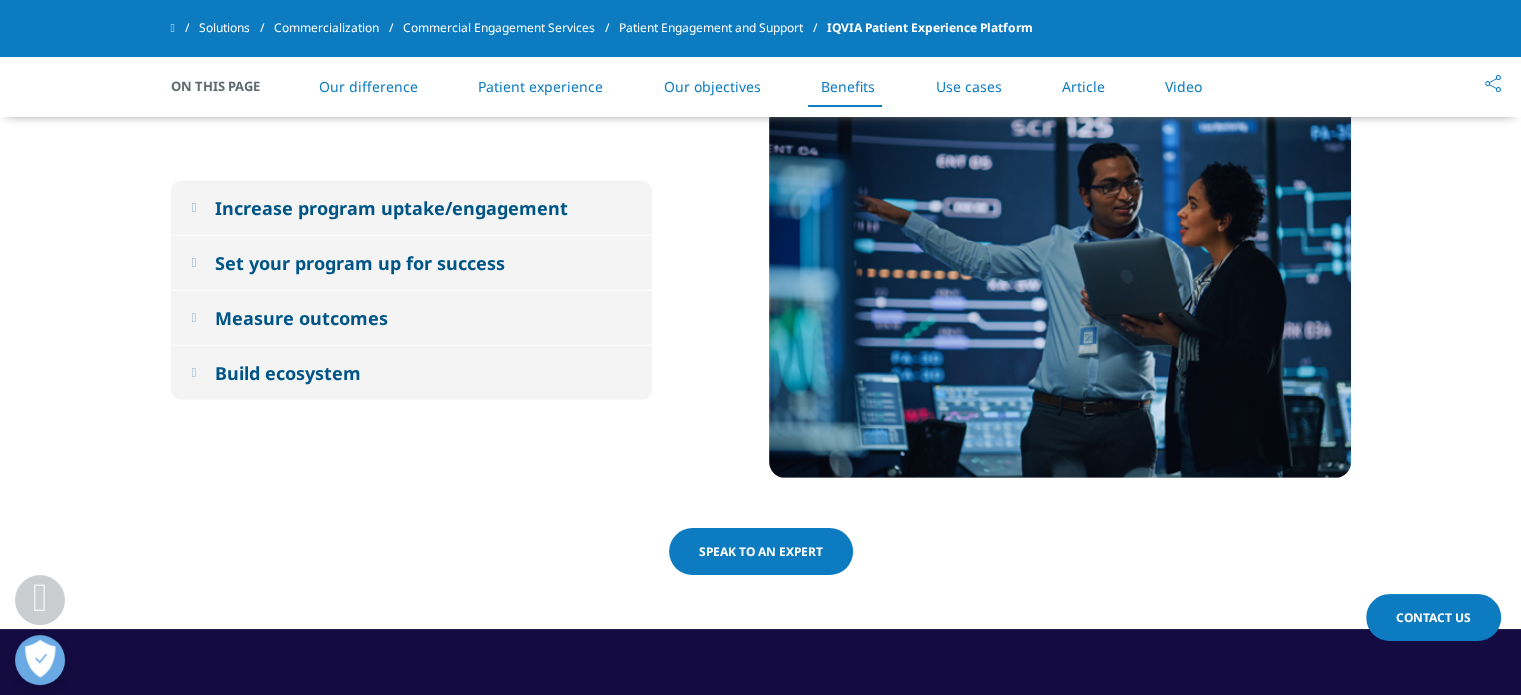scroll, scrollTop: 5872, scrollLeft: 0, axis: vertical 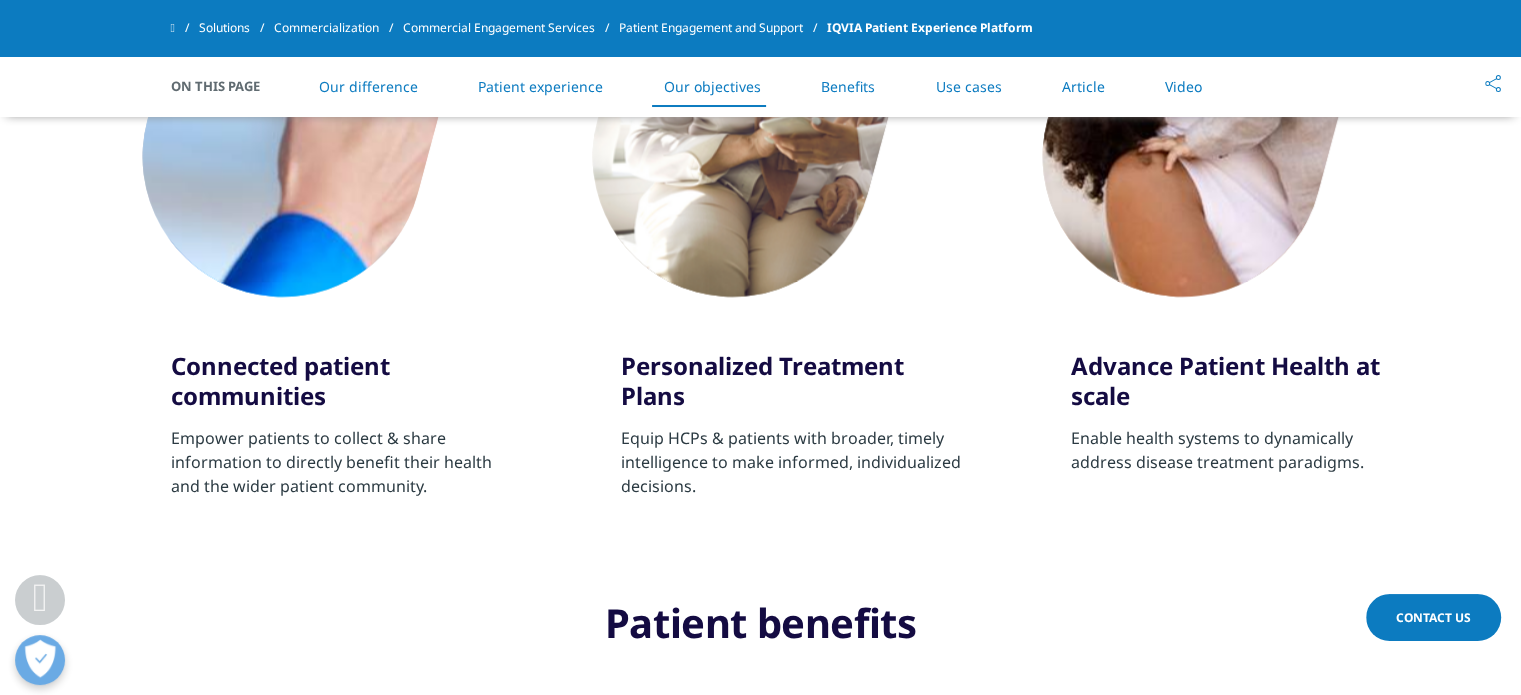 type 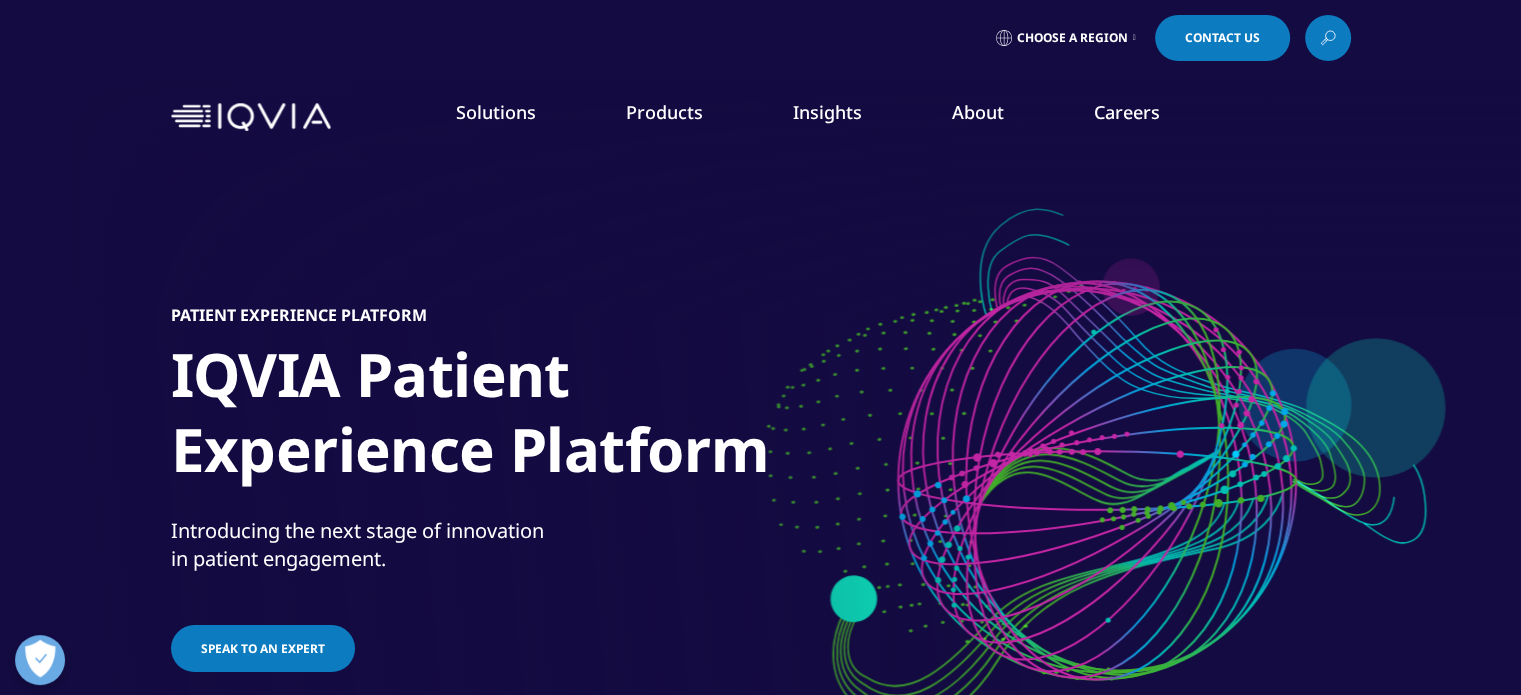 scroll, scrollTop: 100, scrollLeft: 0, axis: vertical 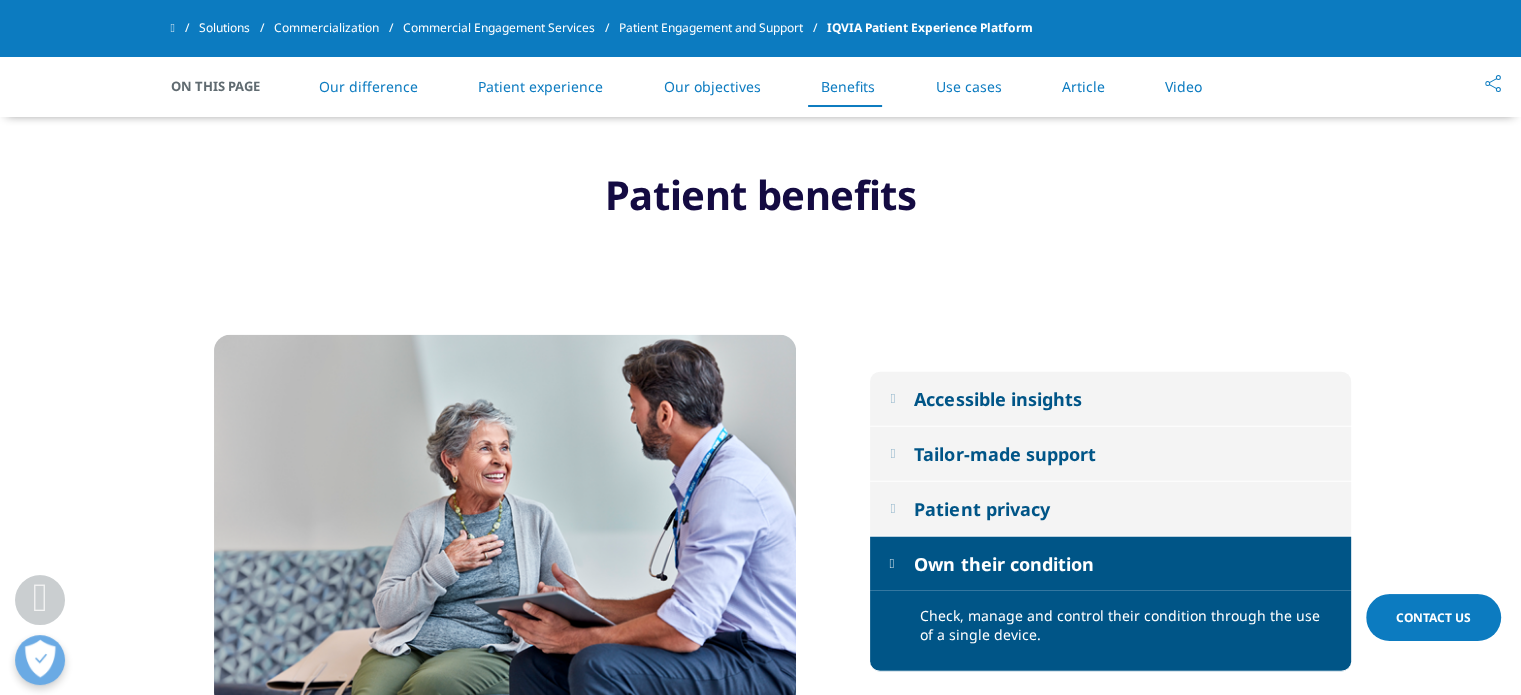 click on "Accessible insights" at bounding box center (997, 399) 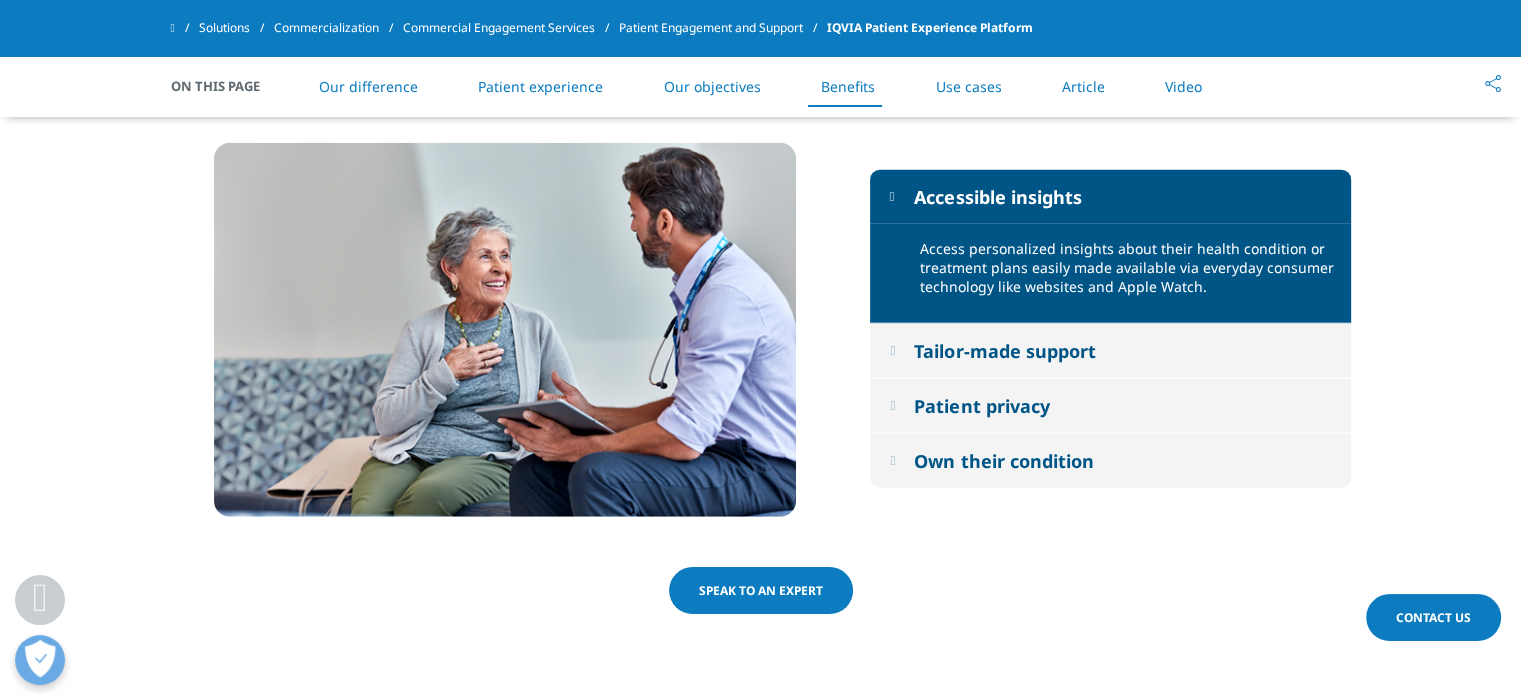 scroll, scrollTop: 5100, scrollLeft: 0, axis: vertical 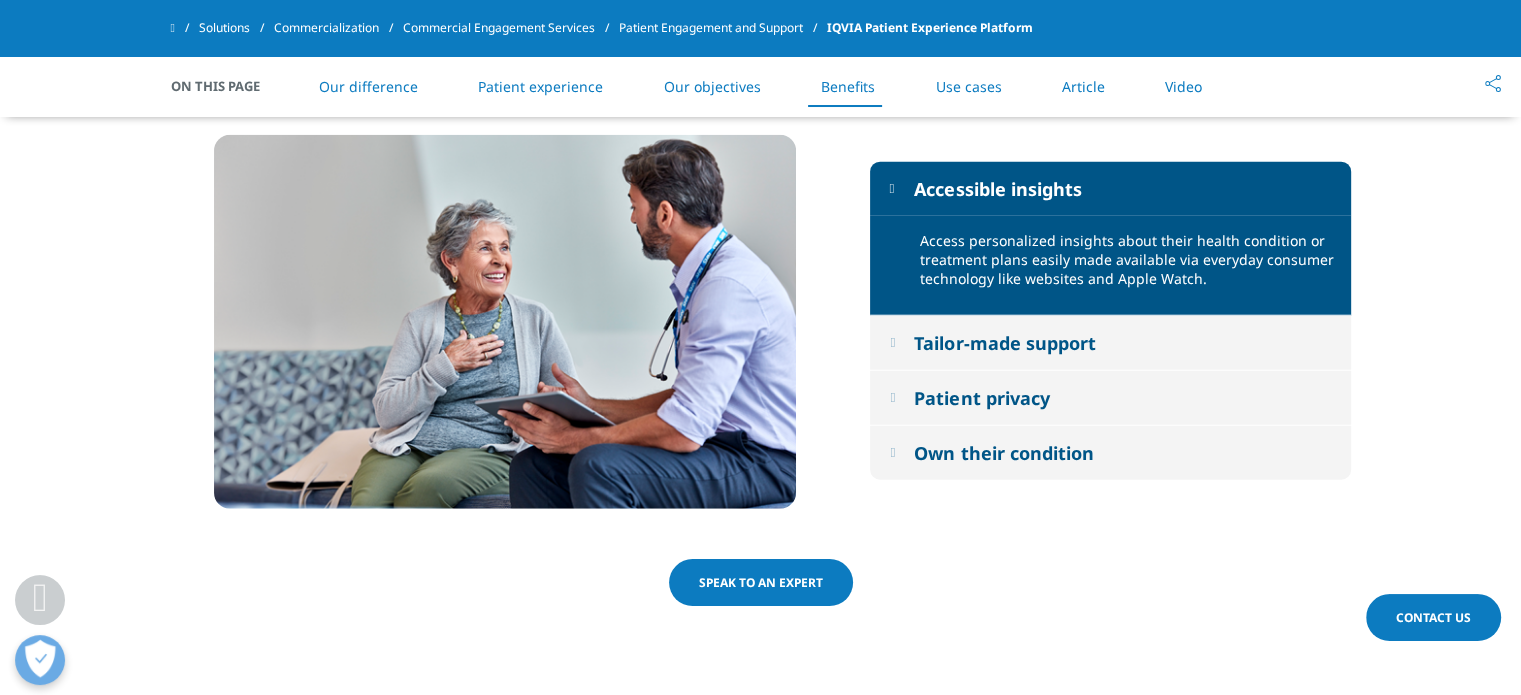 click on "Tailor-made support" at bounding box center (1110, 343) 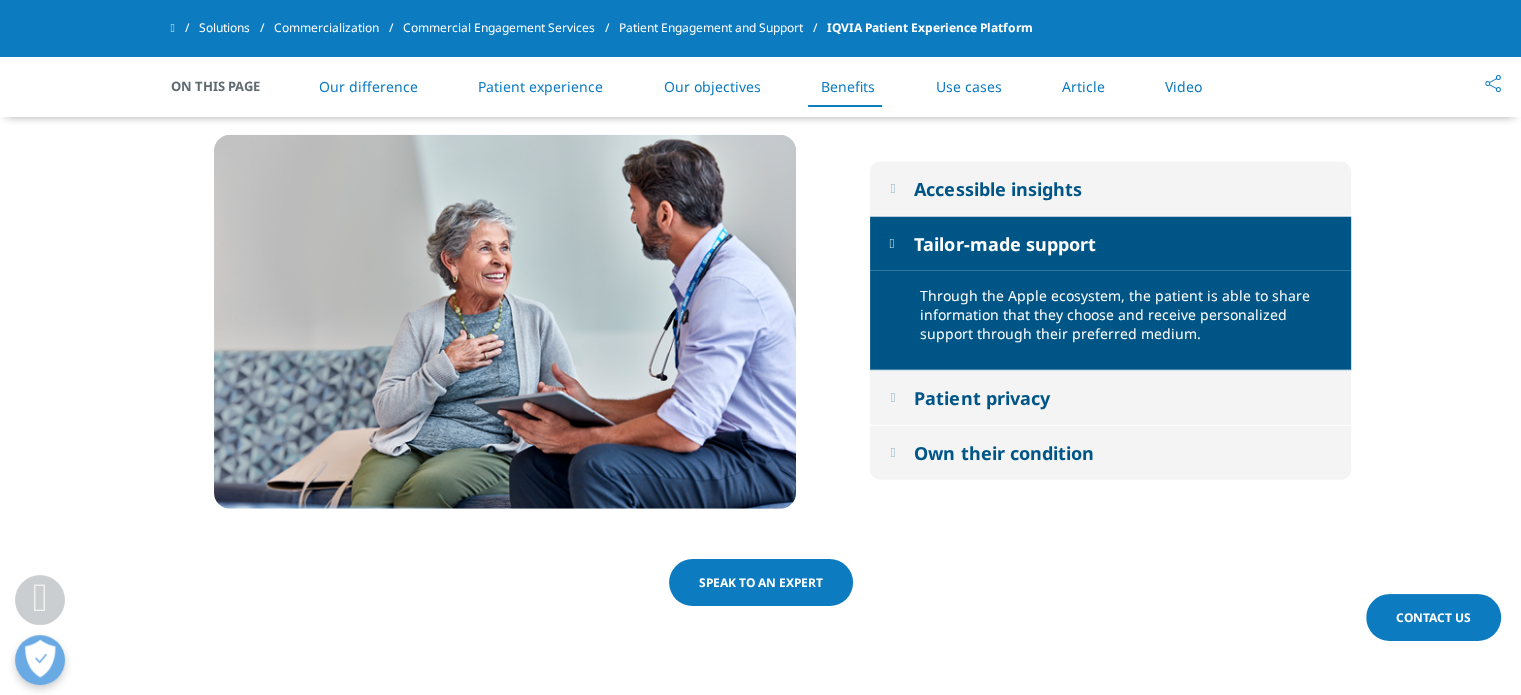 click on "Patient privacy" at bounding box center (981, 398) 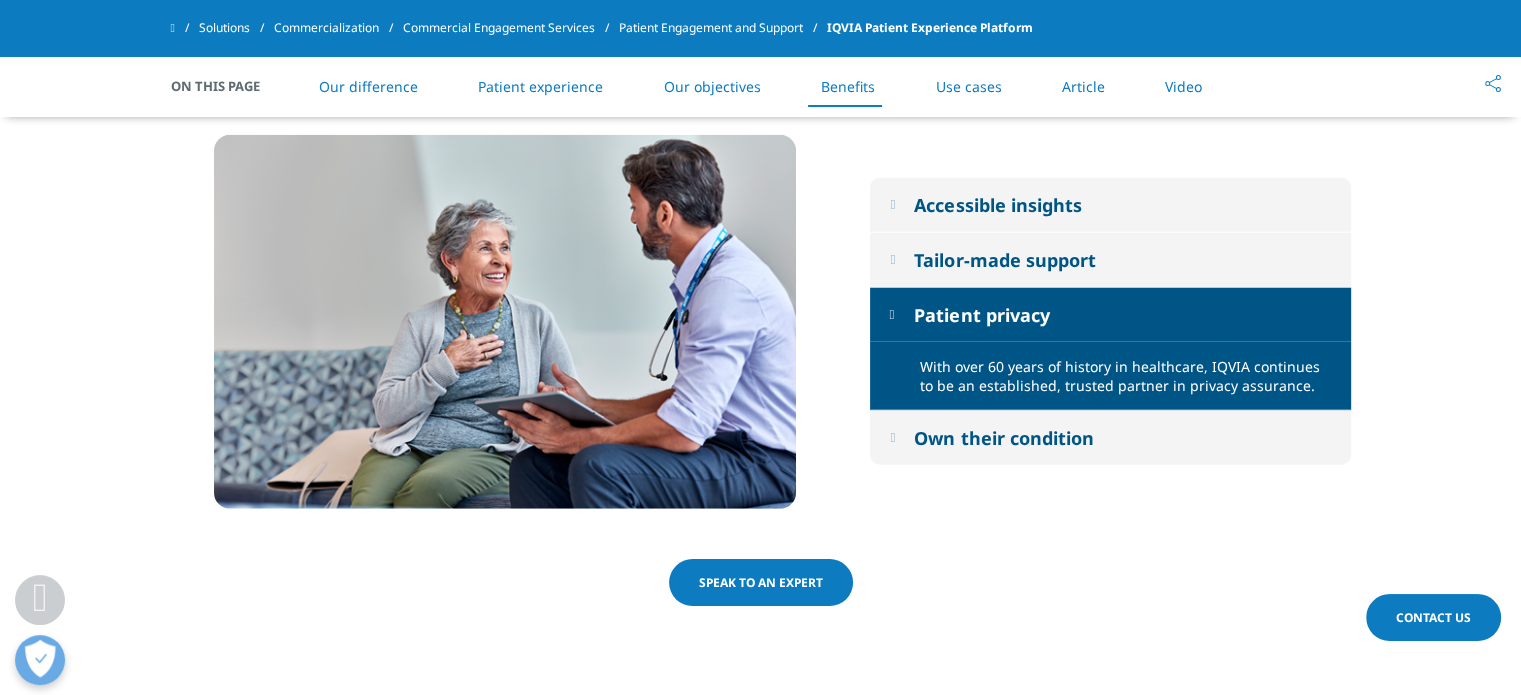 click on "Own their condition" at bounding box center [1110, 438] 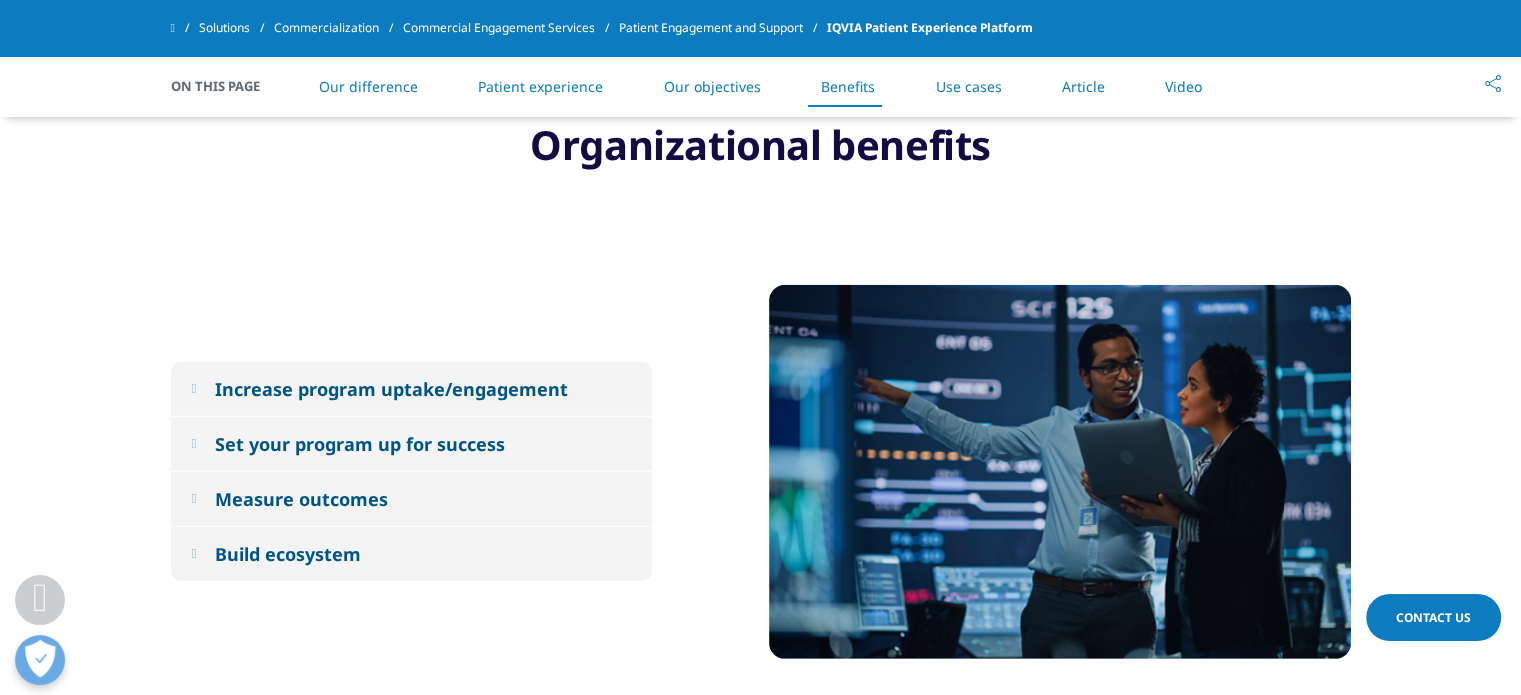 scroll, scrollTop: 5700, scrollLeft: 0, axis: vertical 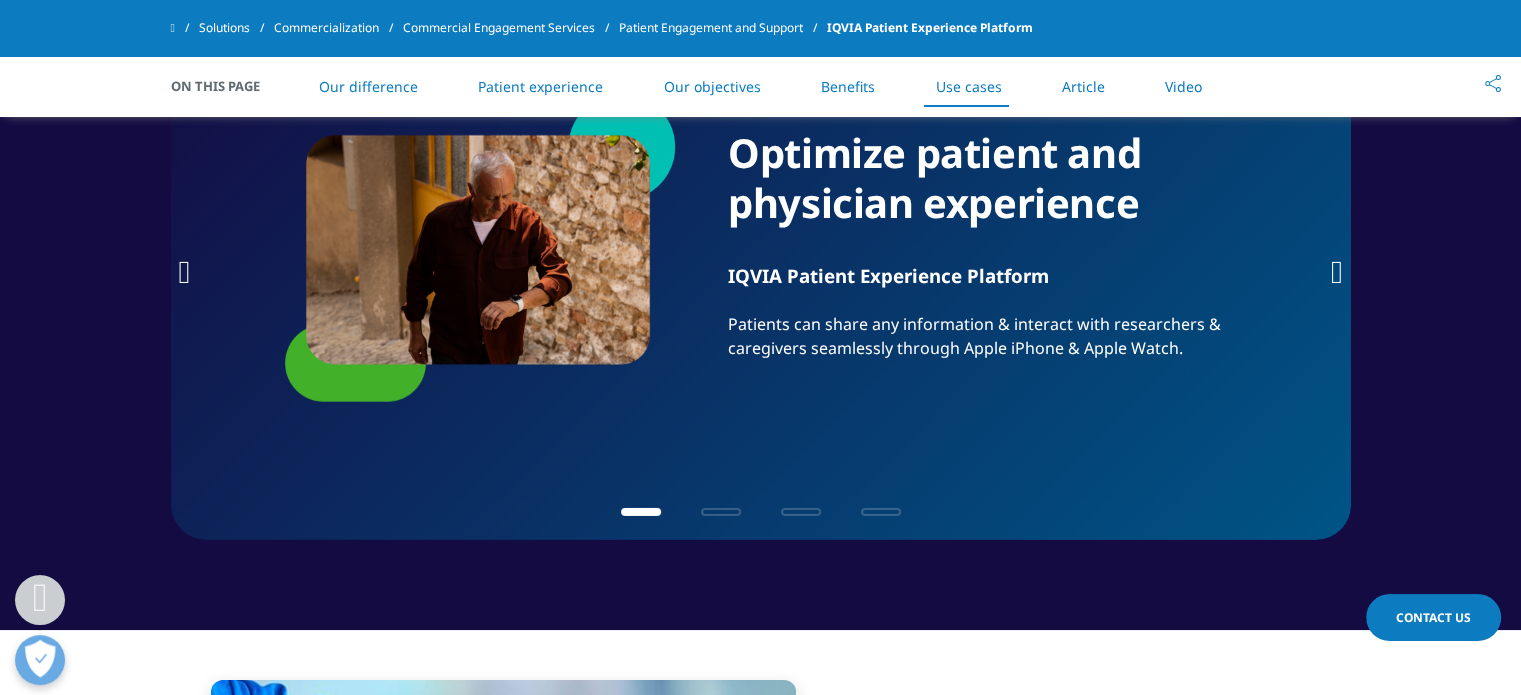 click on "Optimize patient and physician experience
IQVIA Patient Experience Platform
Patients can share any information & interact with researchers & caregivers seamlessly through Apple iPhone & Apple Watch." at bounding box center (761, 265) 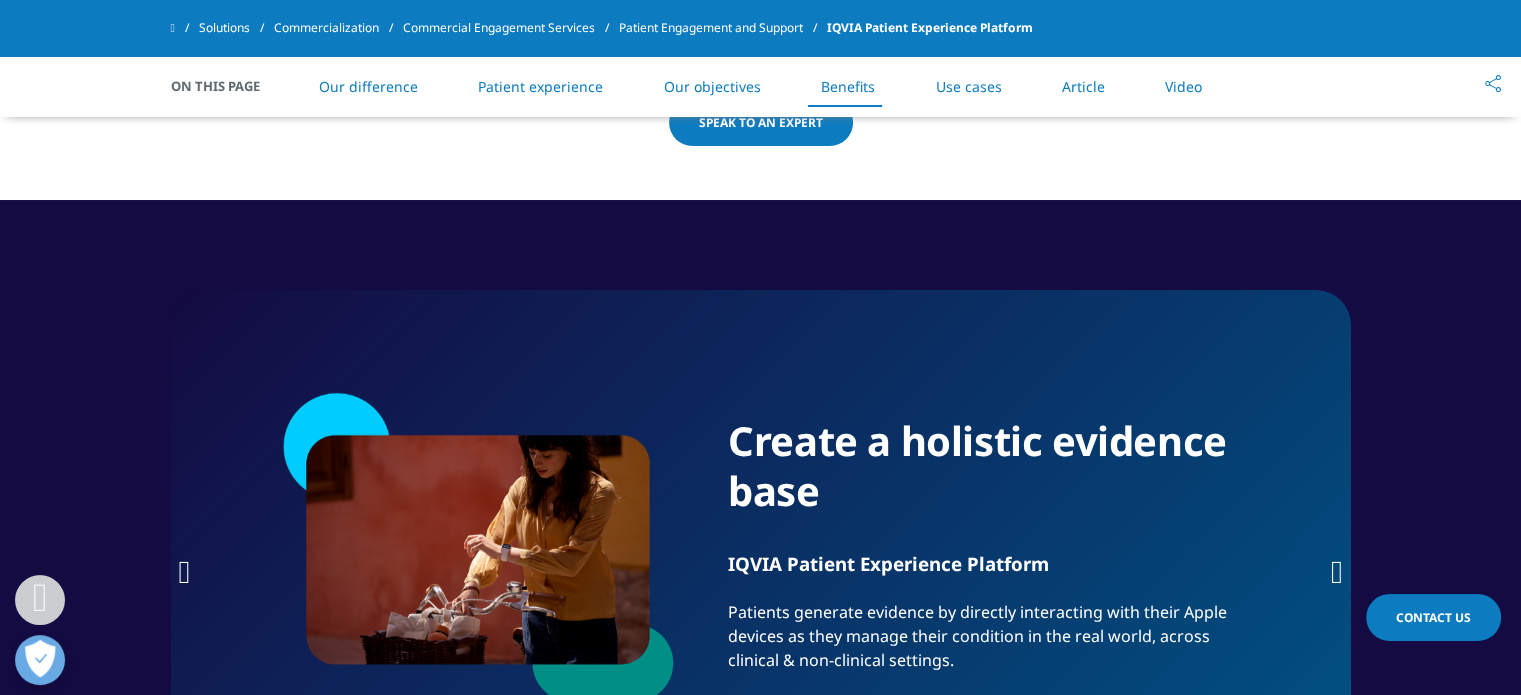 scroll, scrollTop: 6500, scrollLeft: 0, axis: vertical 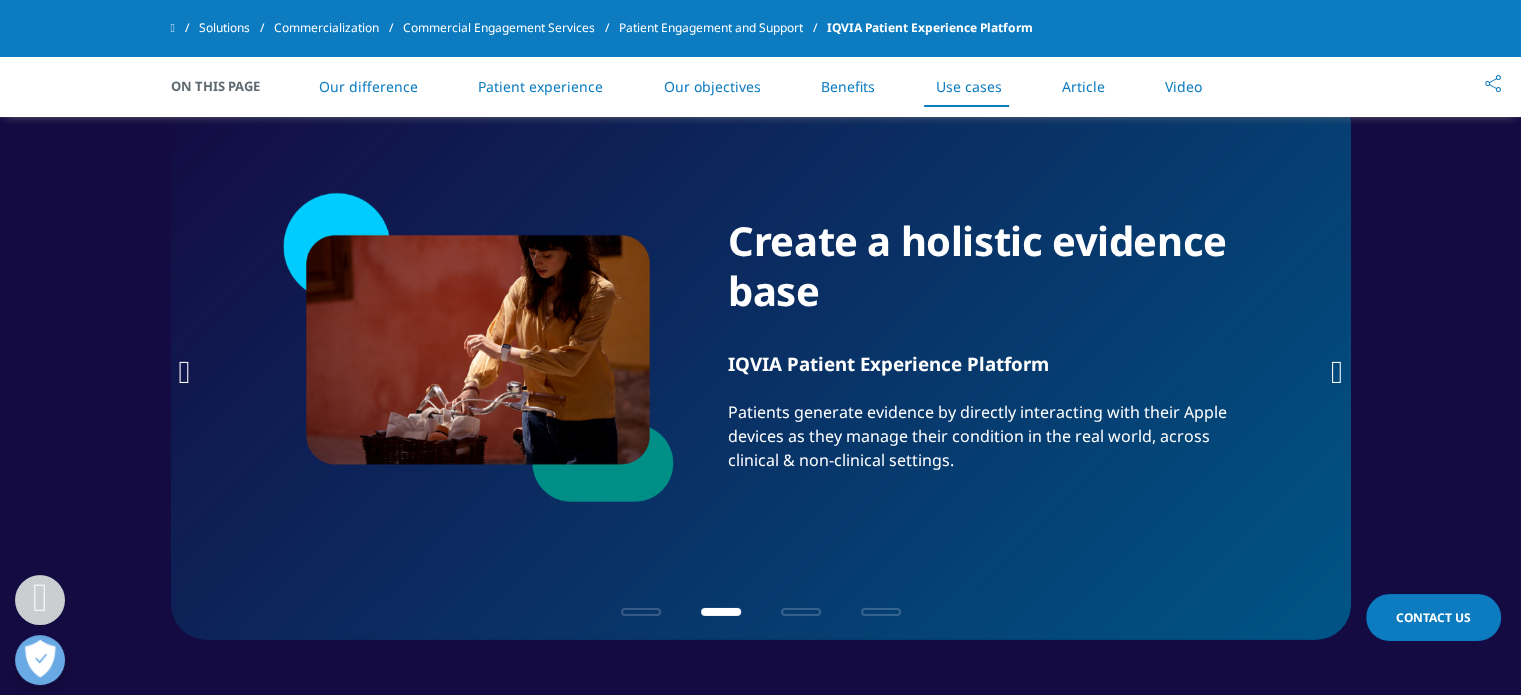 click on "Create a holistic evidence base
IQVIA Patient Experience Platform
Patients generate evidence by directly interacting with their Apple devices as they manage their condition in the real world, across clinical & non-clinical settings." at bounding box center [761, 365] 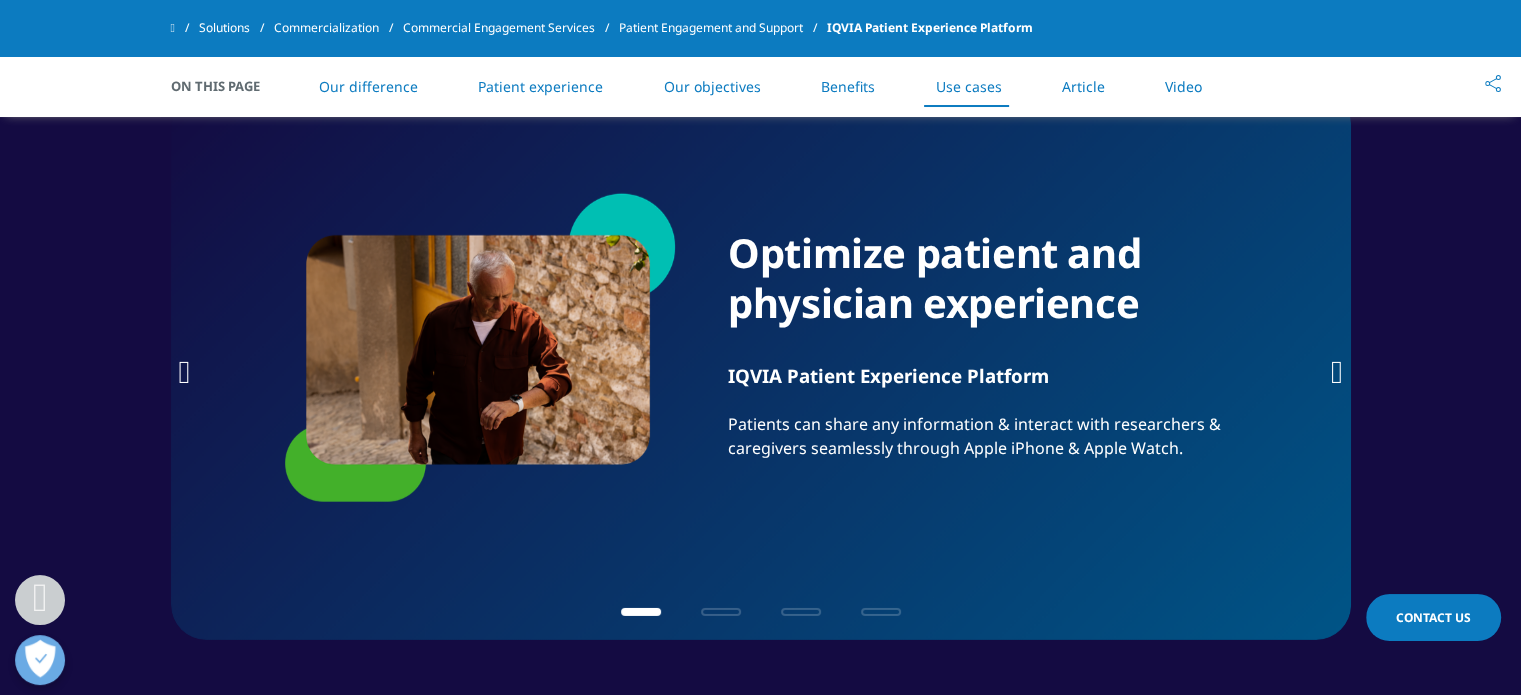 scroll, scrollTop: 6500, scrollLeft: 0, axis: vertical 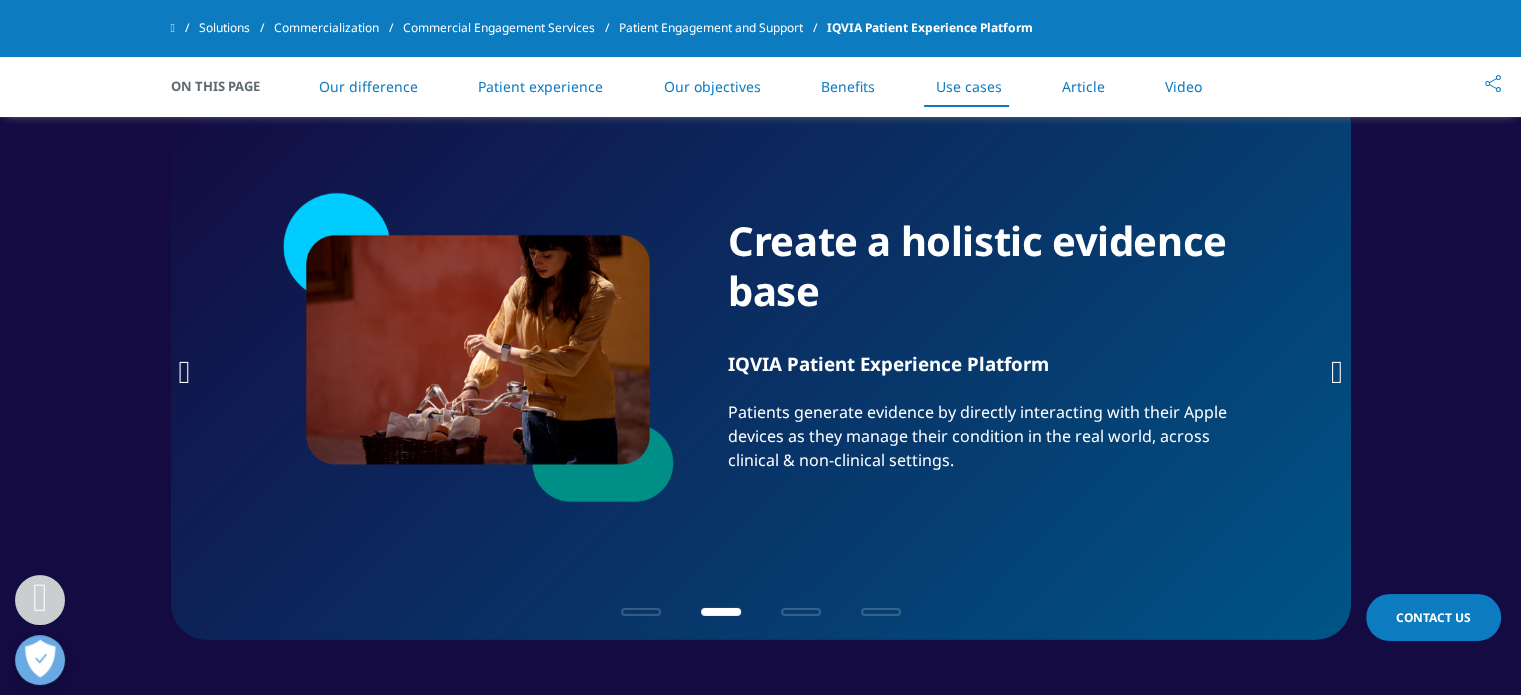 click at bounding box center [1337, 372] 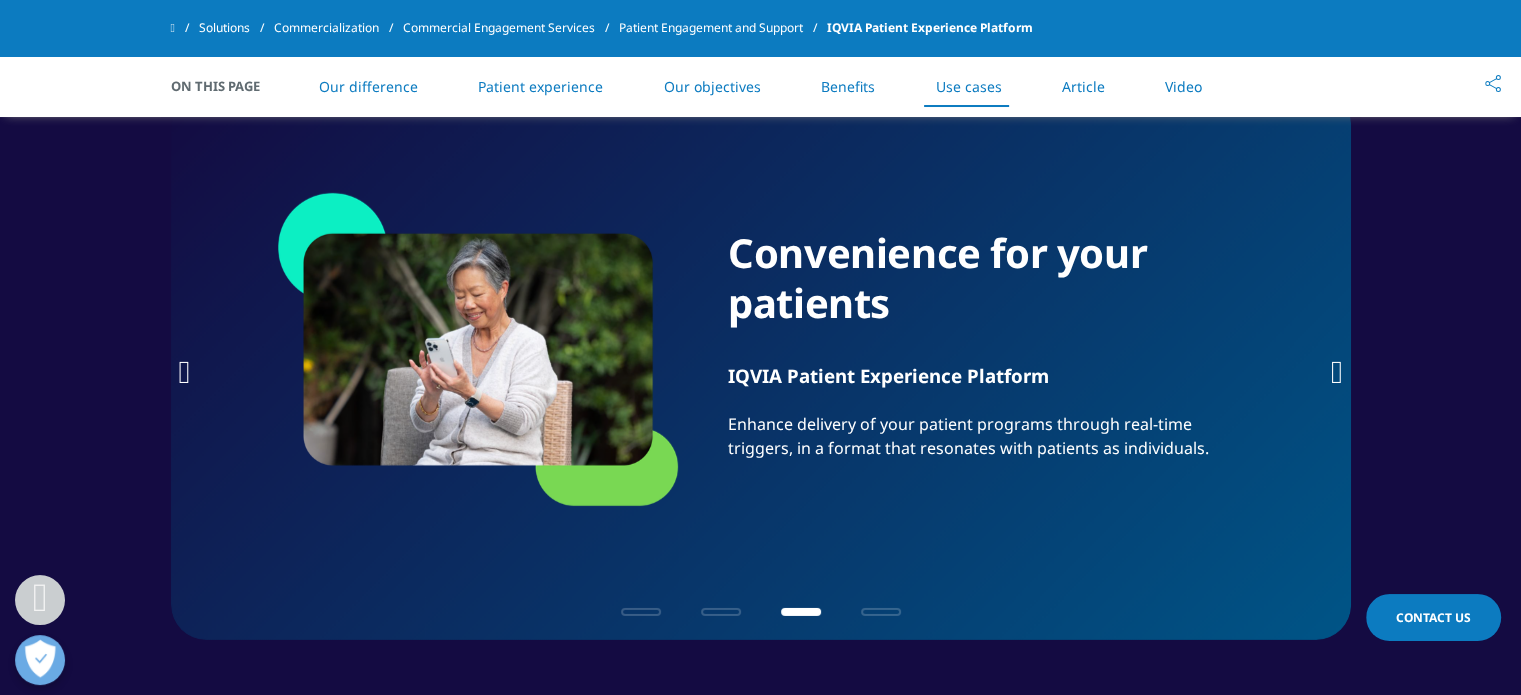 click at bounding box center [1337, 372] 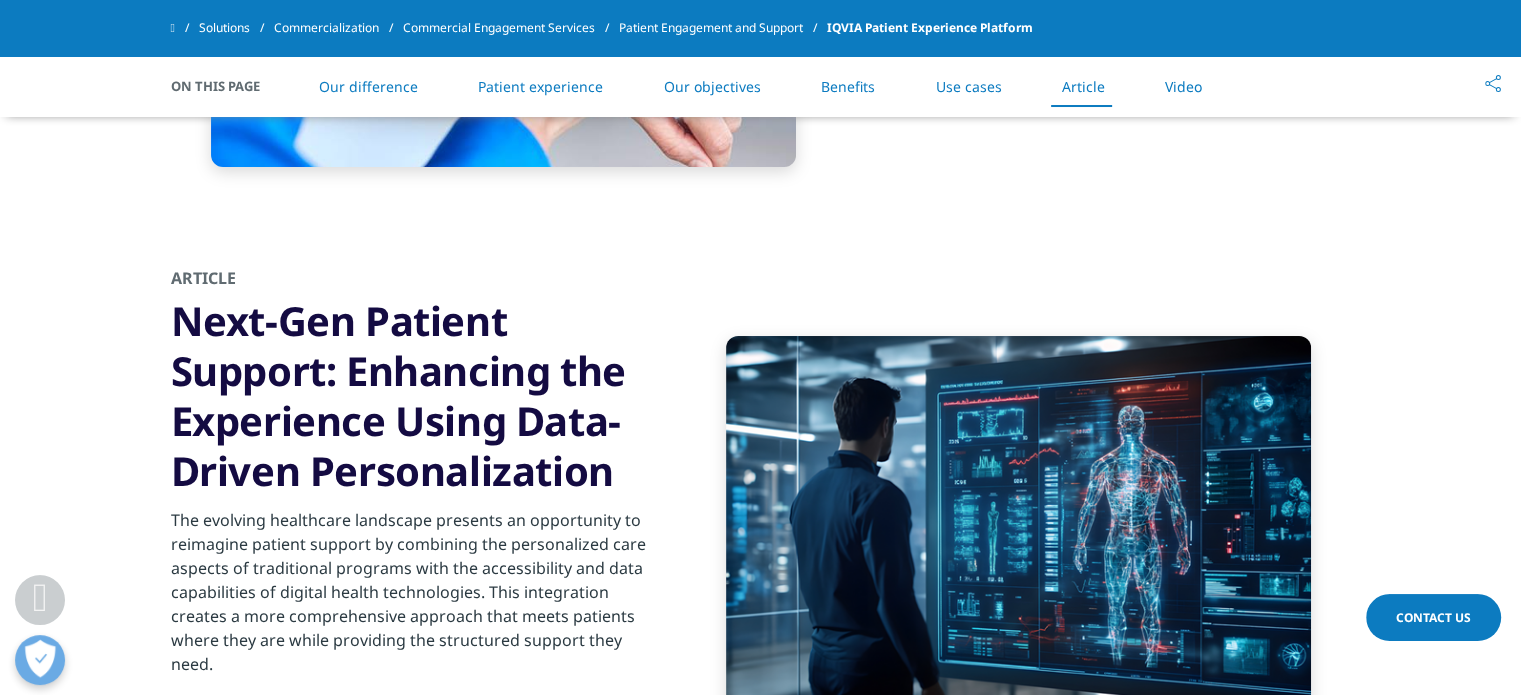 scroll, scrollTop: 7440, scrollLeft: 0, axis: vertical 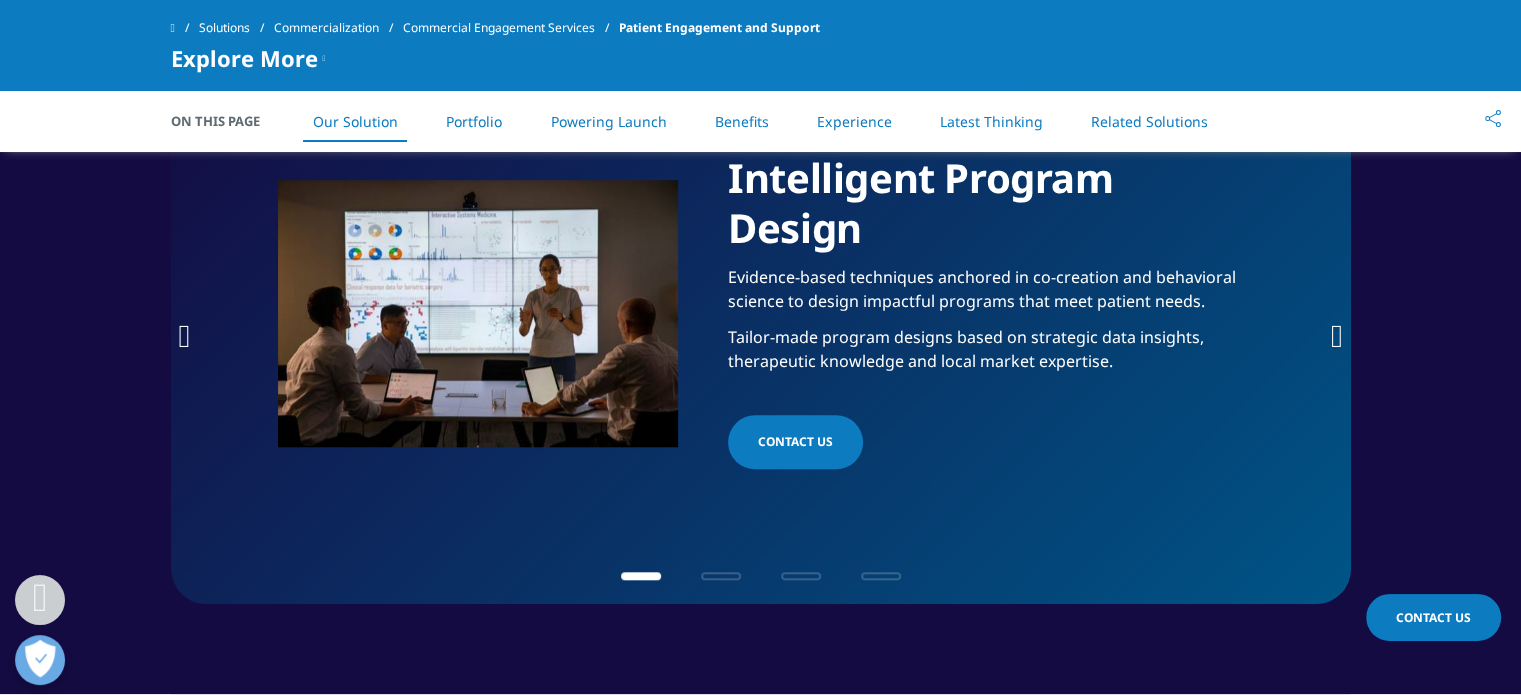 click at bounding box center (1337, 336) 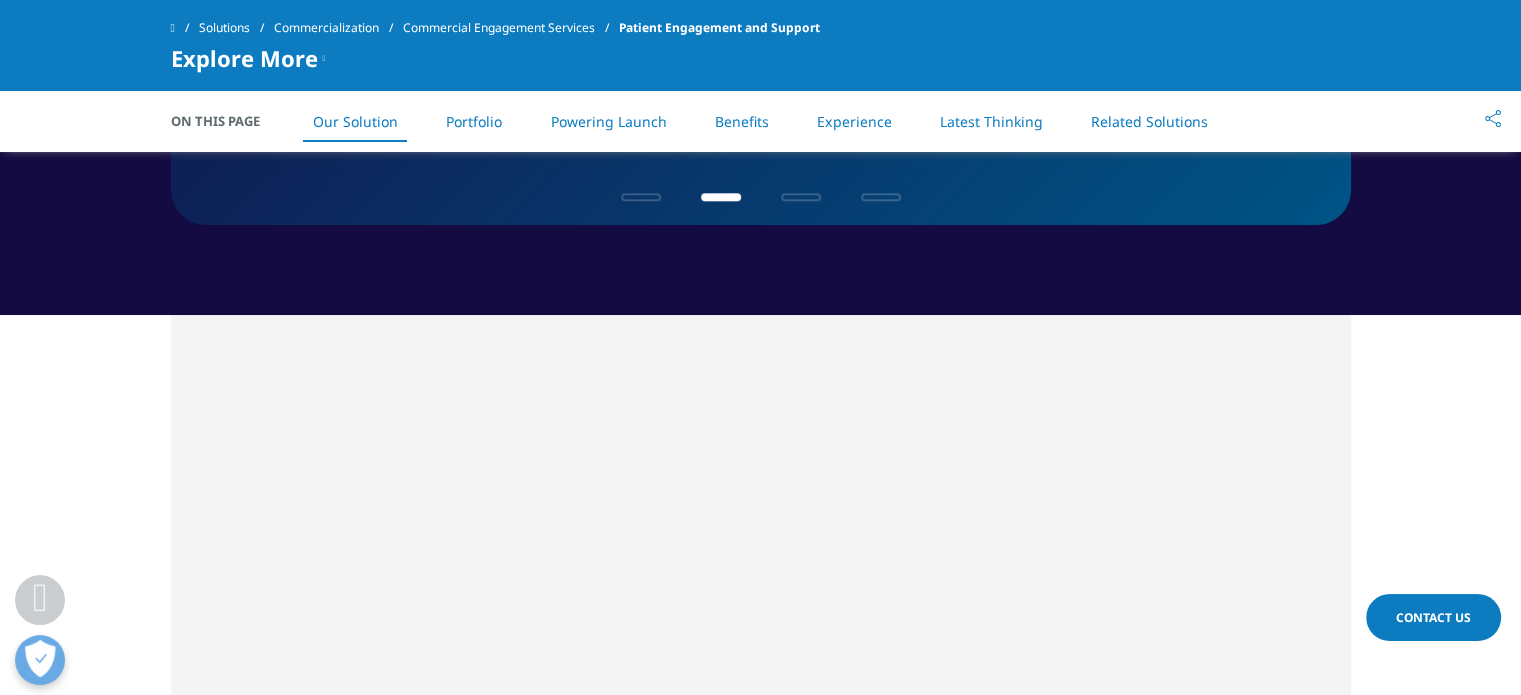 scroll, scrollTop: 1998, scrollLeft: 0, axis: vertical 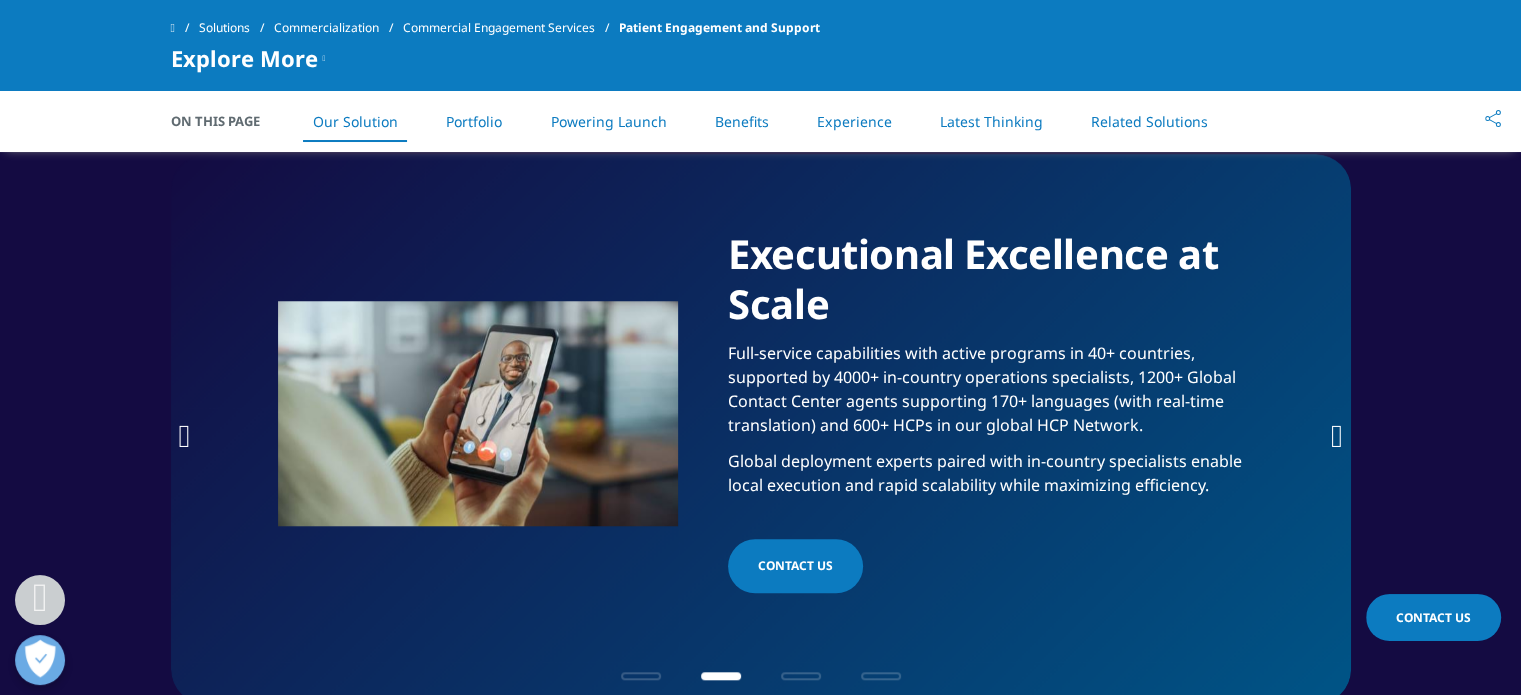 click at bounding box center (1337, 436) 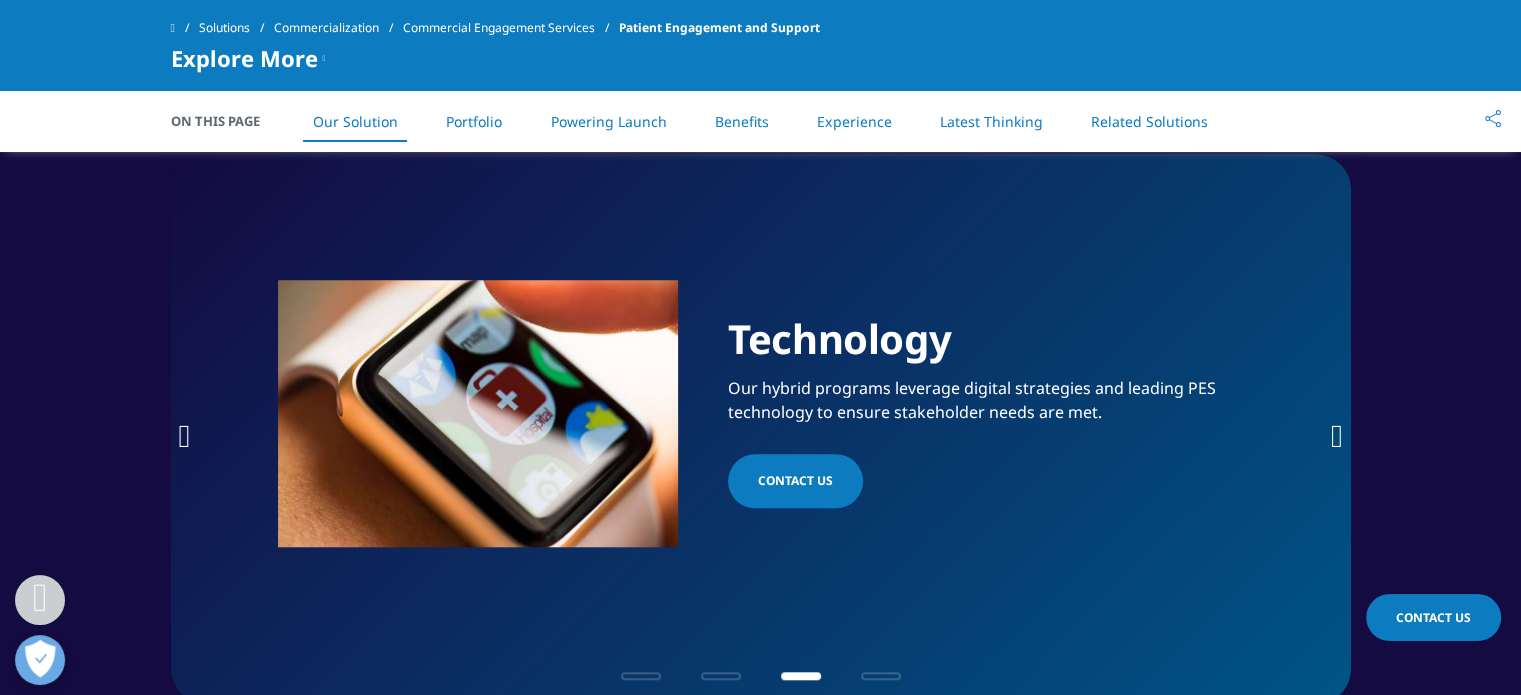 click at bounding box center (1337, 436) 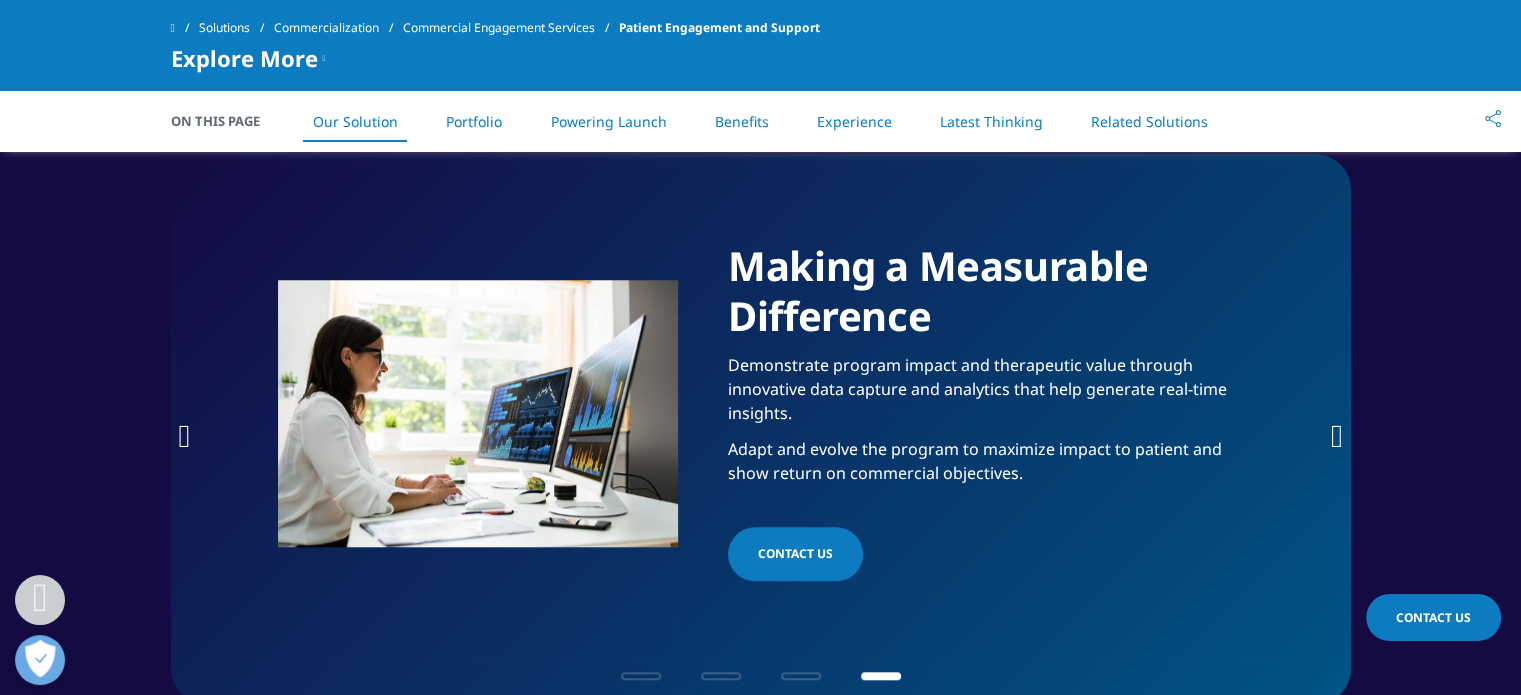 click at bounding box center (1337, 436) 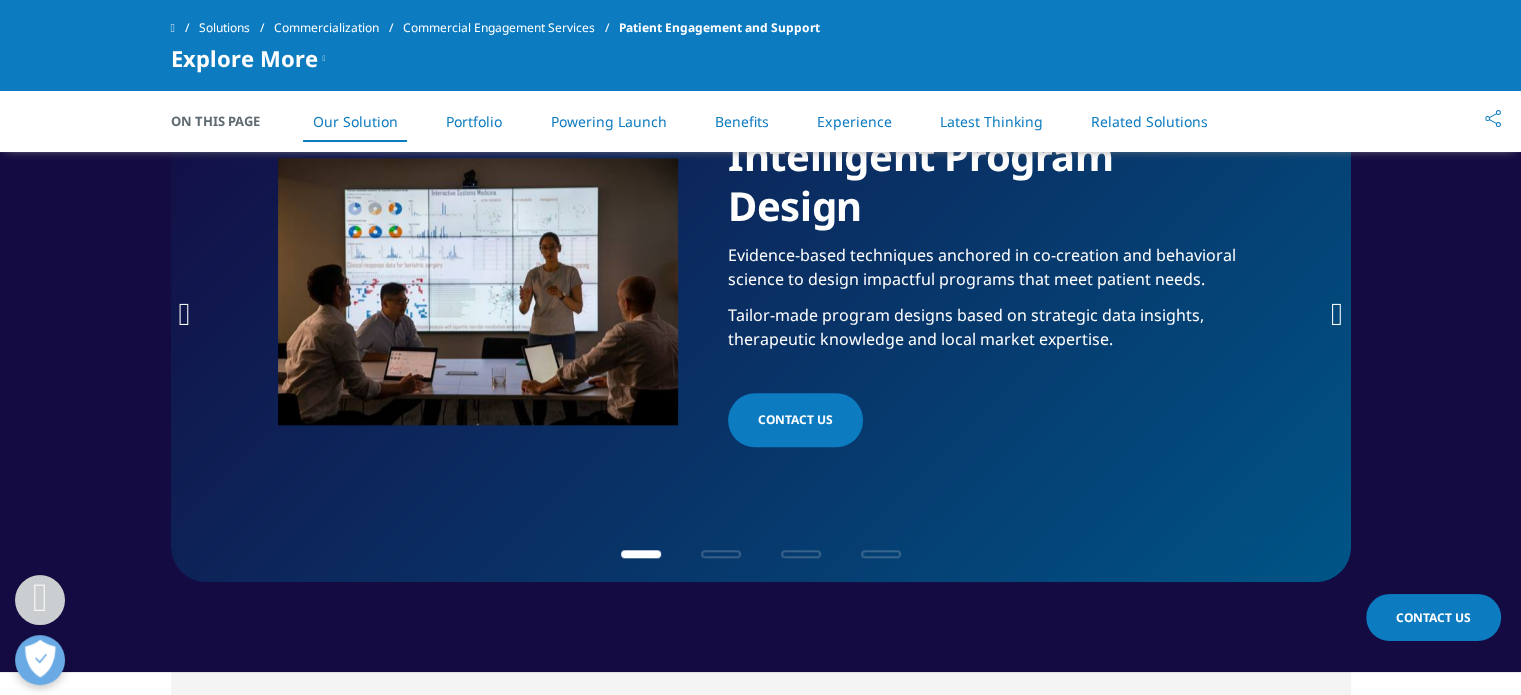 scroll, scrollTop: 1698, scrollLeft: 0, axis: vertical 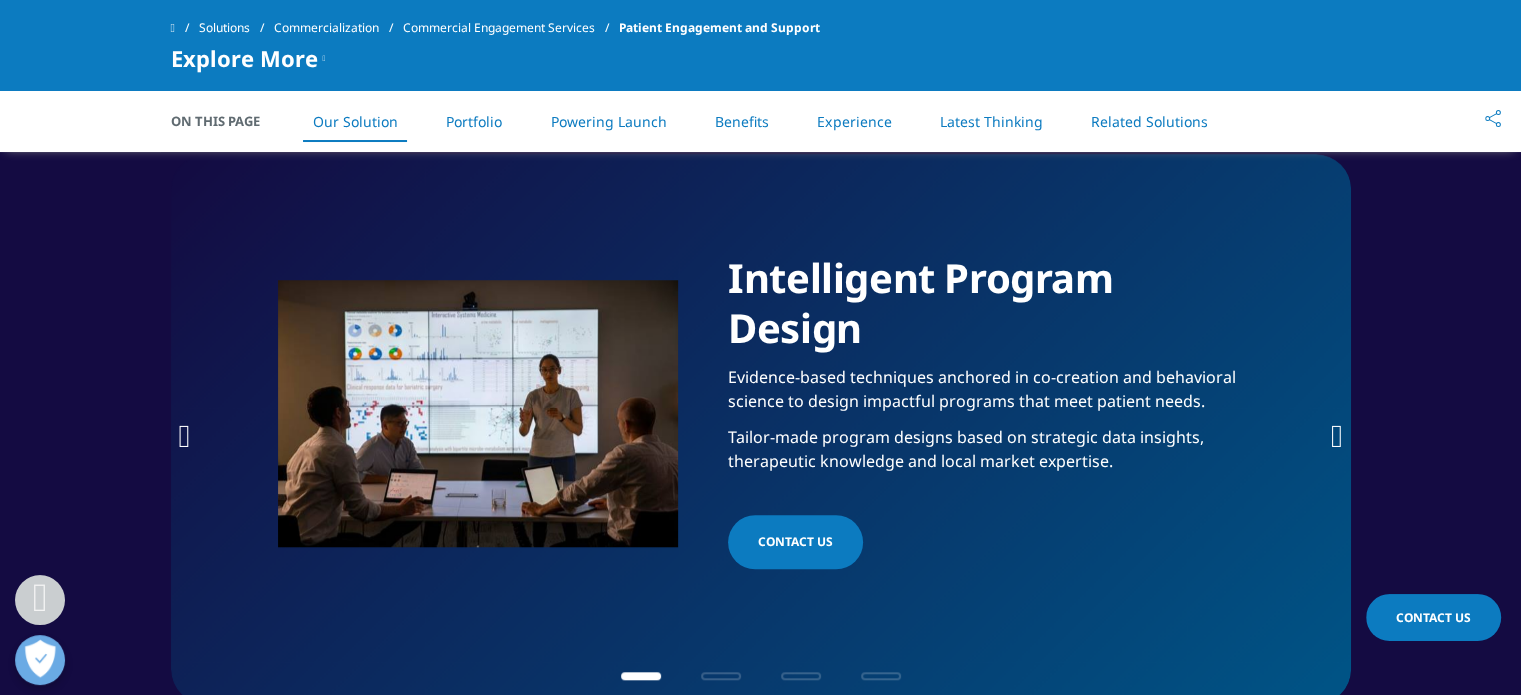 click on "Intelligent Program Design
Evidence-based techniques anchored in co-creation and behavioral science to design impactful programs that meet patient needs.
Tailor-made program designs based on strategic data insights, therapeutic knowledge and local market expertise.
contact us" at bounding box center (761, 429) 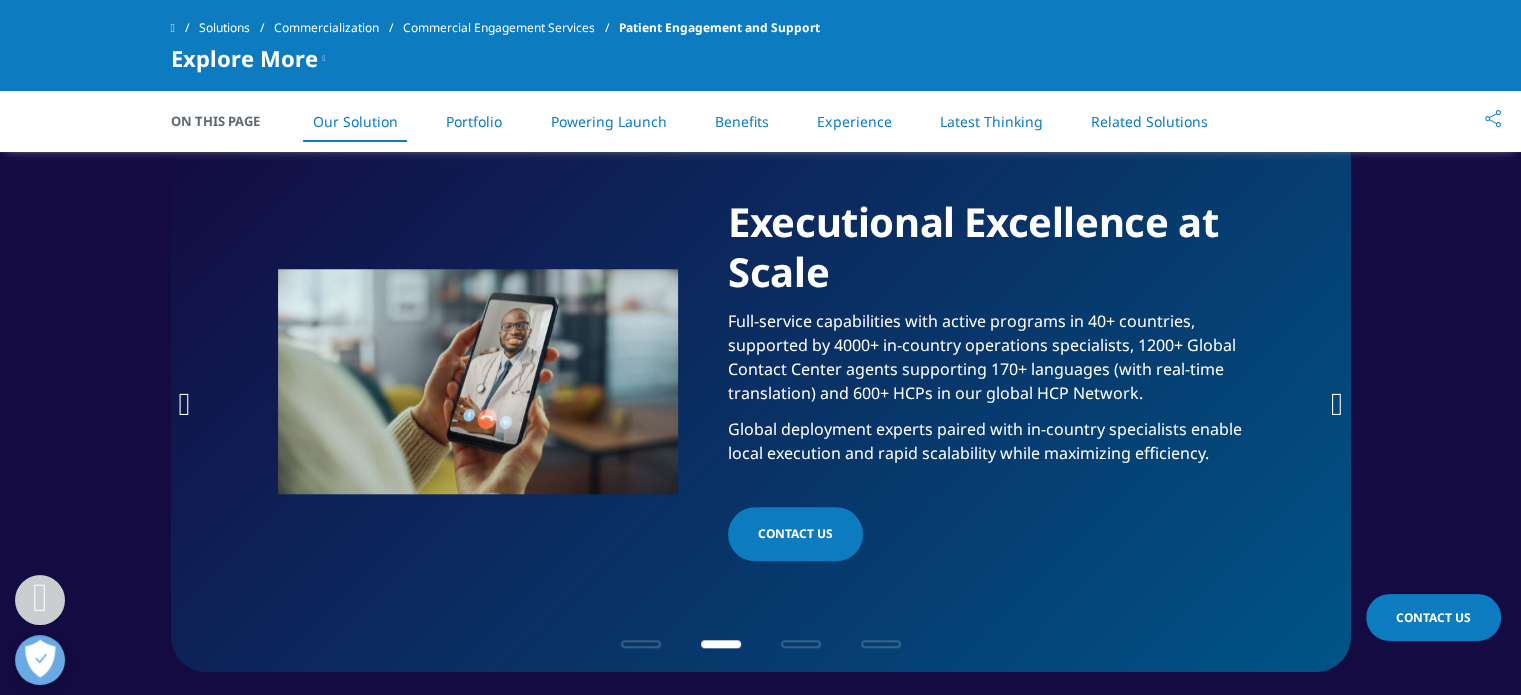 scroll, scrollTop: 1798, scrollLeft: 0, axis: vertical 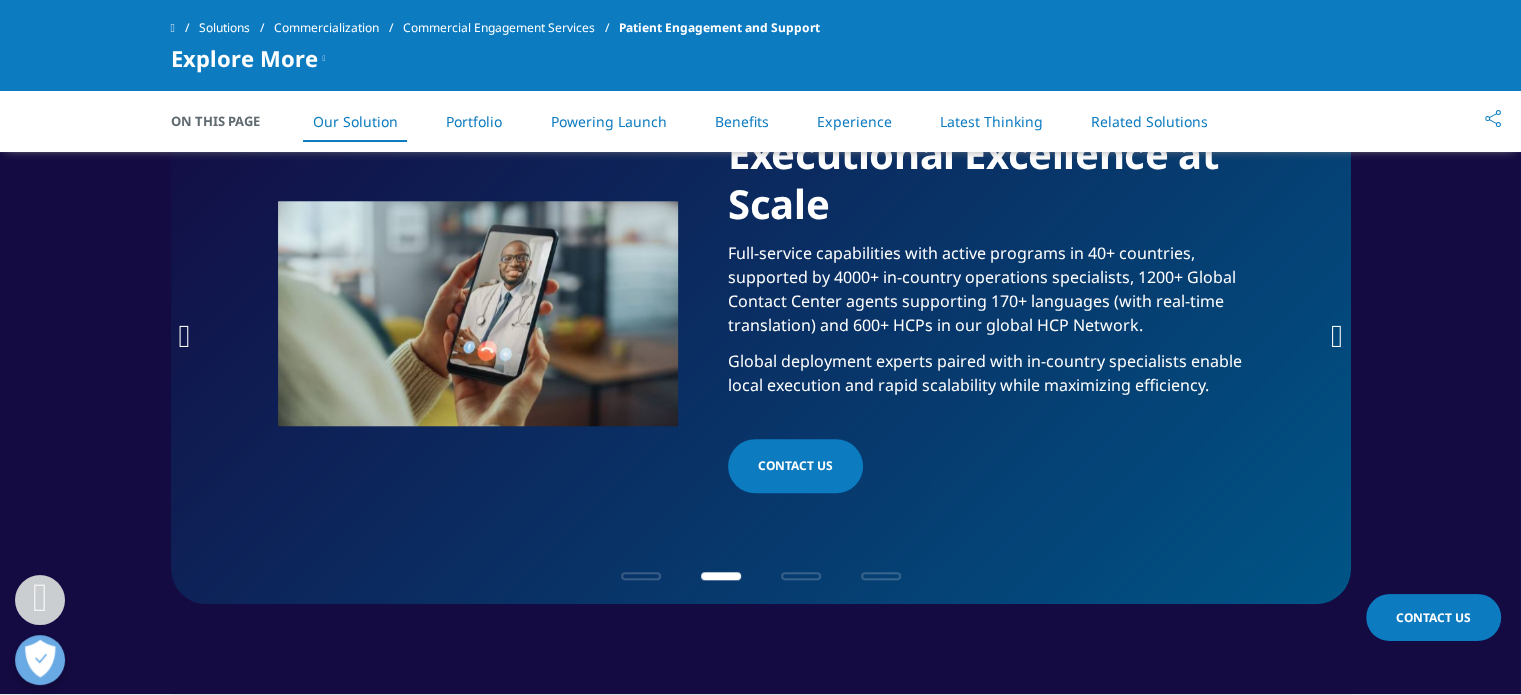 click at bounding box center (1337, 336) 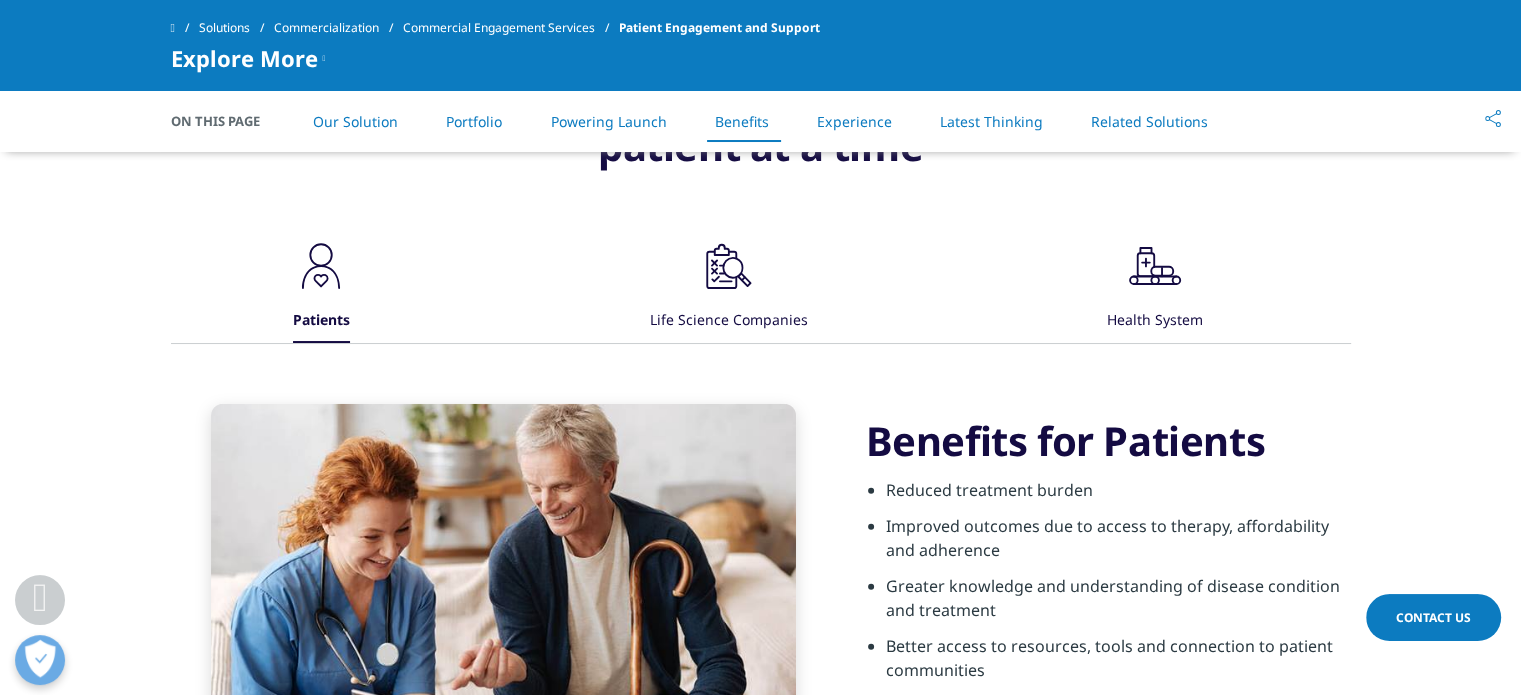 scroll, scrollTop: 5798, scrollLeft: 0, axis: vertical 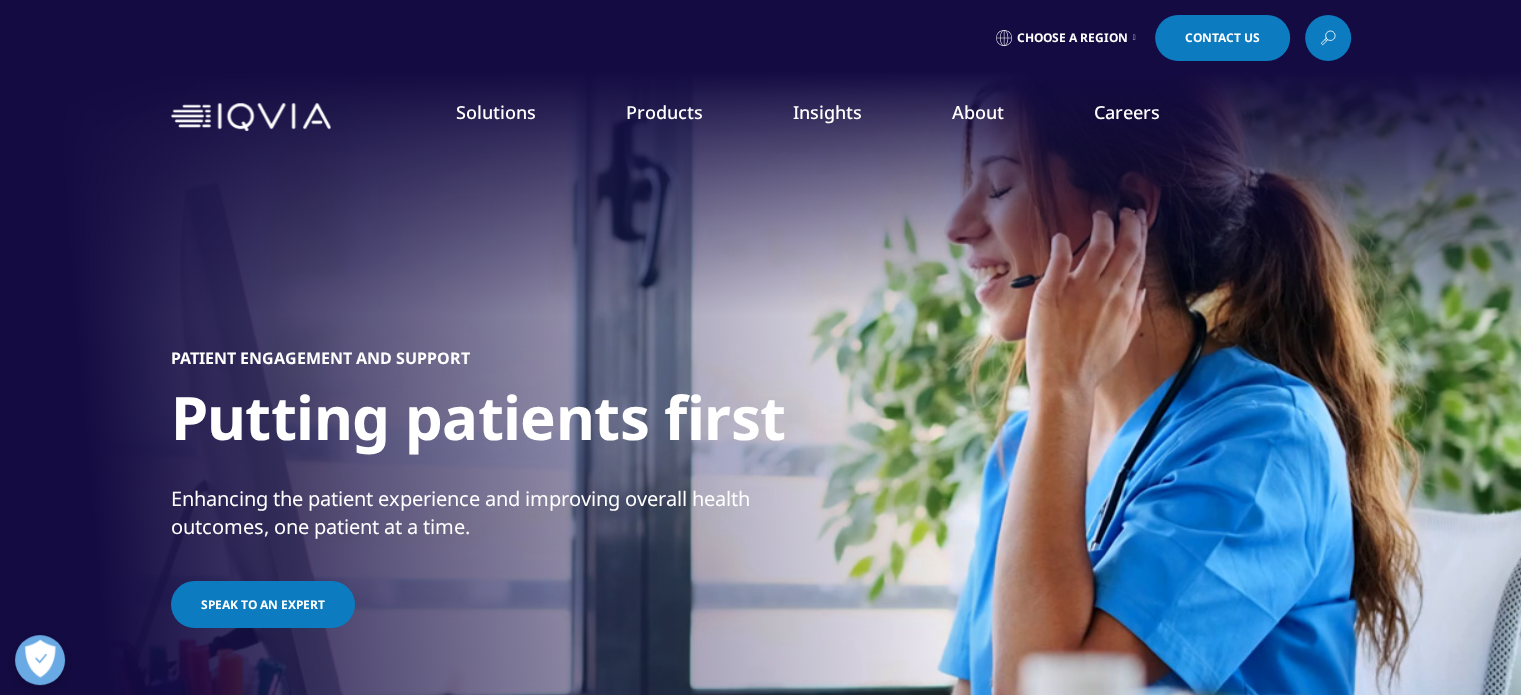 click on "Choose a Region" at bounding box center (1066, 38) 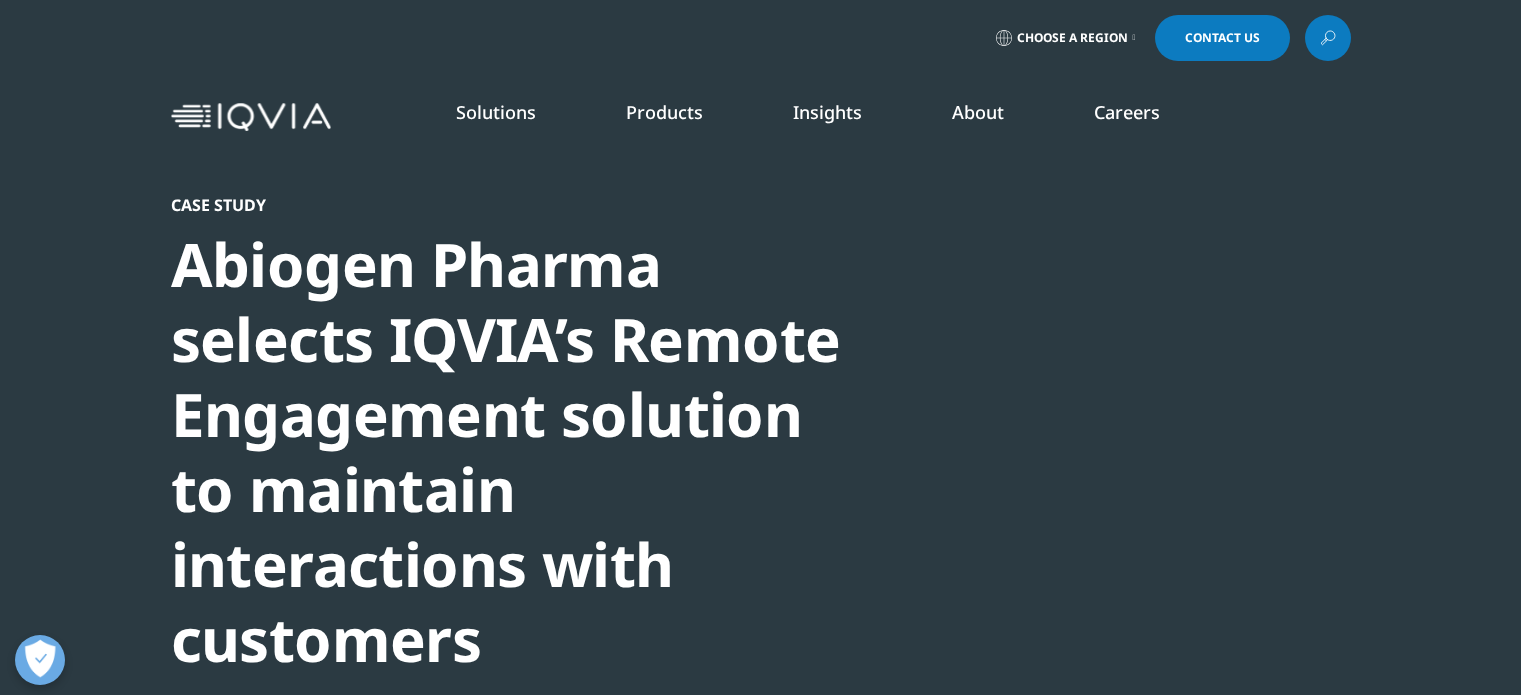 scroll, scrollTop: 100, scrollLeft: 0, axis: vertical 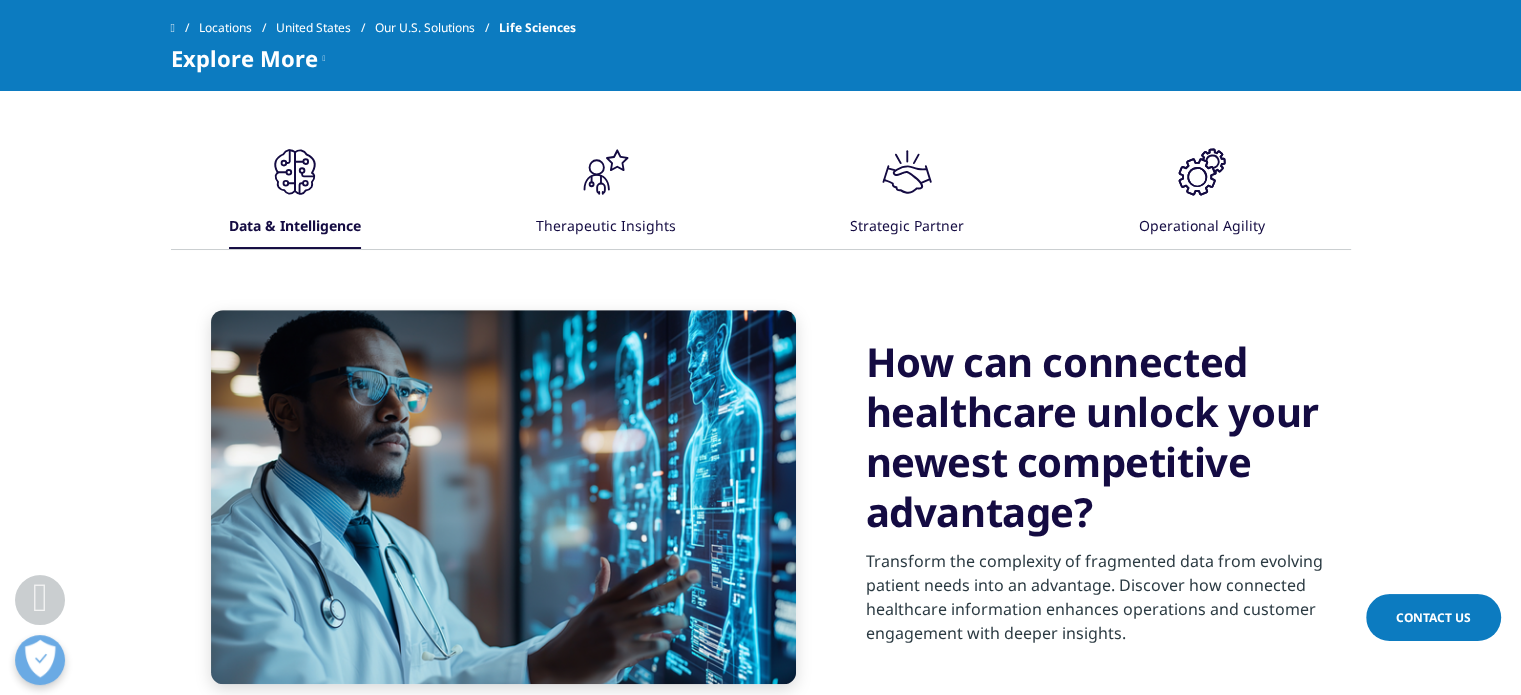 click on "Therapeutic Insights" at bounding box center [606, 227] 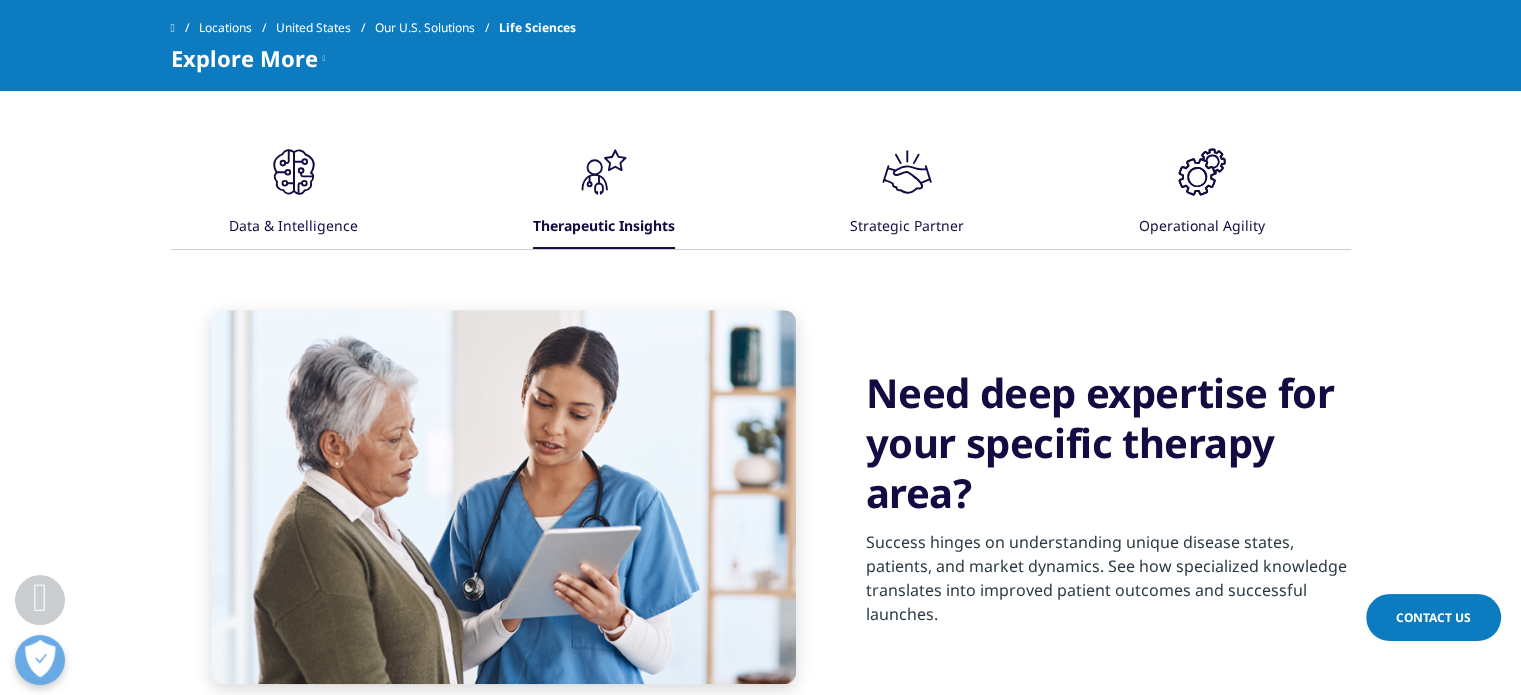 click on "Strategic Partner" at bounding box center [907, 227] 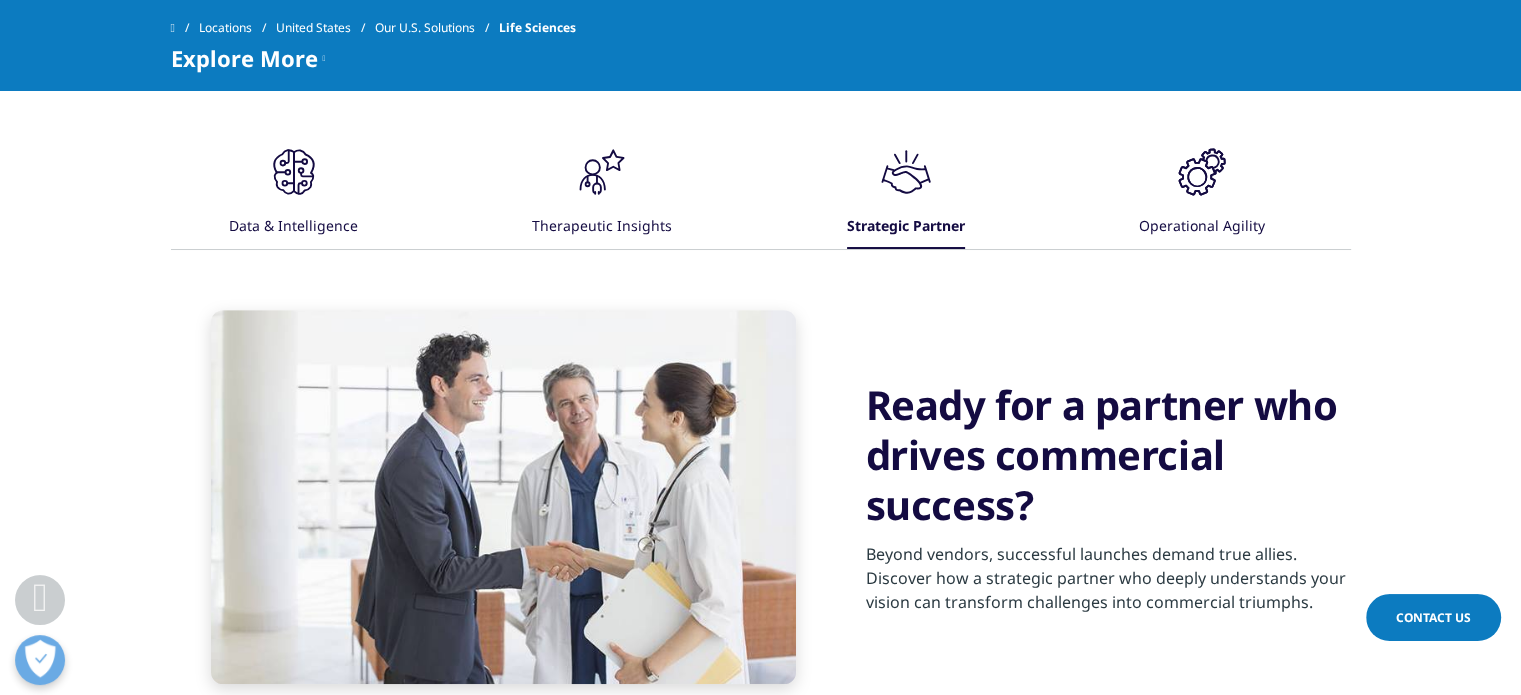 click on "Operational Agility" at bounding box center [1202, 227] 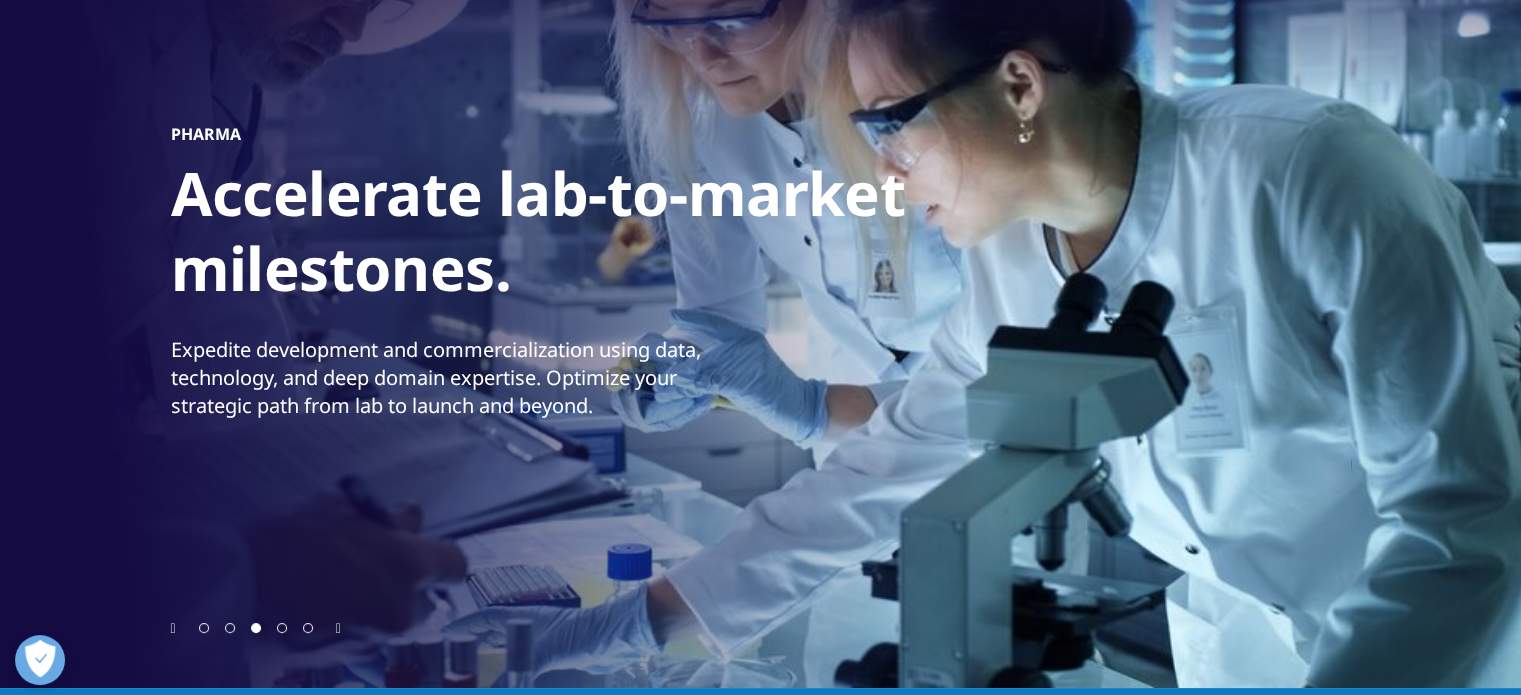 scroll, scrollTop: 200, scrollLeft: 0, axis: vertical 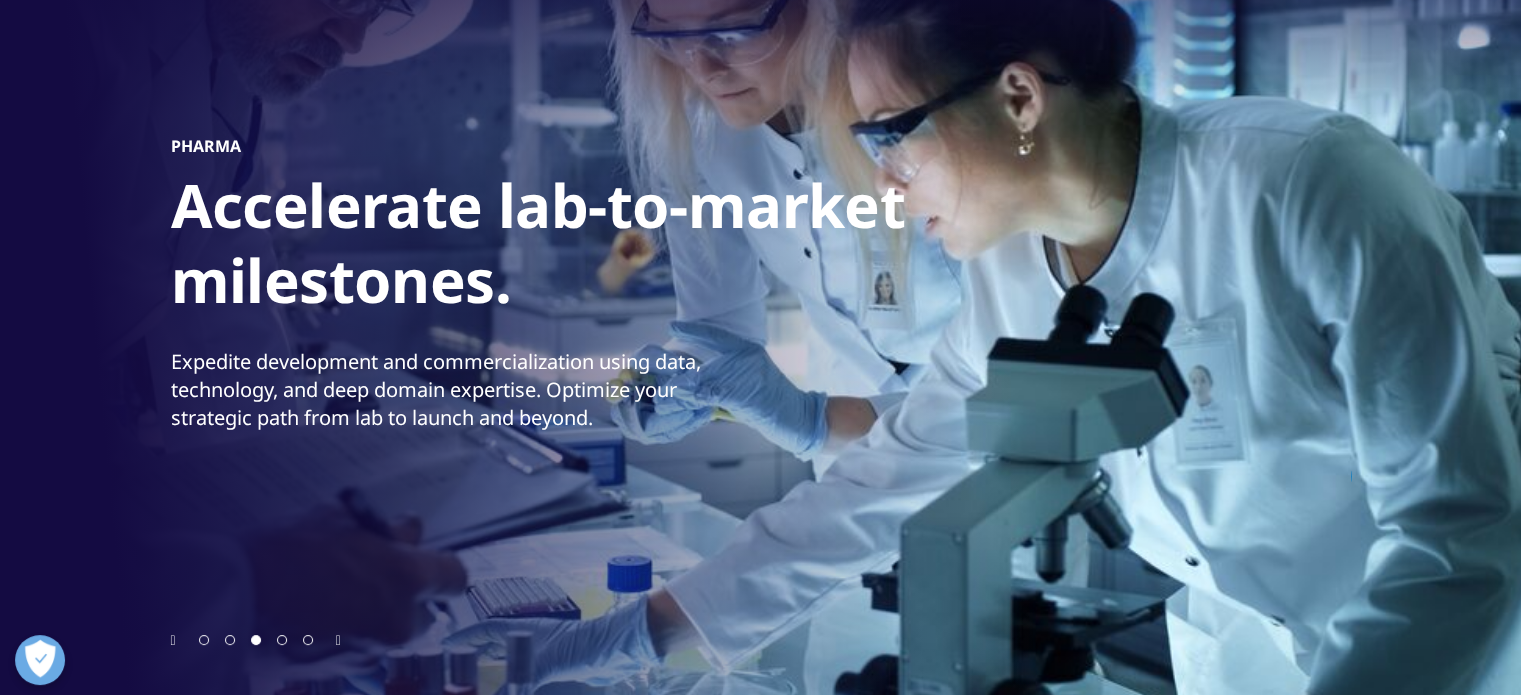 click at bounding box center [338, 641] 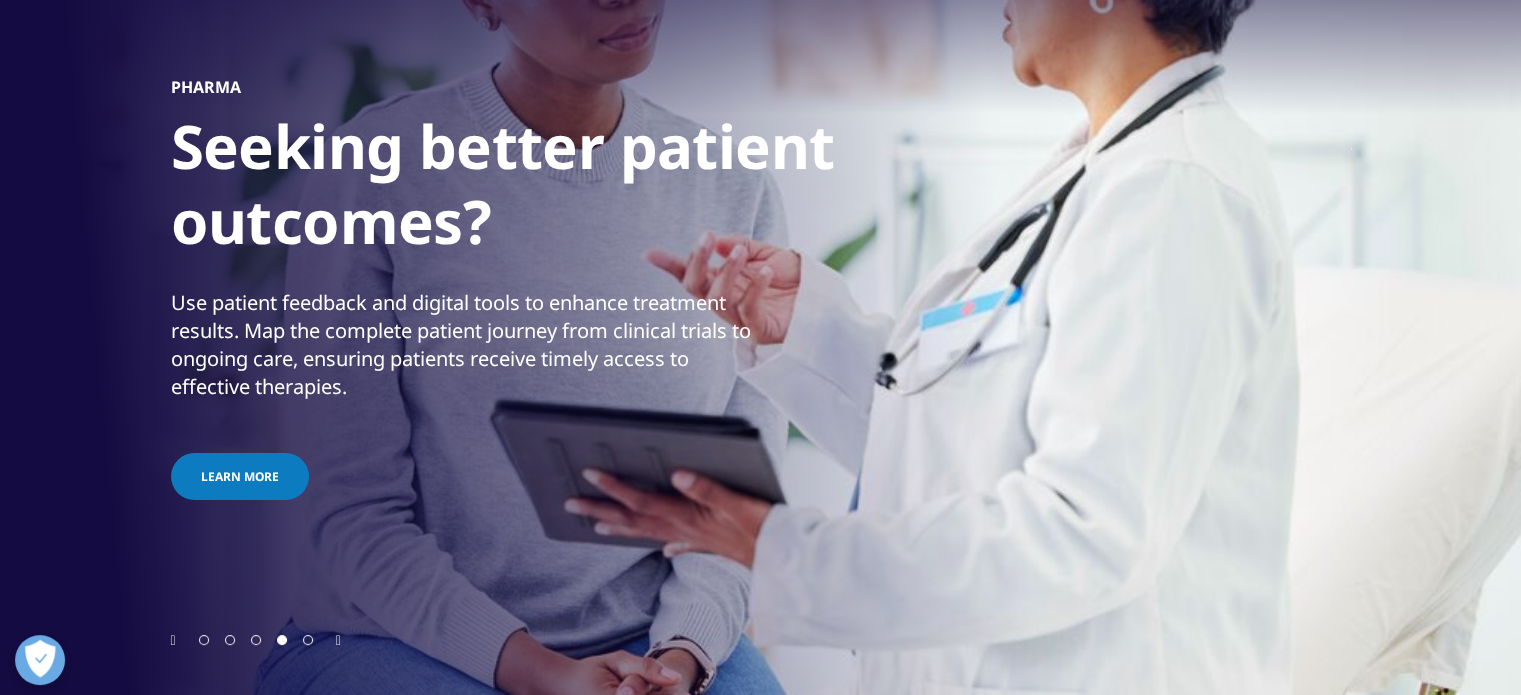 click at bounding box center [338, 641] 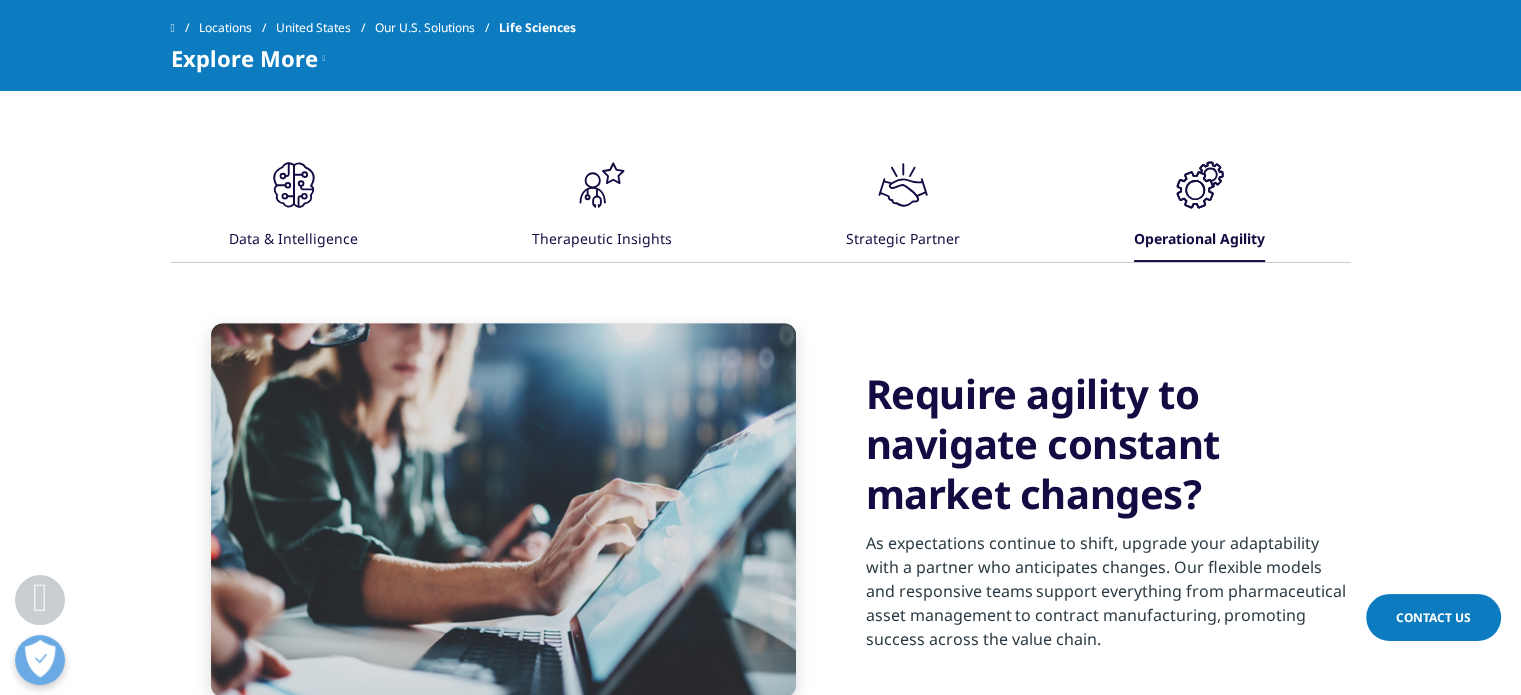 scroll, scrollTop: 800, scrollLeft: 0, axis: vertical 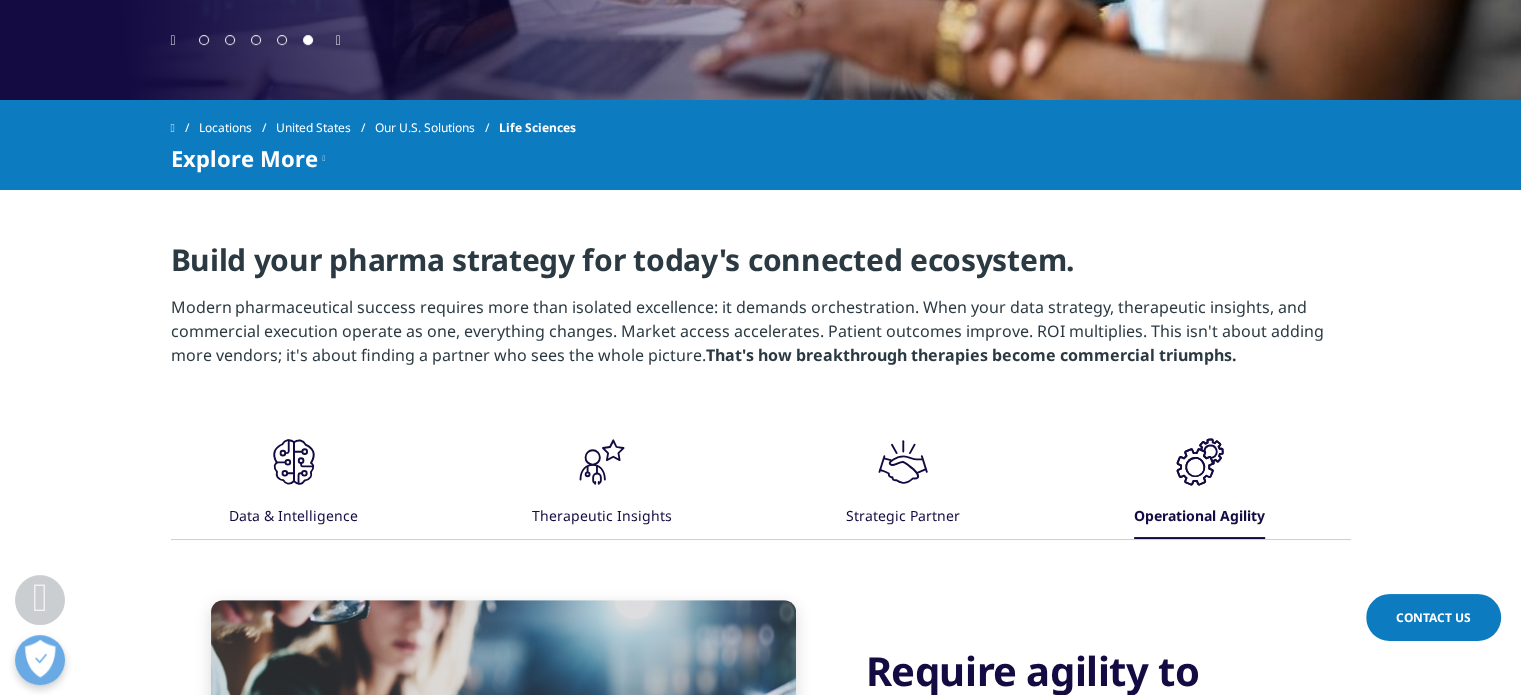 click on ".cls-1{fill:#231f20;}" 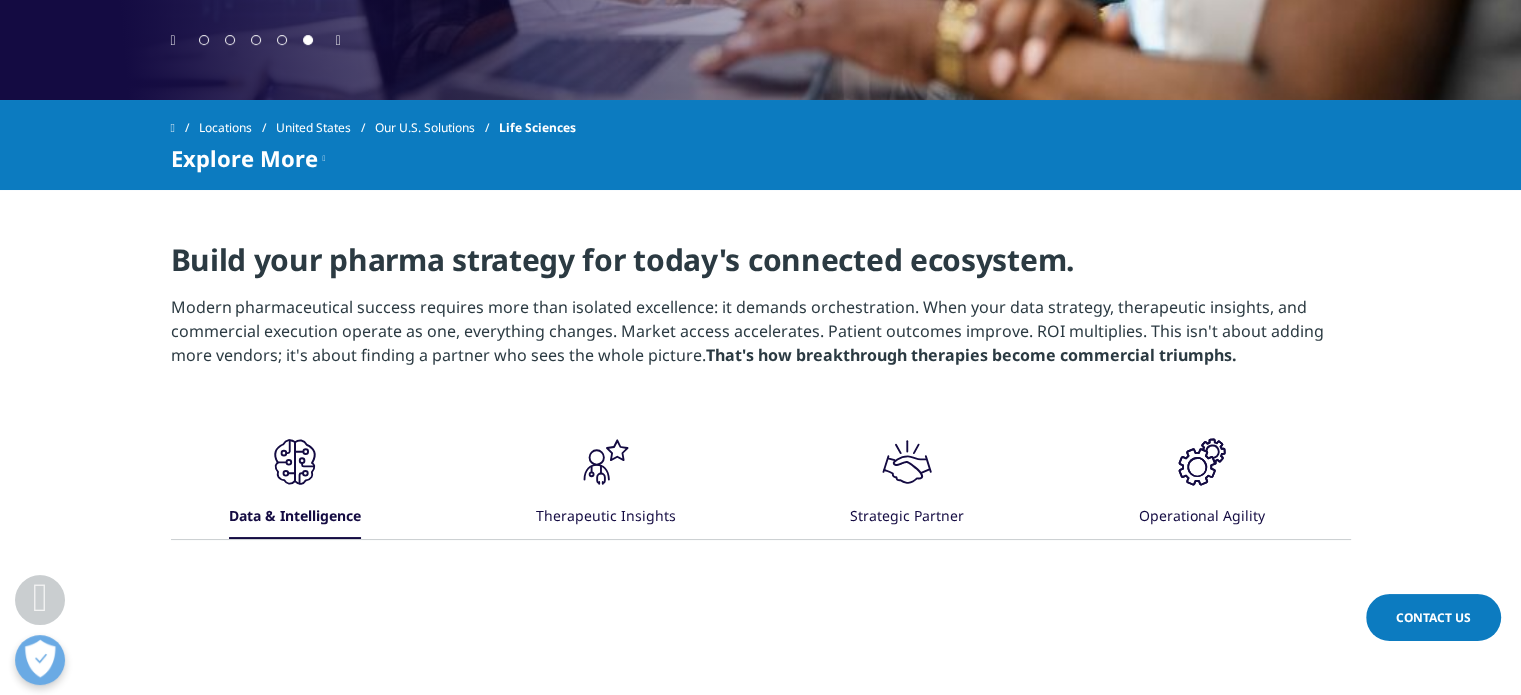 click on ".cls-1{fill:#231f20;}
Therapeutic Insights" at bounding box center [606, 485] 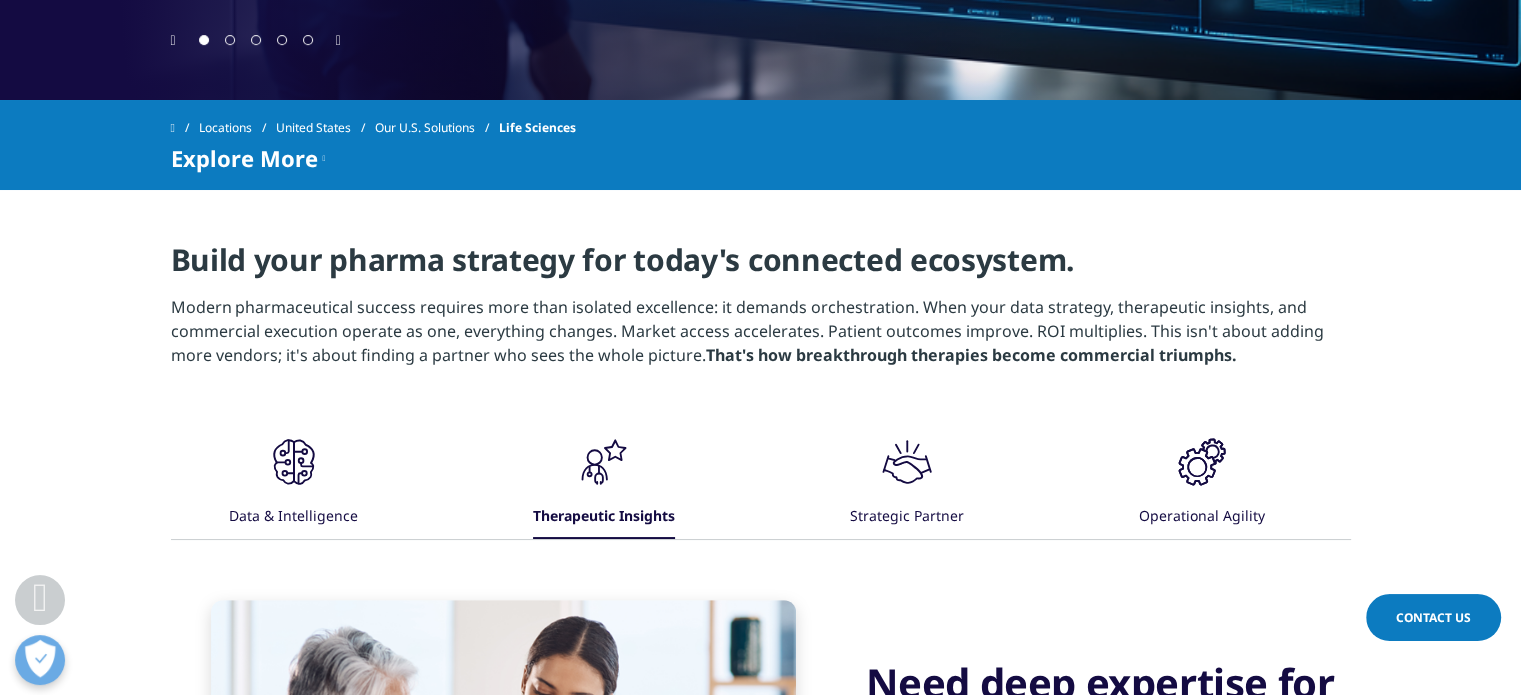 click on ".cls-1{fill:#231f20;}
Data & Intelligence
.cls-1{fill:#231f20;}
Therapeutic Insights
.cls-1{fill:#231f20;}" at bounding box center [761, 485] 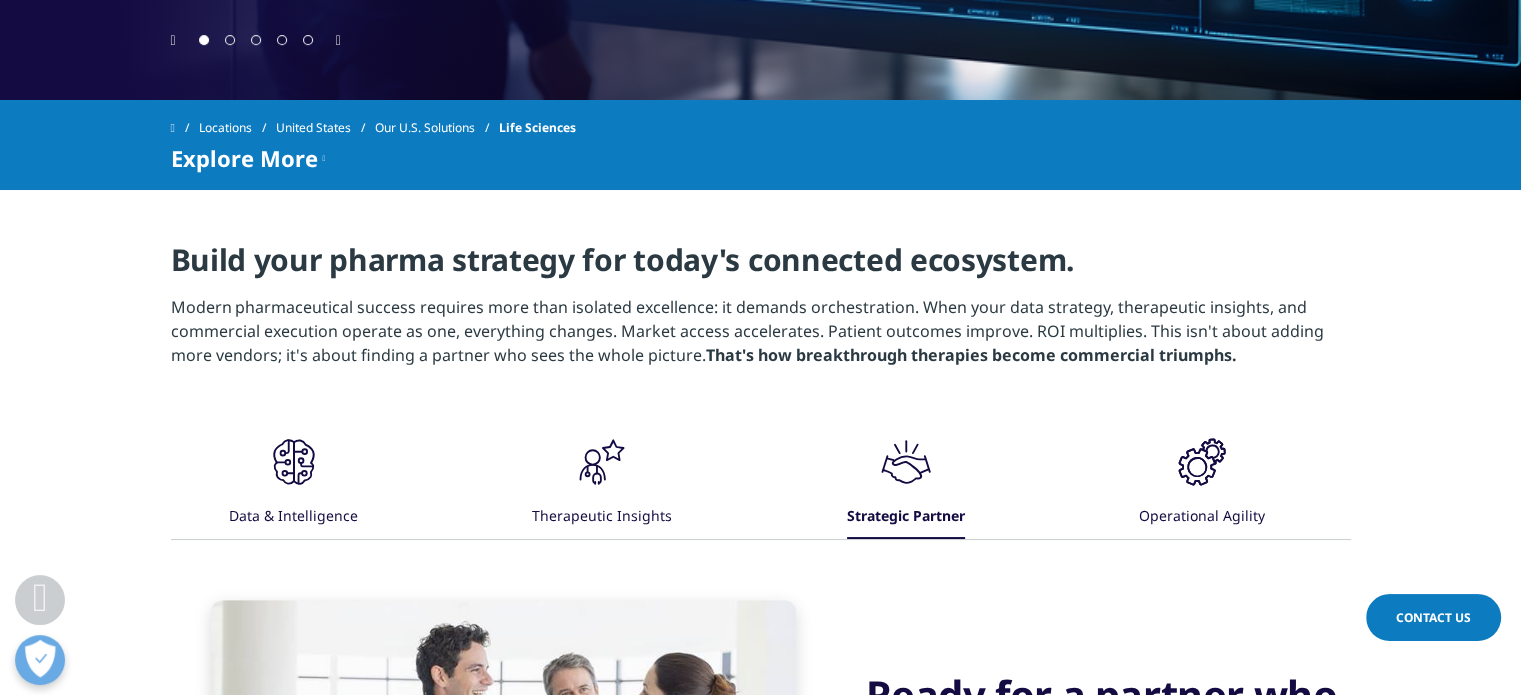 click on ".cls-1{fill:#231f20;}" 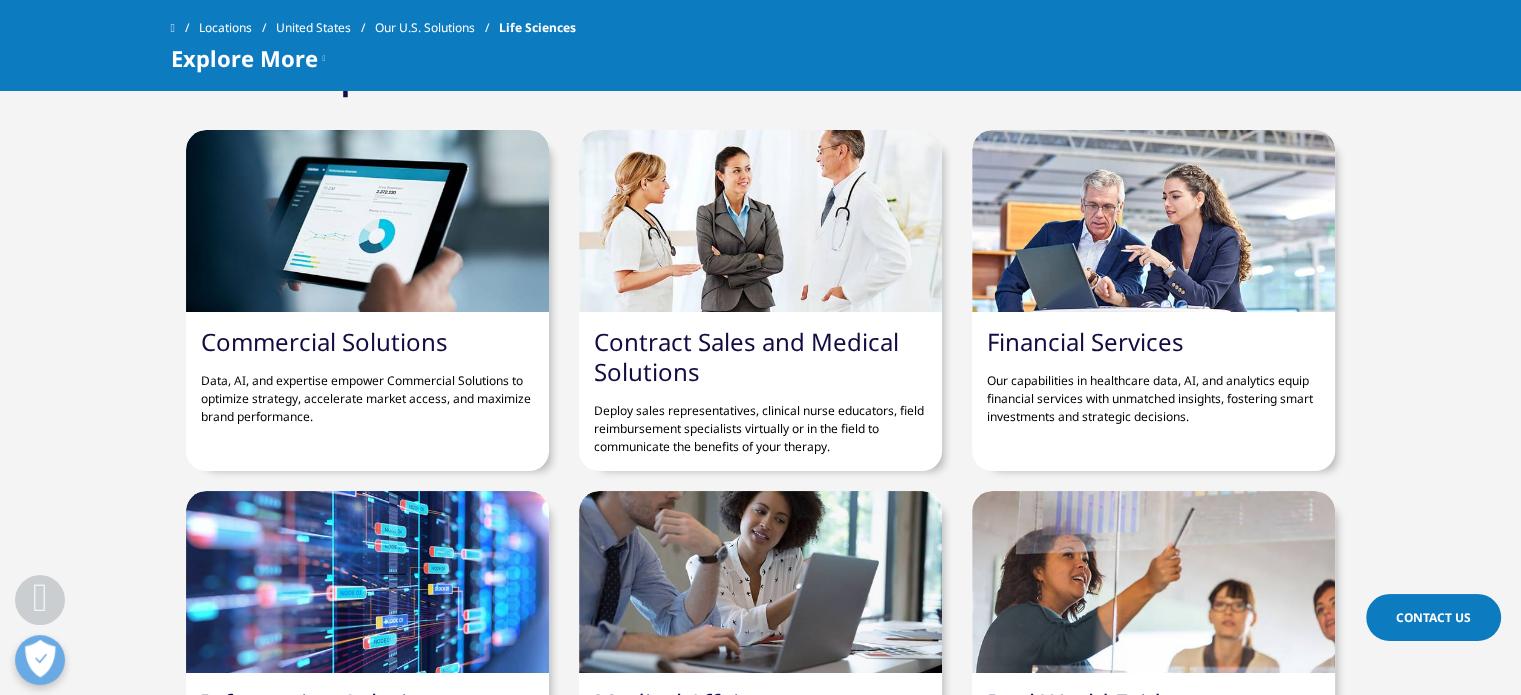 scroll, scrollTop: 5500, scrollLeft: 0, axis: vertical 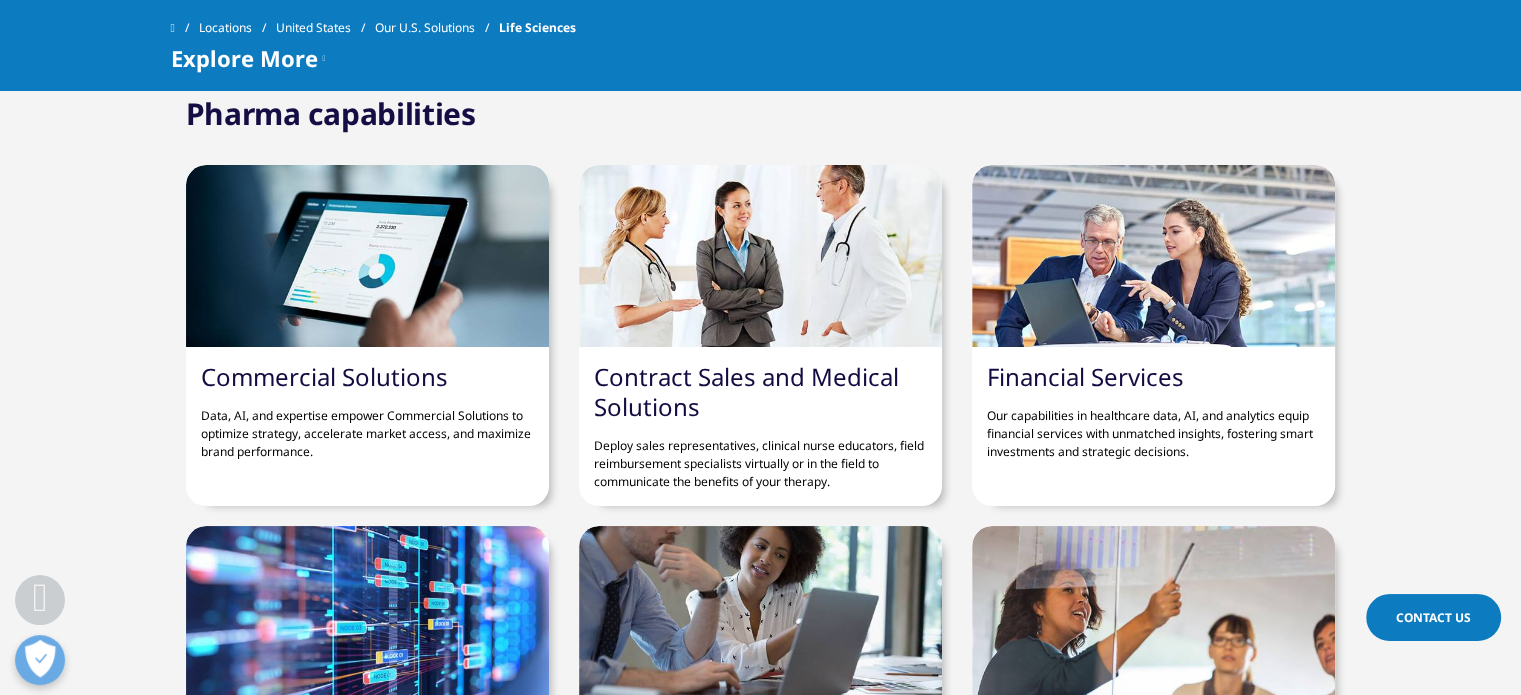 click on "Commercial Solutions" at bounding box center [324, 376] 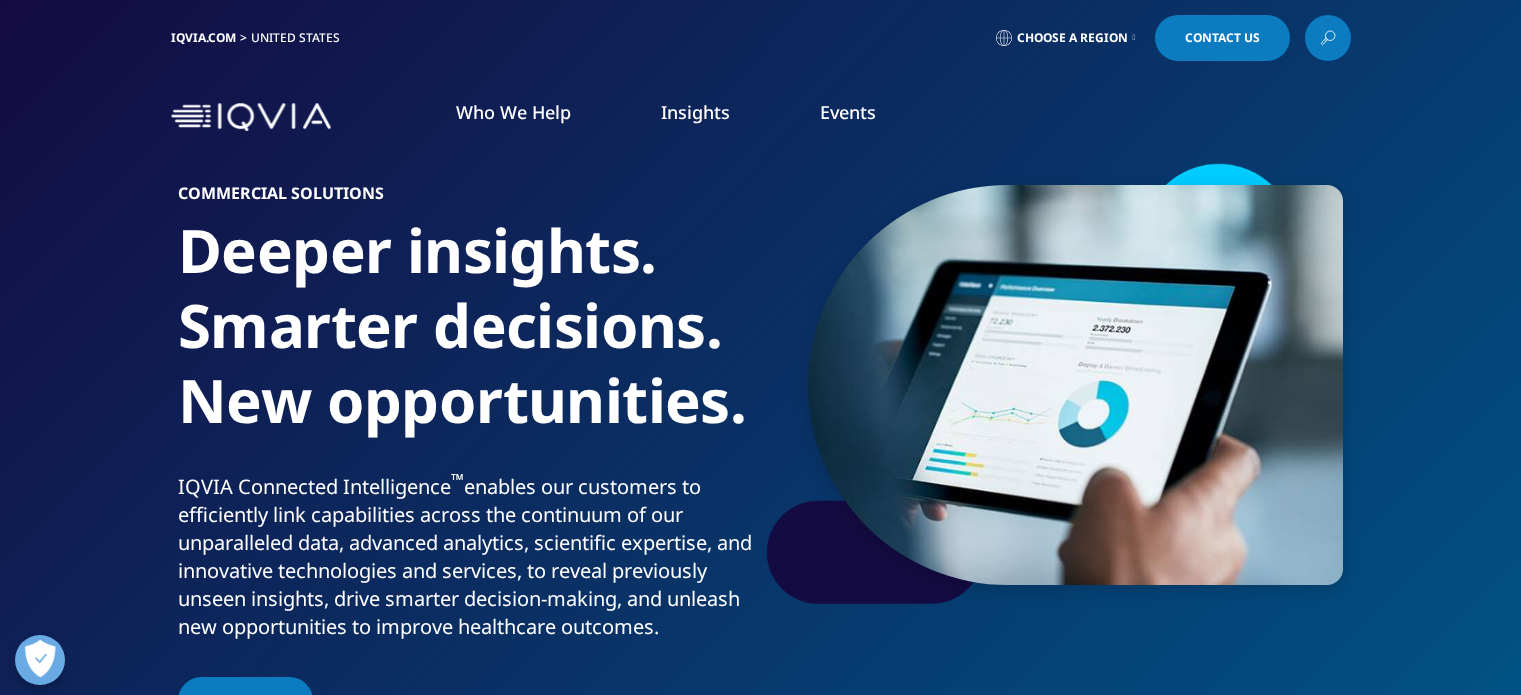 scroll, scrollTop: 0, scrollLeft: 0, axis: both 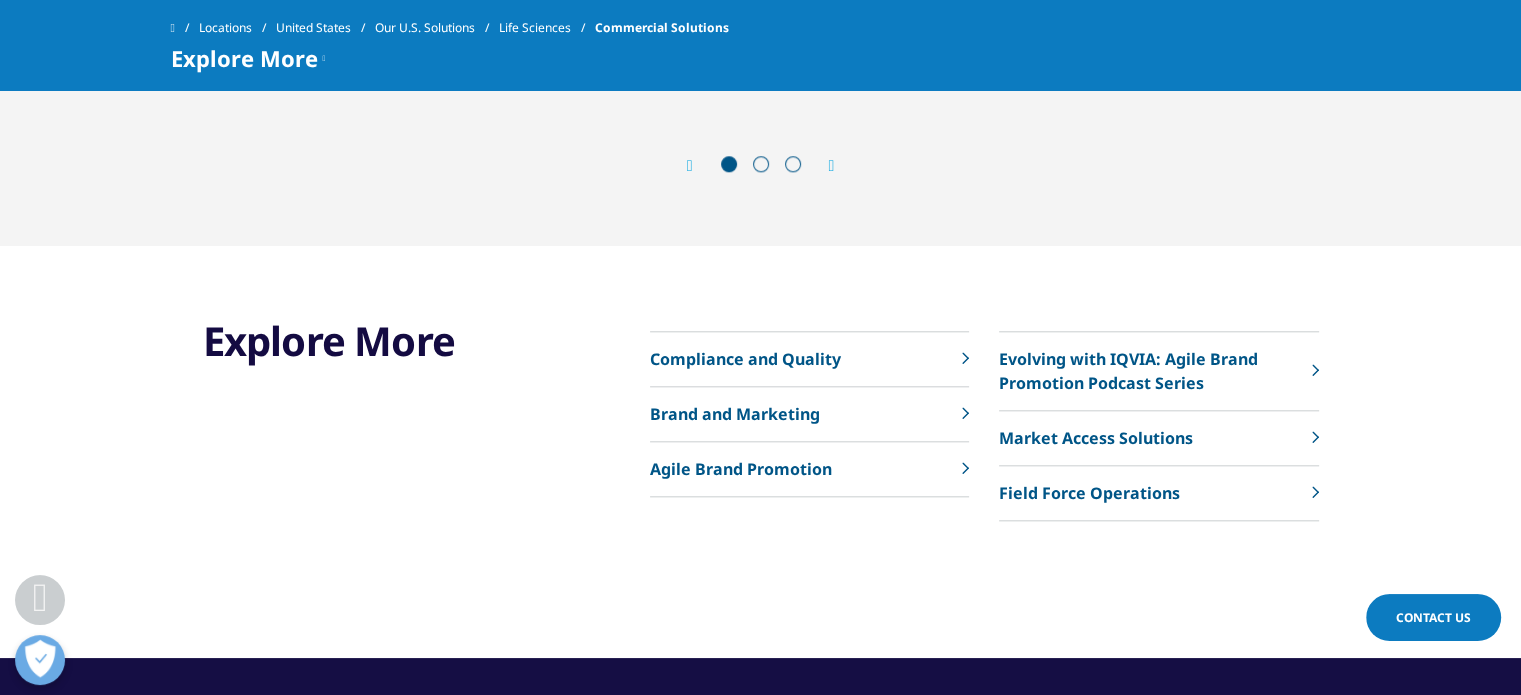 click on "Market Access Solutions" at bounding box center [1096, 438] 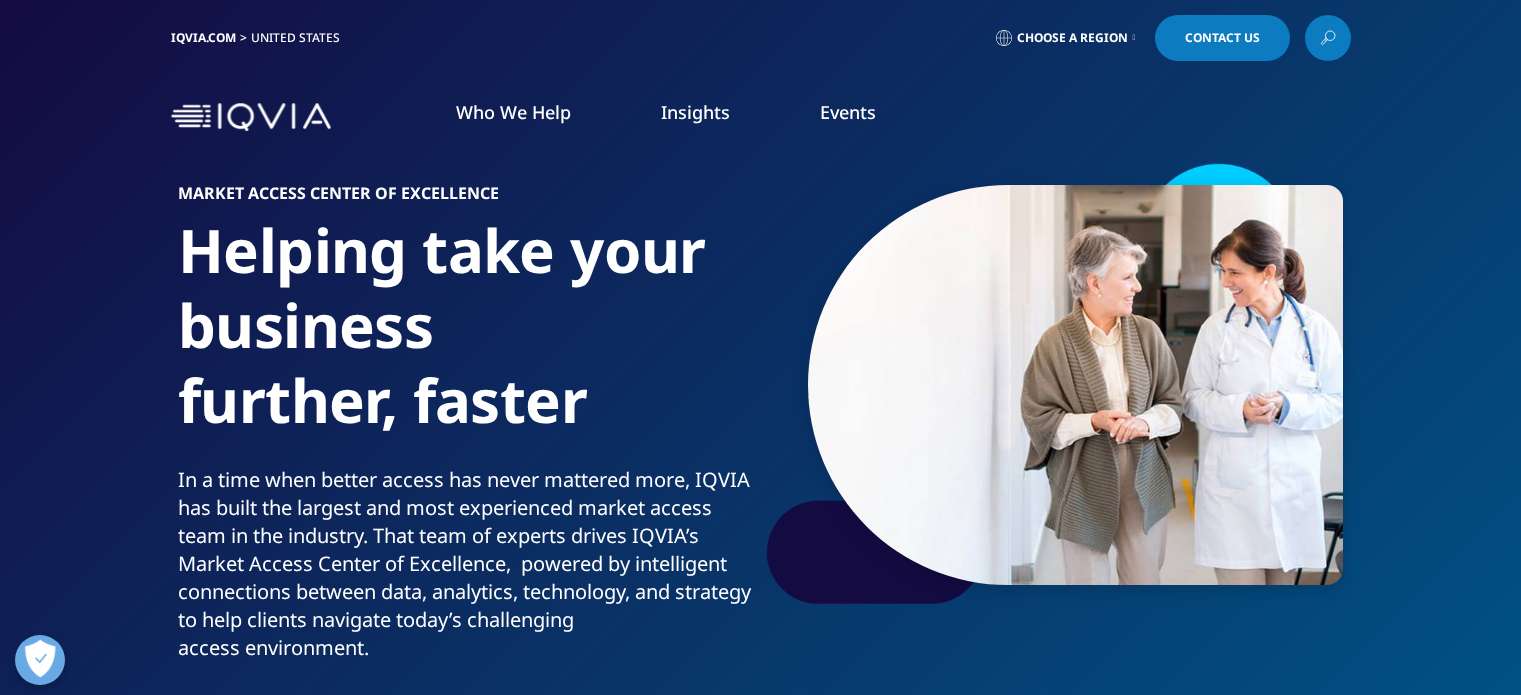 scroll, scrollTop: 500, scrollLeft: 0, axis: vertical 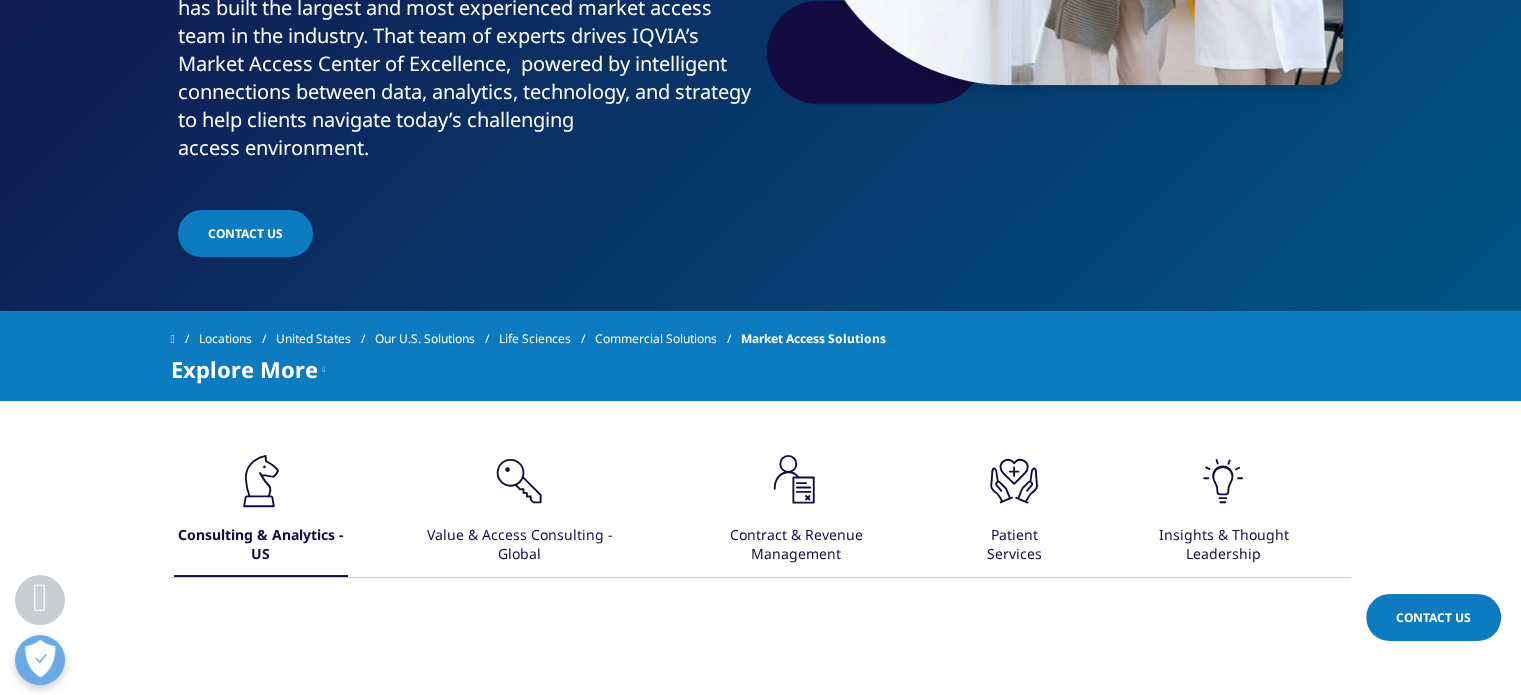 click on ".cls-1{fill:#231f20;}" 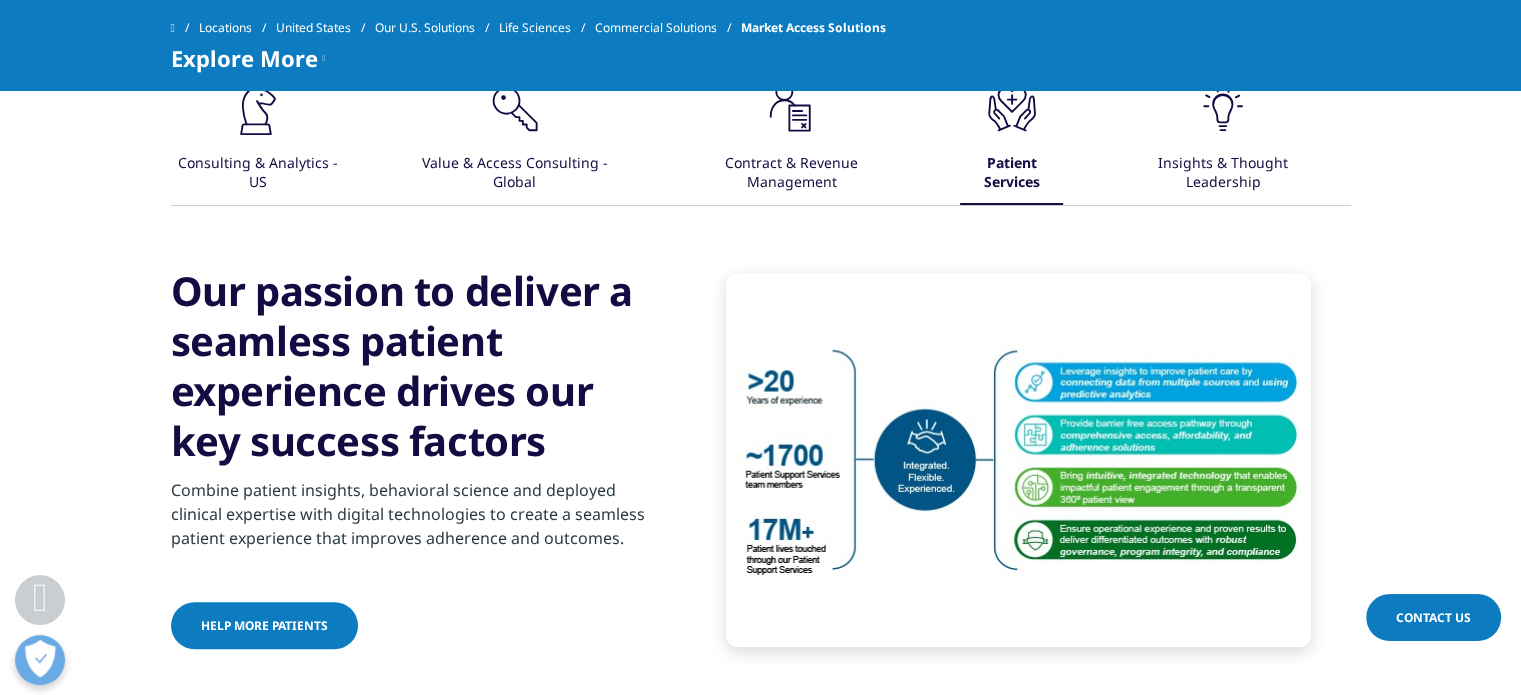 scroll, scrollTop: 1000, scrollLeft: 0, axis: vertical 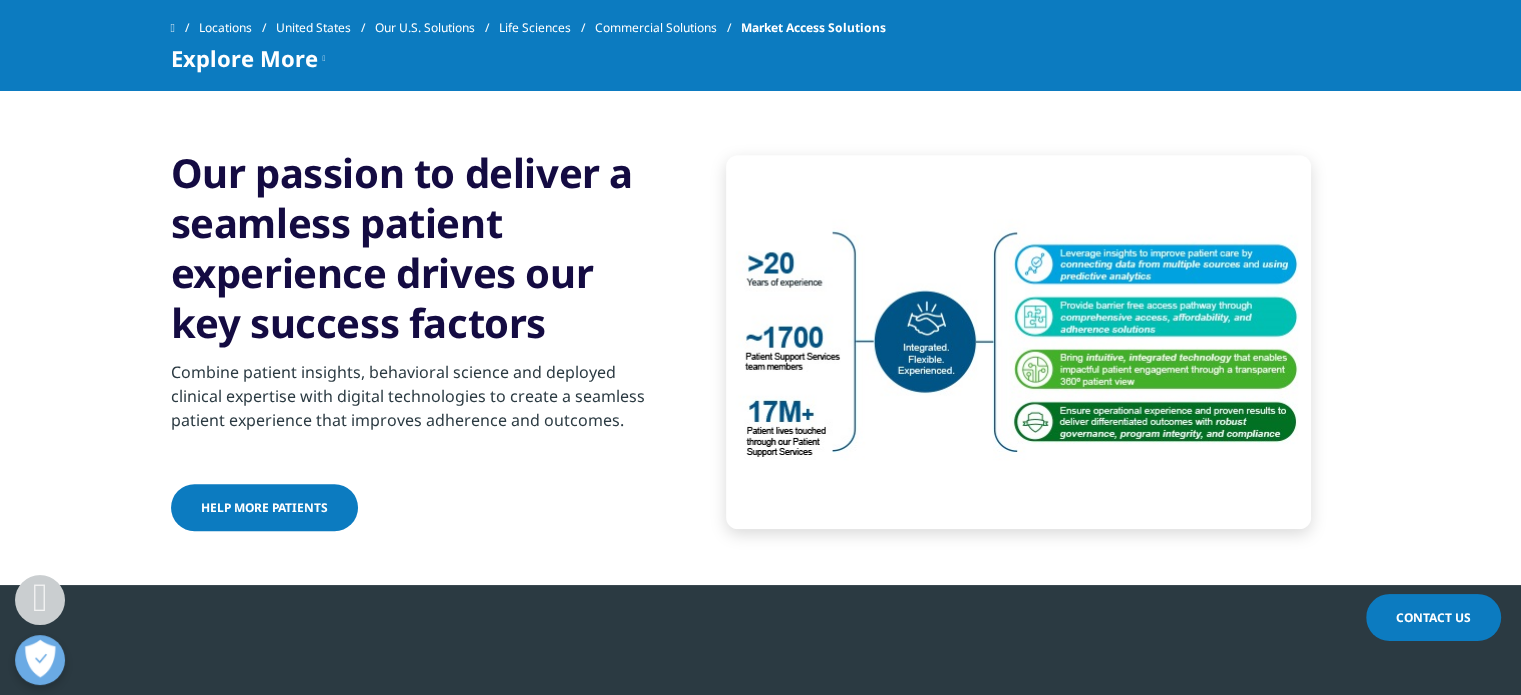 drag, startPoint x: 161, startPoint y: 172, endPoint x: 544, endPoint y: 313, distance: 408.12988 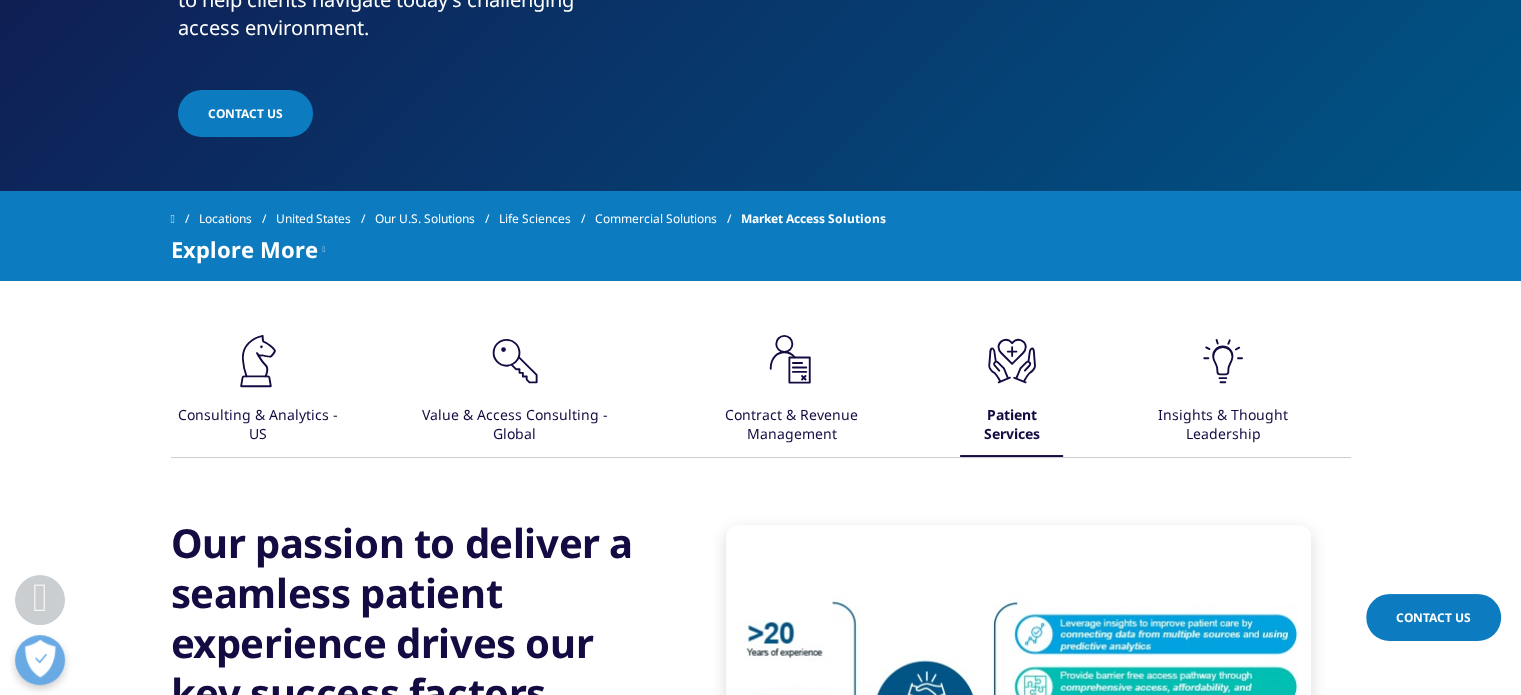 scroll, scrollTop: 600, scrollLeft: 0, axis: vertical 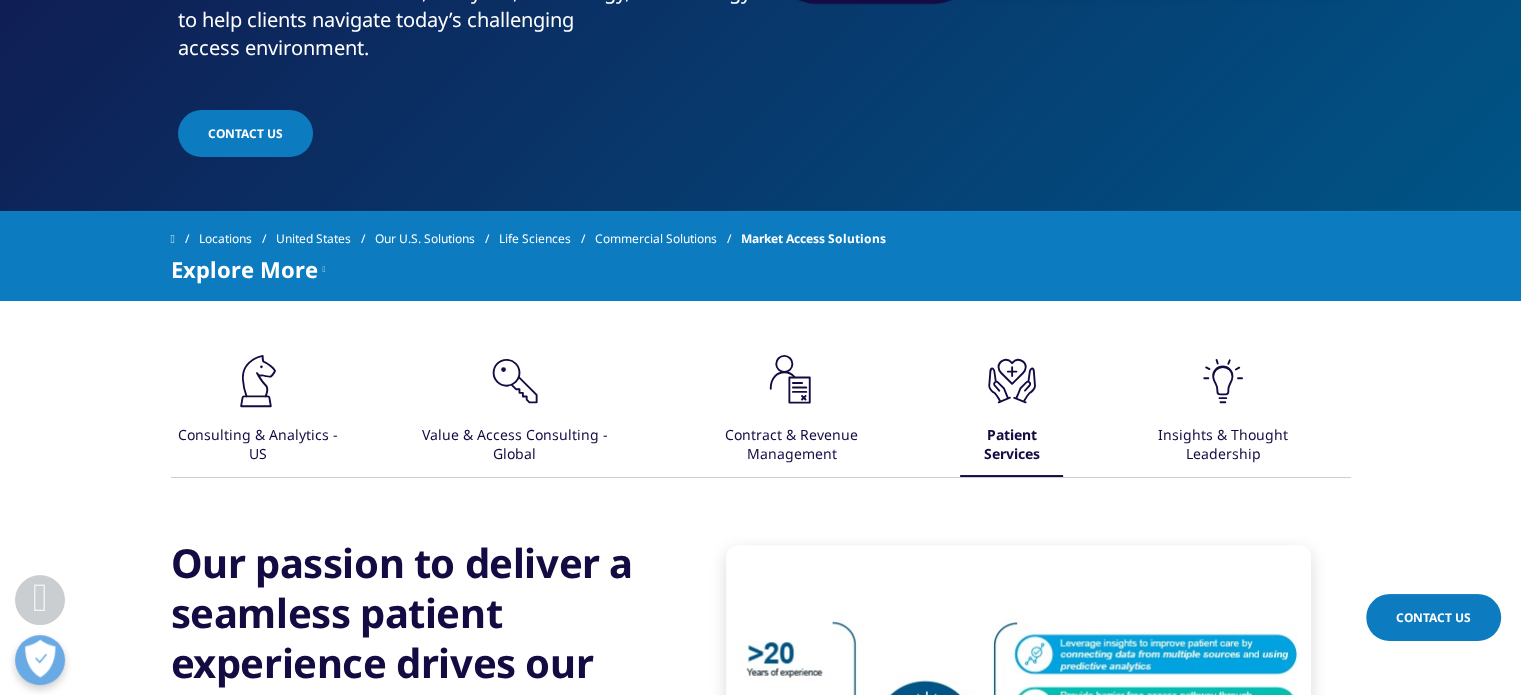 click on ".cls-1{fill:#231f20;}" 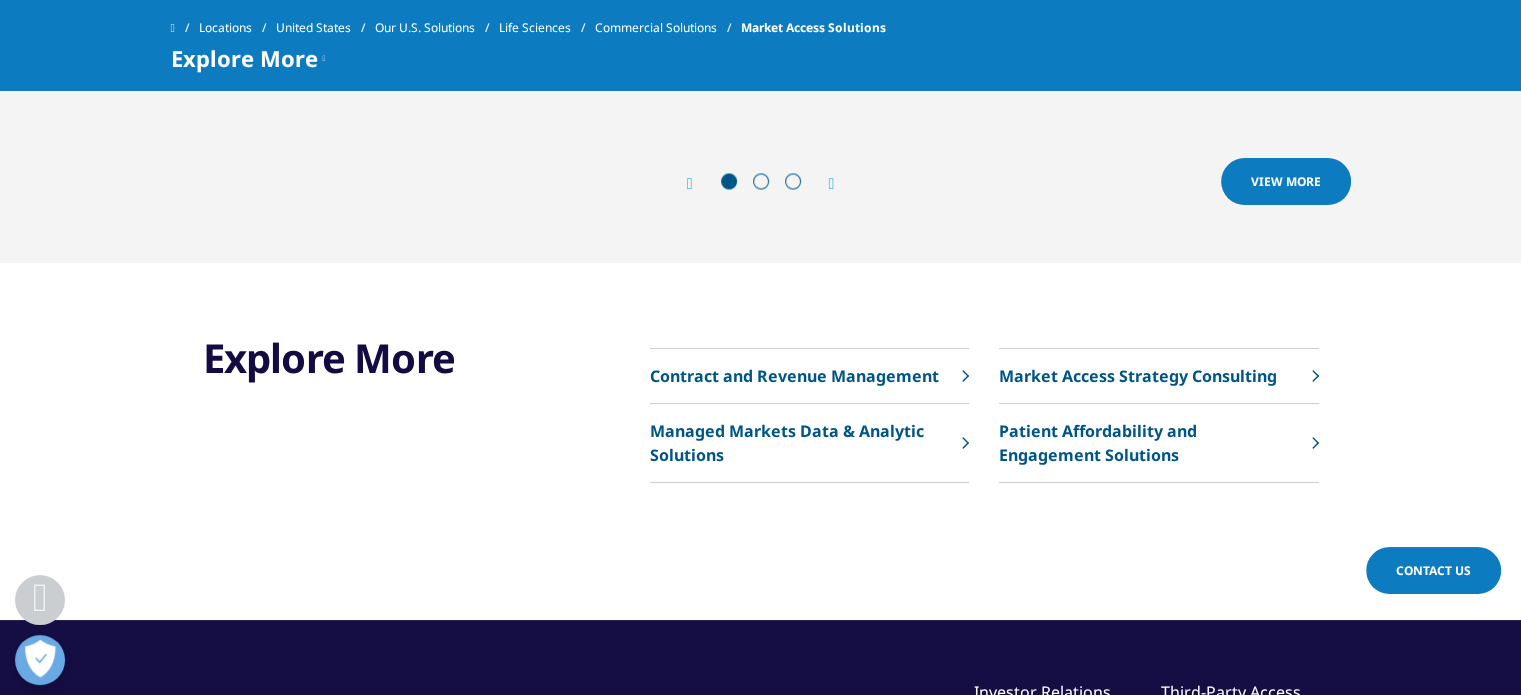 scroll, scrollTop: 3500, scrollLeft: 0, axis: vertical 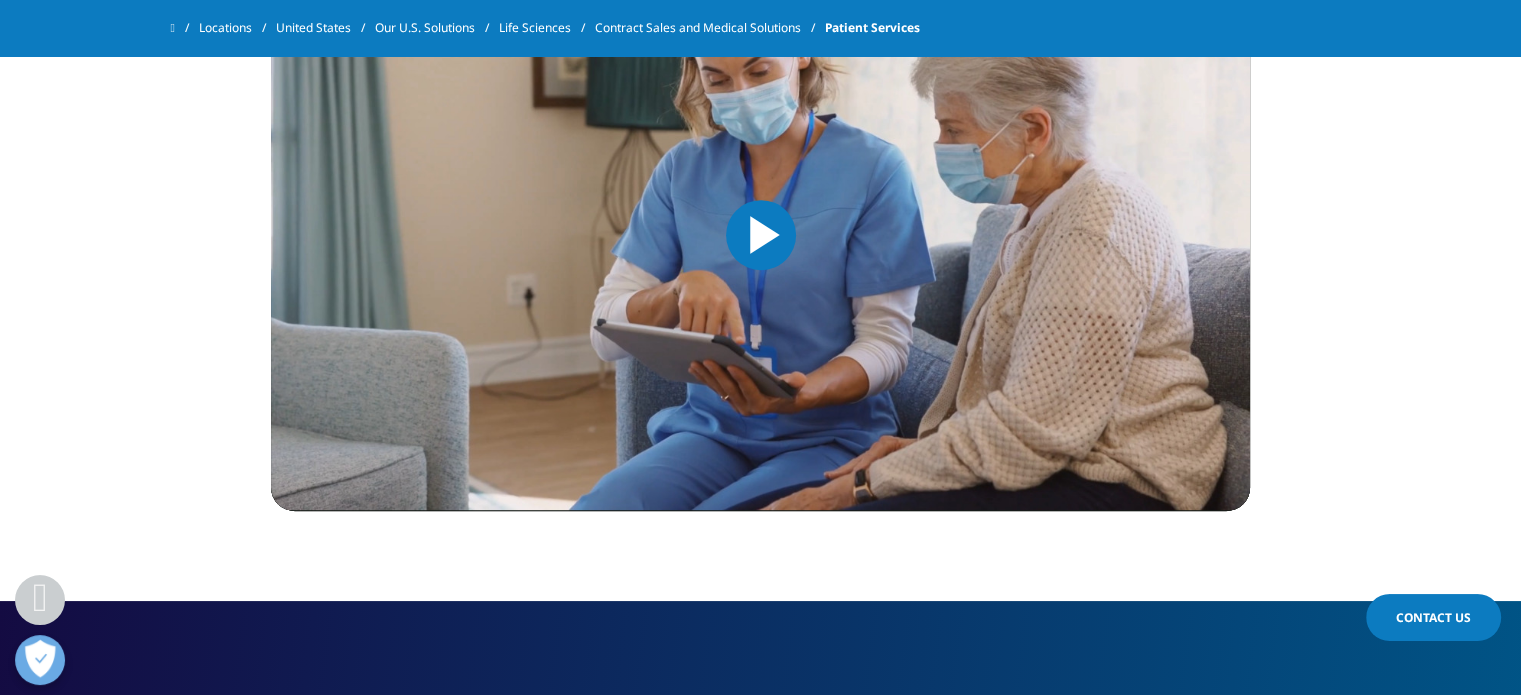 click at bounding box center [761, 235] 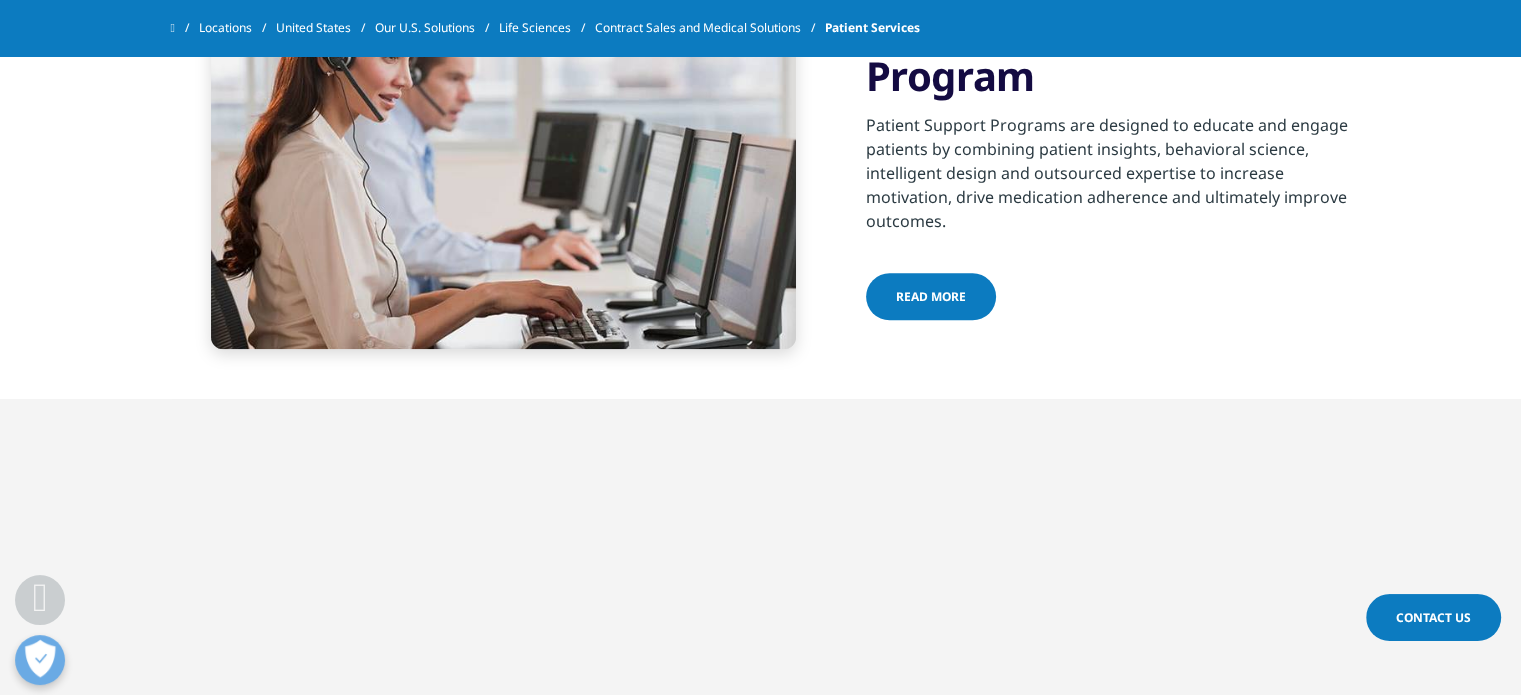 scroll, scrollTop: 2059, scrollLeft: 0, axis: vertical 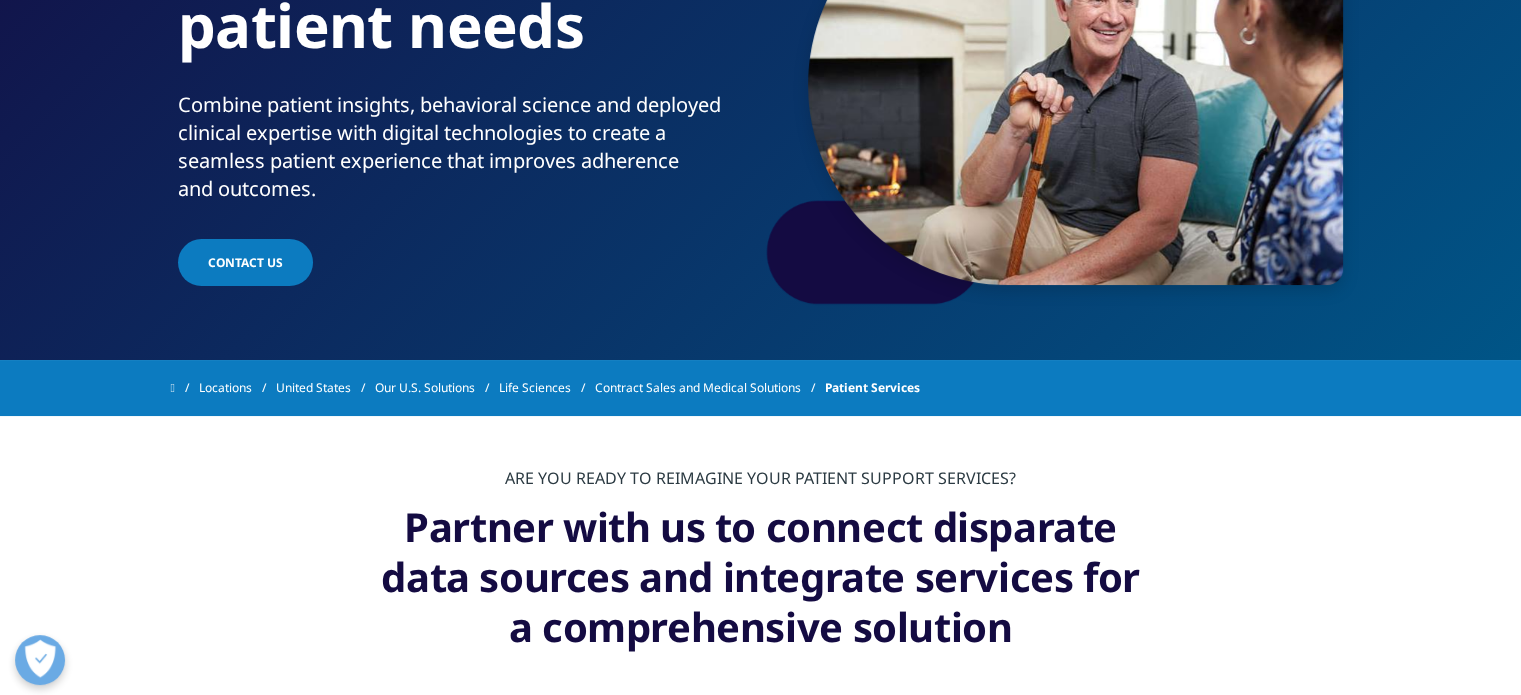 click on "Contract Sales and Medical Solutions" at bounding box center (710, 388) 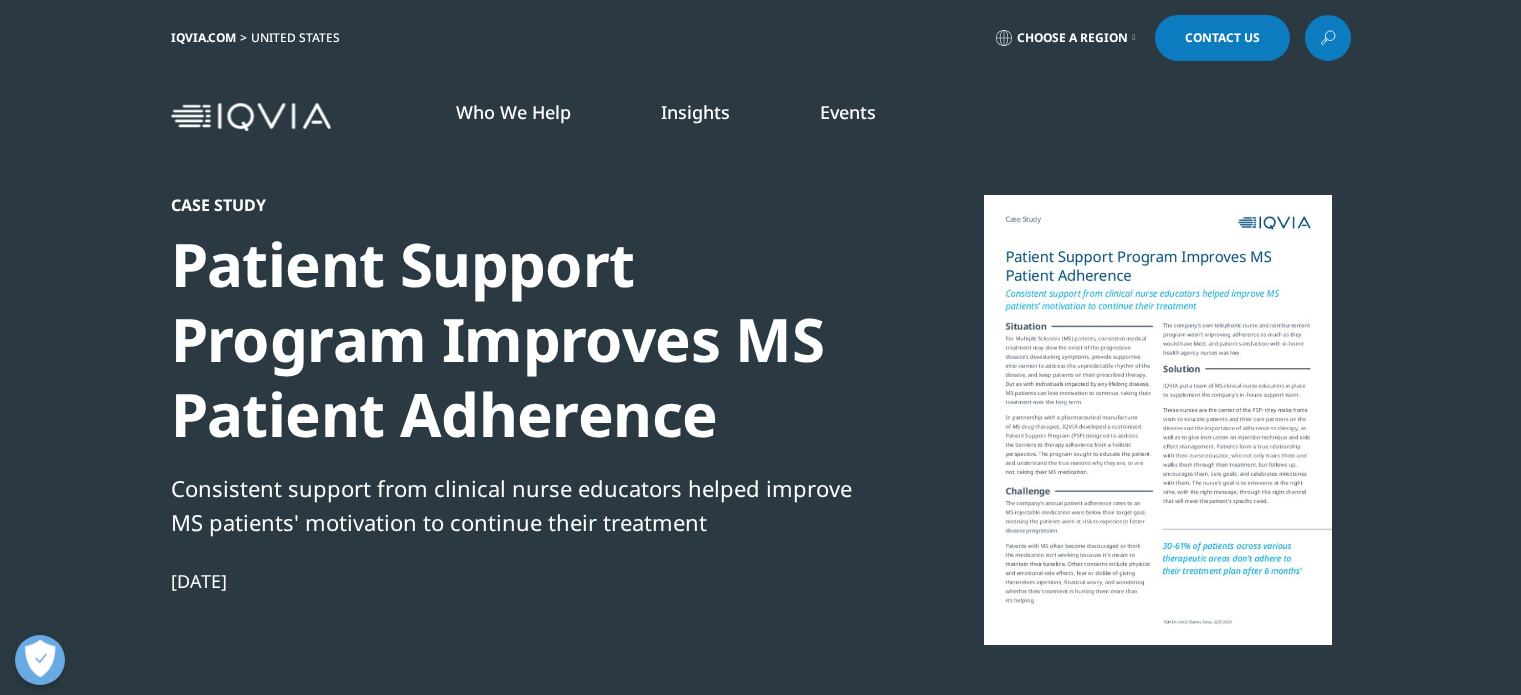 scroll, scrollTop: 0, scrollLeft: 0, axis: both 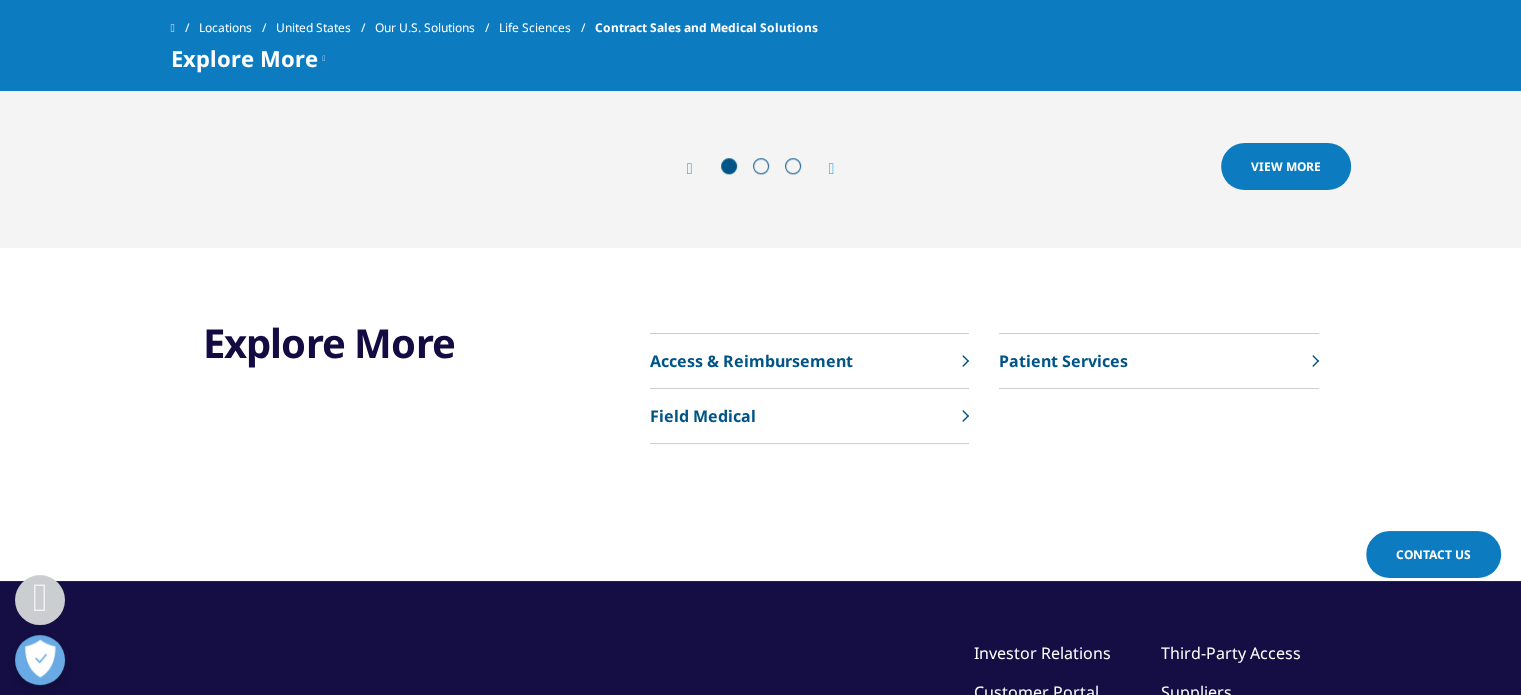 click on "Patient Services" at bounding box center (1158, 361) 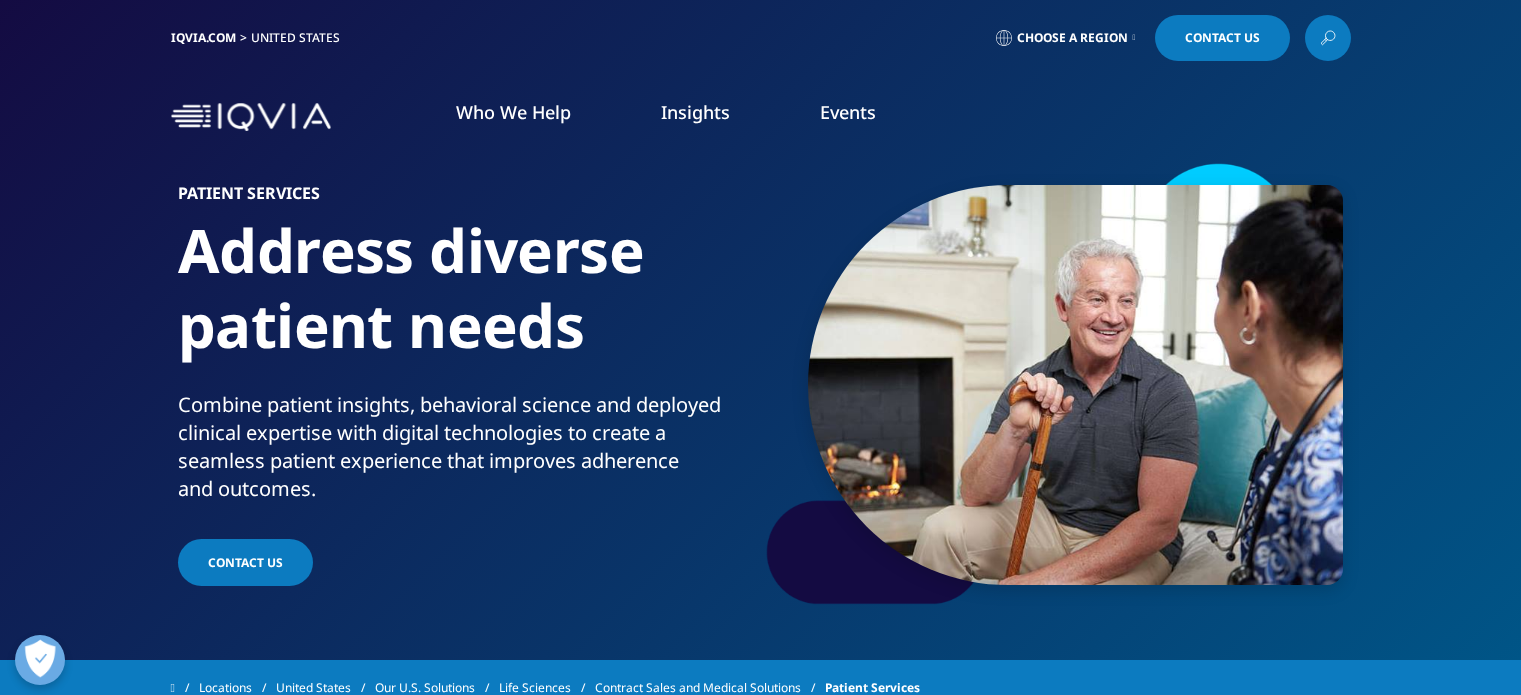scroll, scrollTop: 0, scrollLeft: 0, axis: both 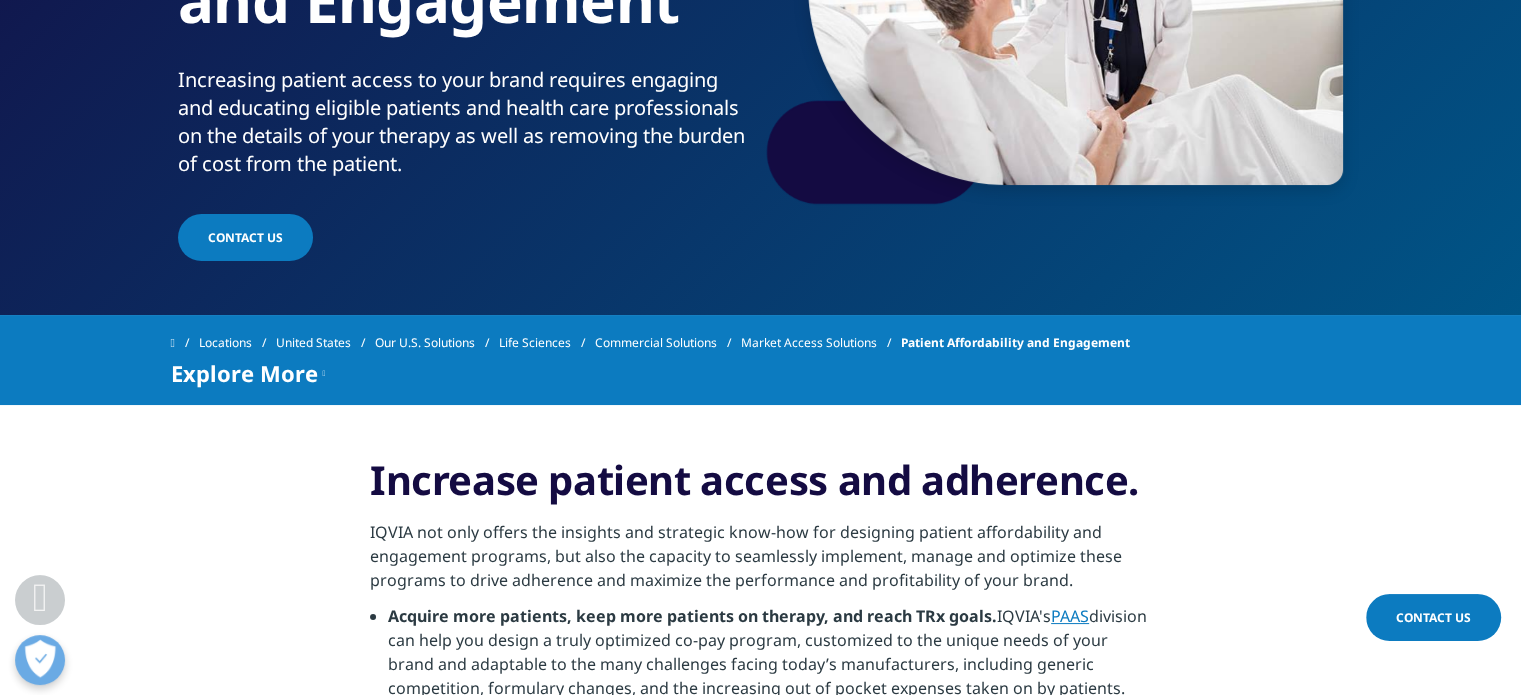 click on "PAAS" at bounding box center (1070, 616) 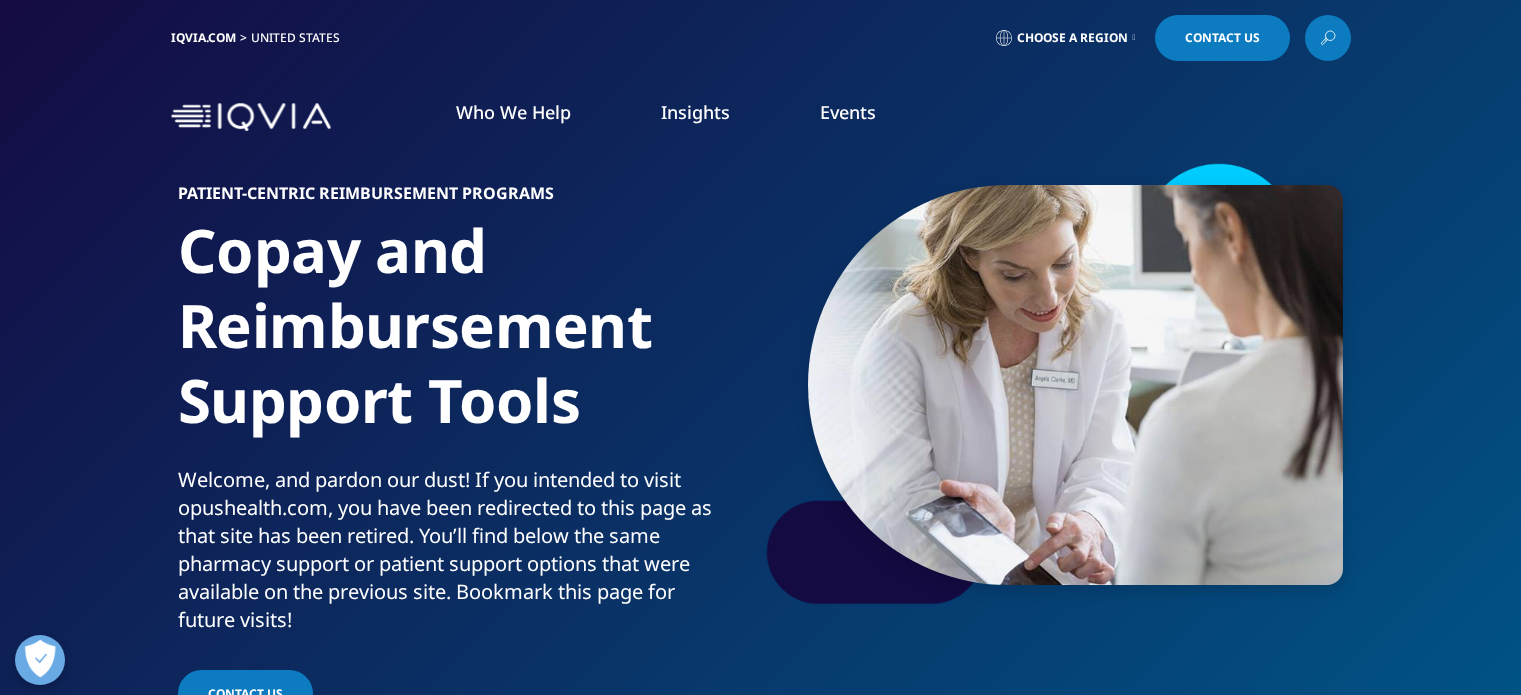 scroll, scrollTop: 0, scrollLeft: 0, axis: both 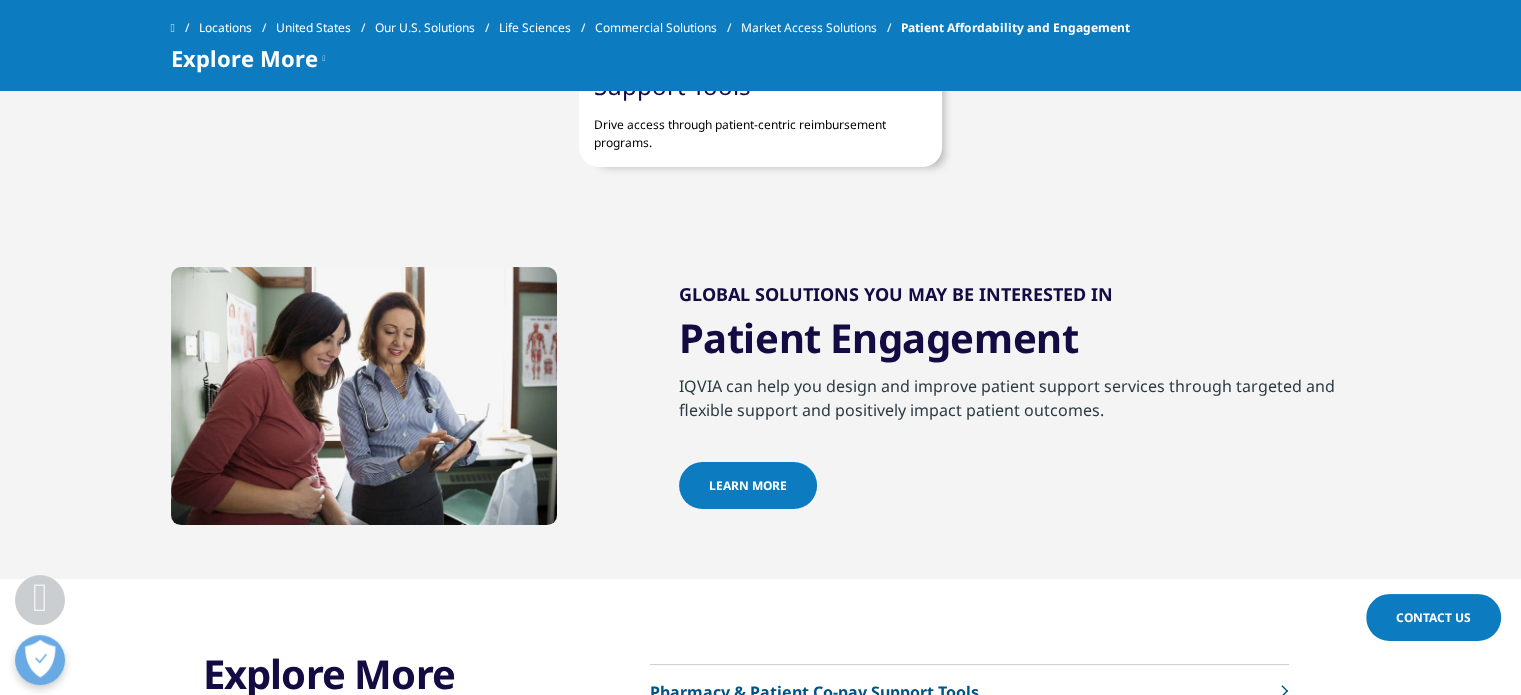 click on "Learn more" at bounding box center (748, 485) 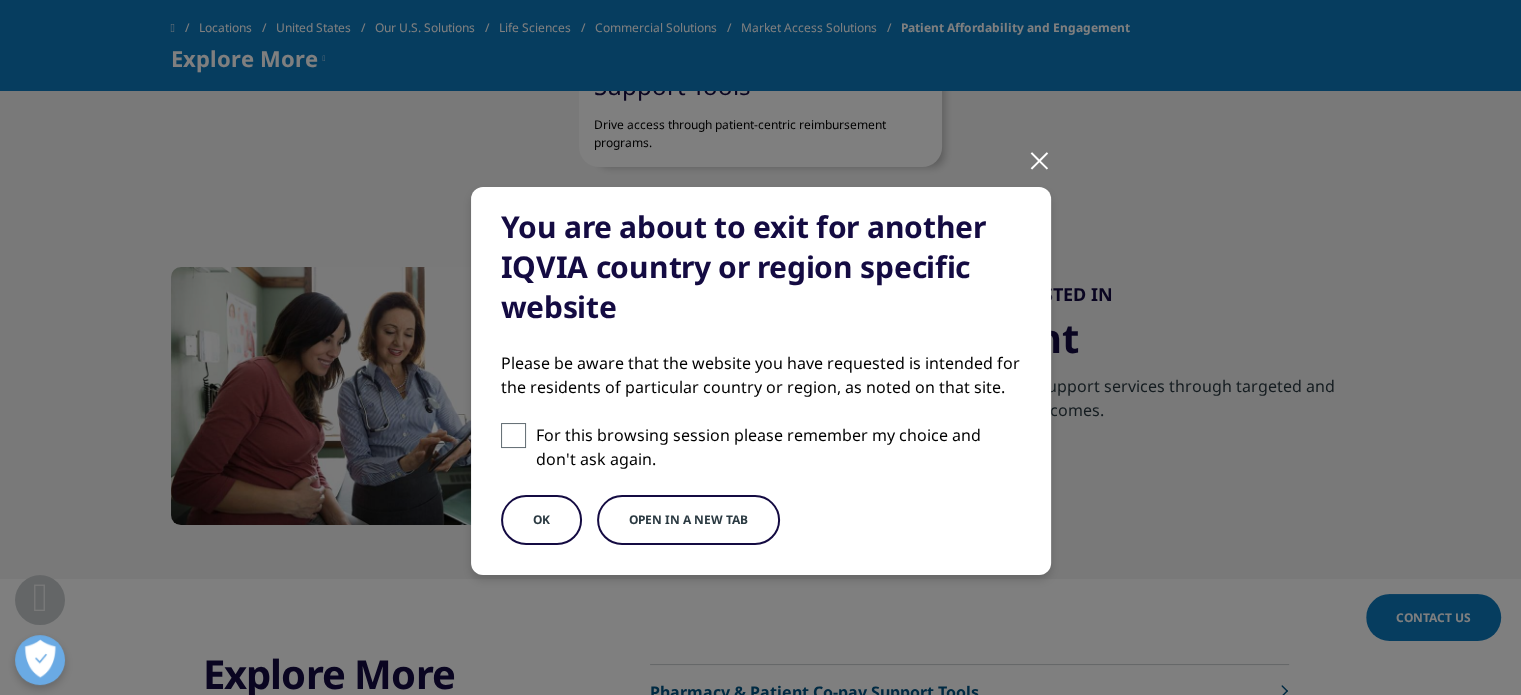 click at bounding box center (1039, 159) 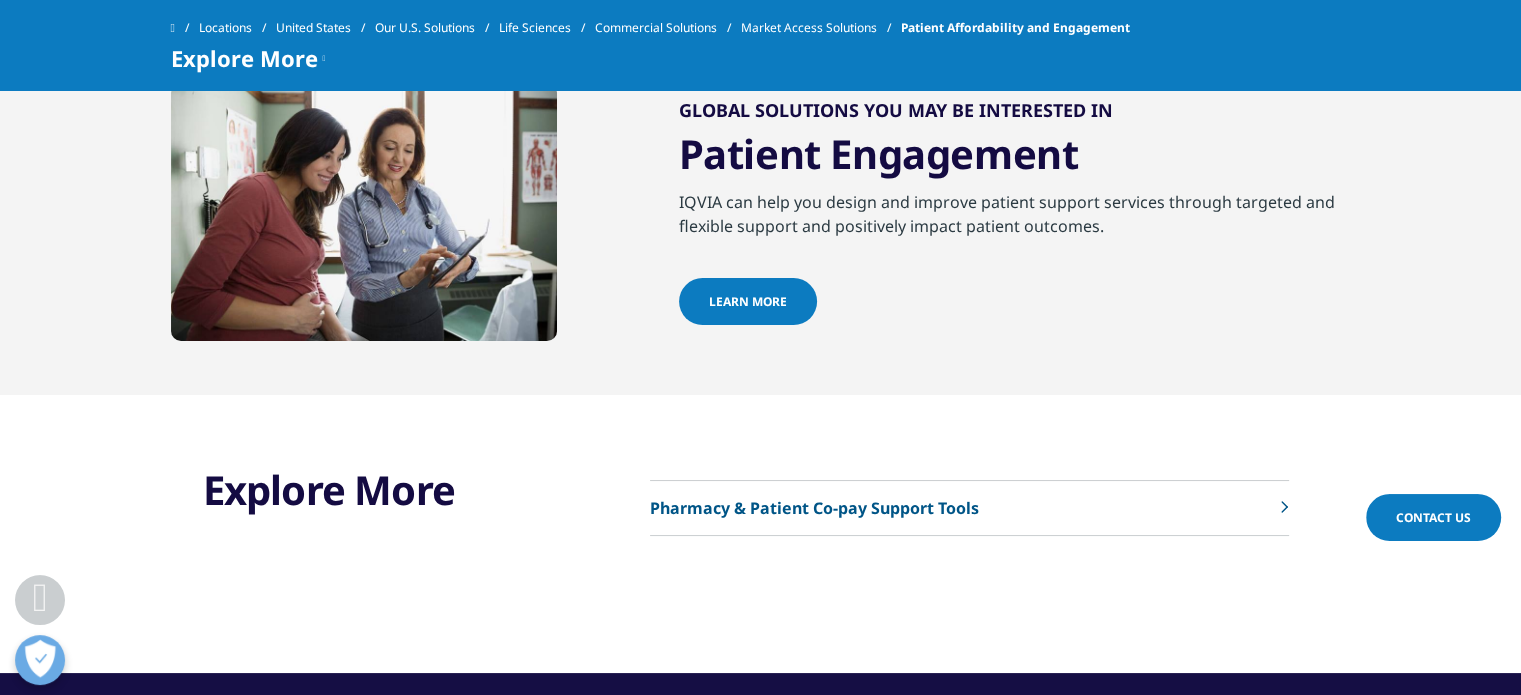 scroll, scrollTop: 1600, scrollLeft: 0, axis: vertical 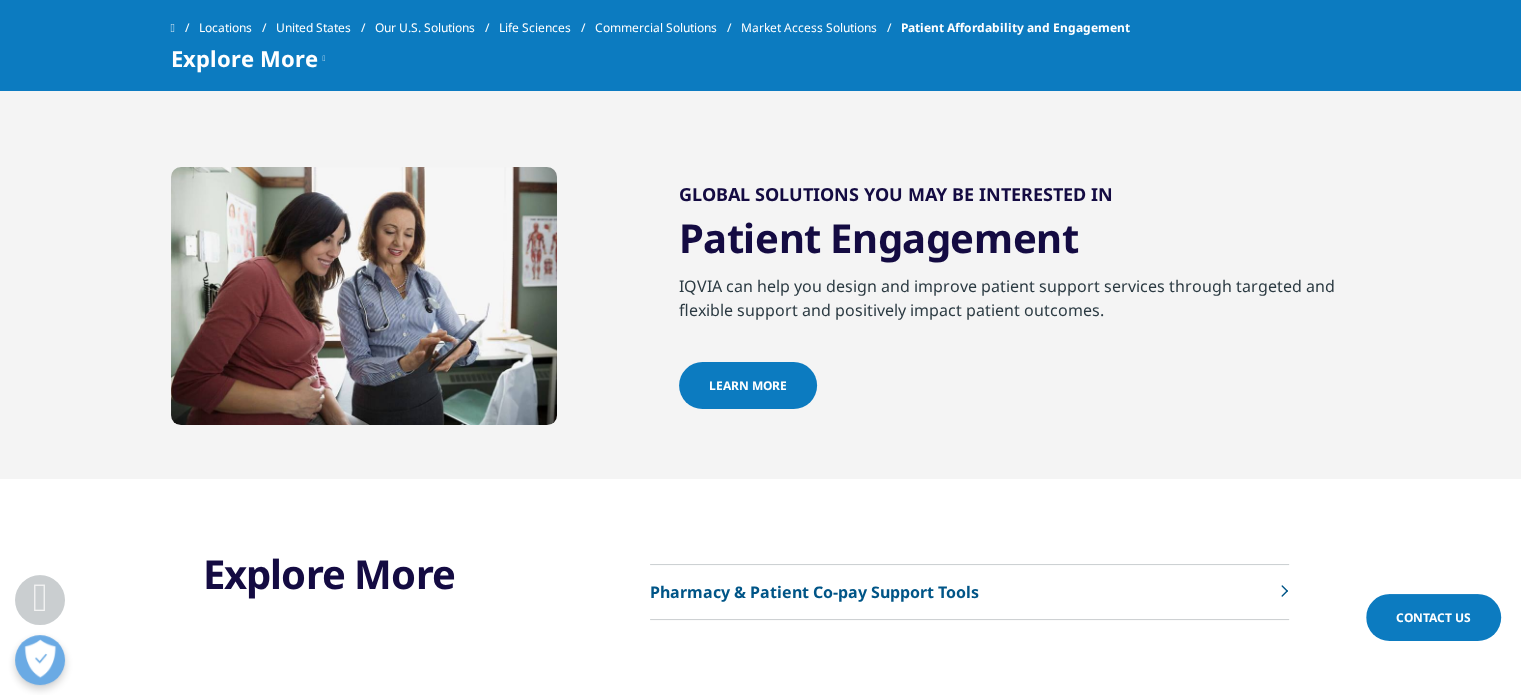 click on "Learn more" at bounding box center (748, 385) 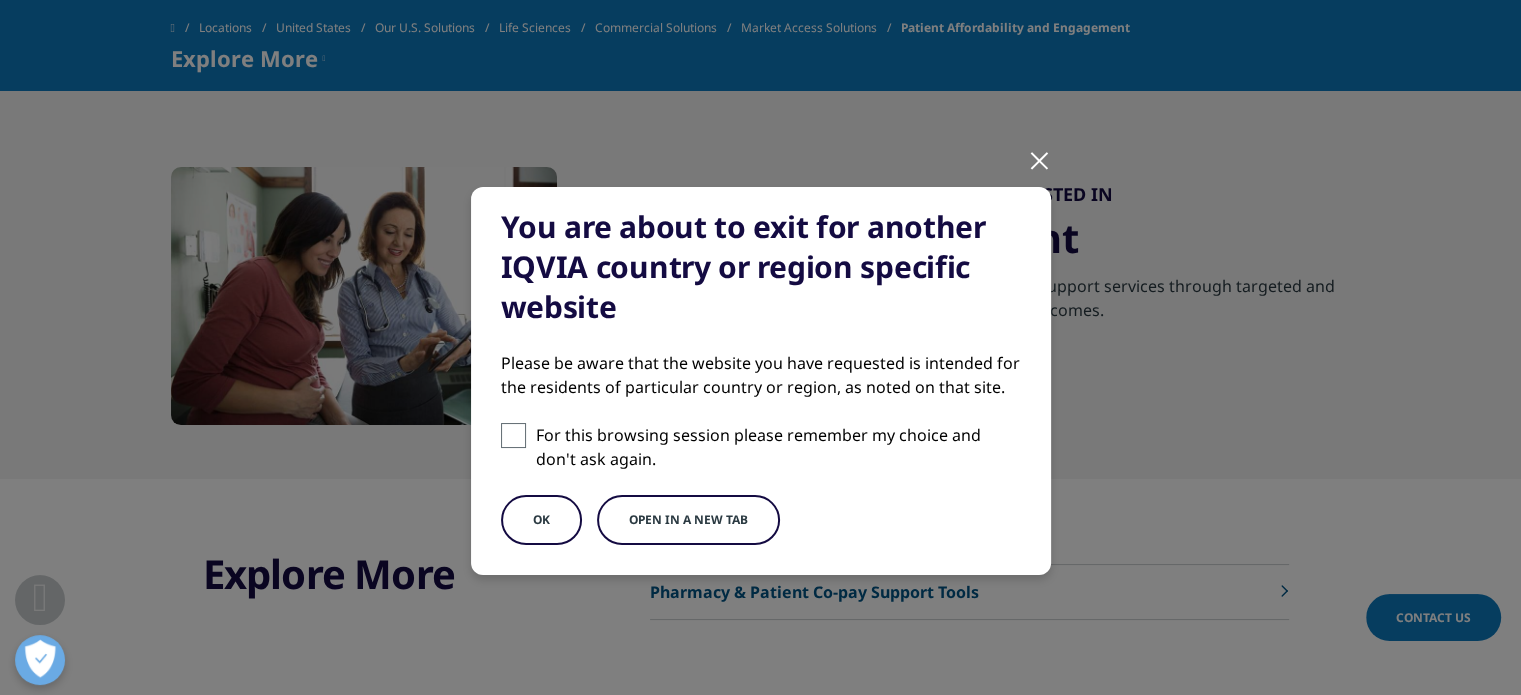 click on "OK" at bounding box center (541, 520) 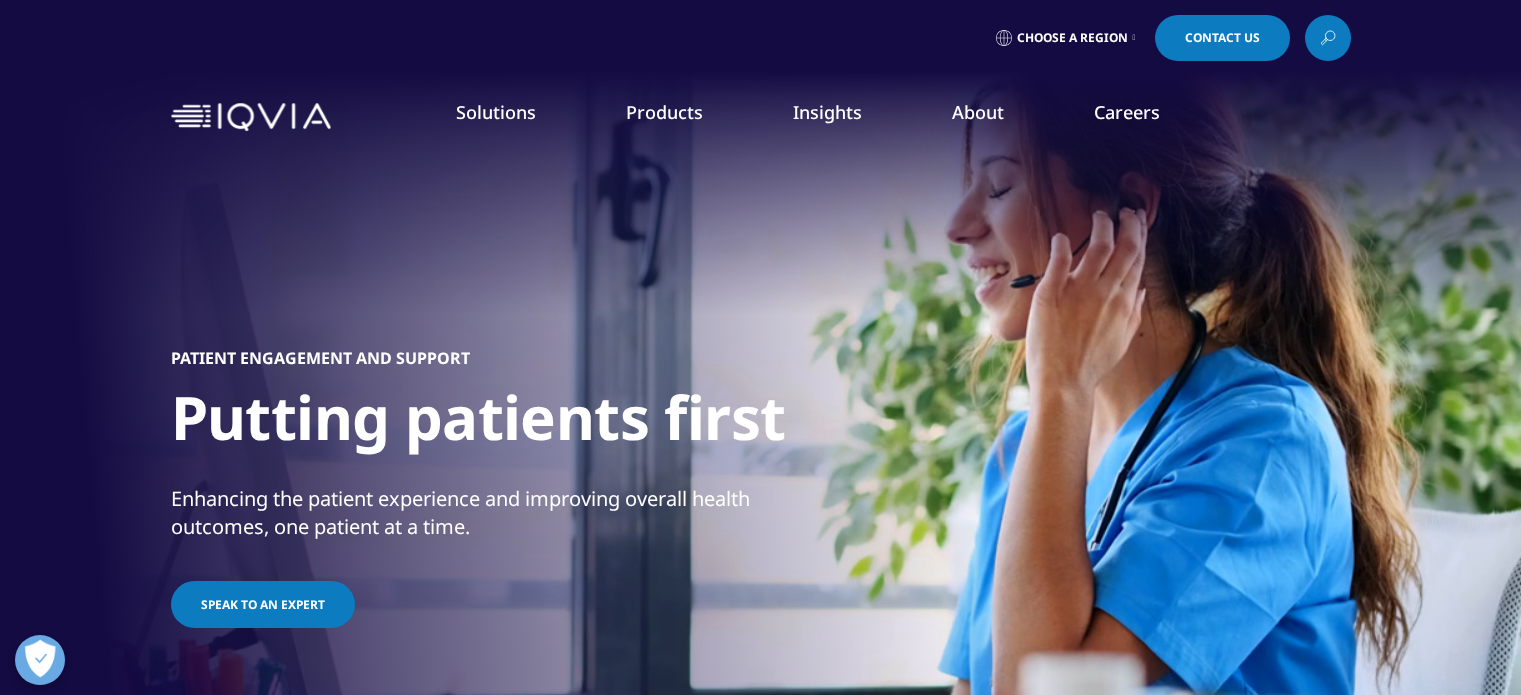 scroll, scrollTop: 0, scrollLeft: 0, axis: both 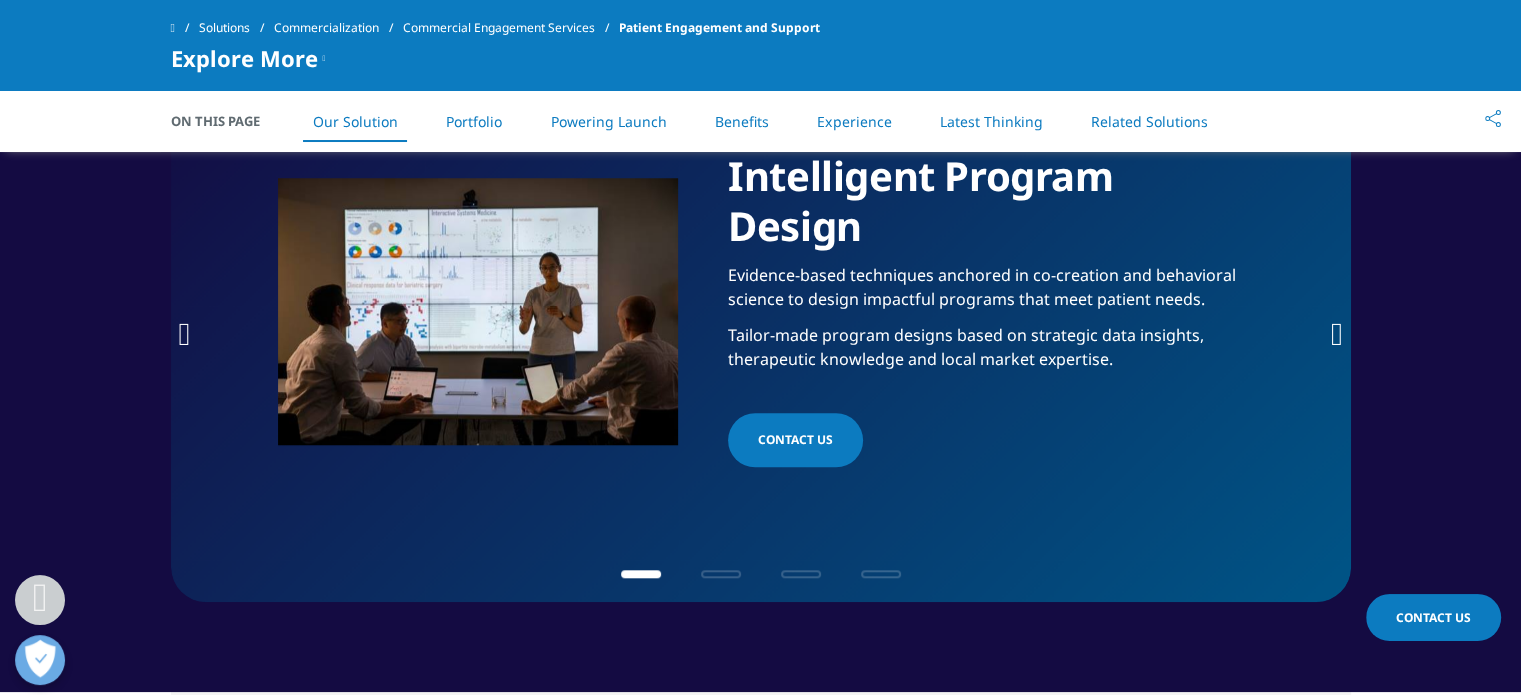 click on "Intelligent Program Design
Evidence-based techniques anchored in co-creation and behavioral science to design impactful programs that meet patient needs.
Tailor-made program designs based on strategic data insights, therapeutic knowledge and local market expertise.
contact us" at bounding box center [761, 327] 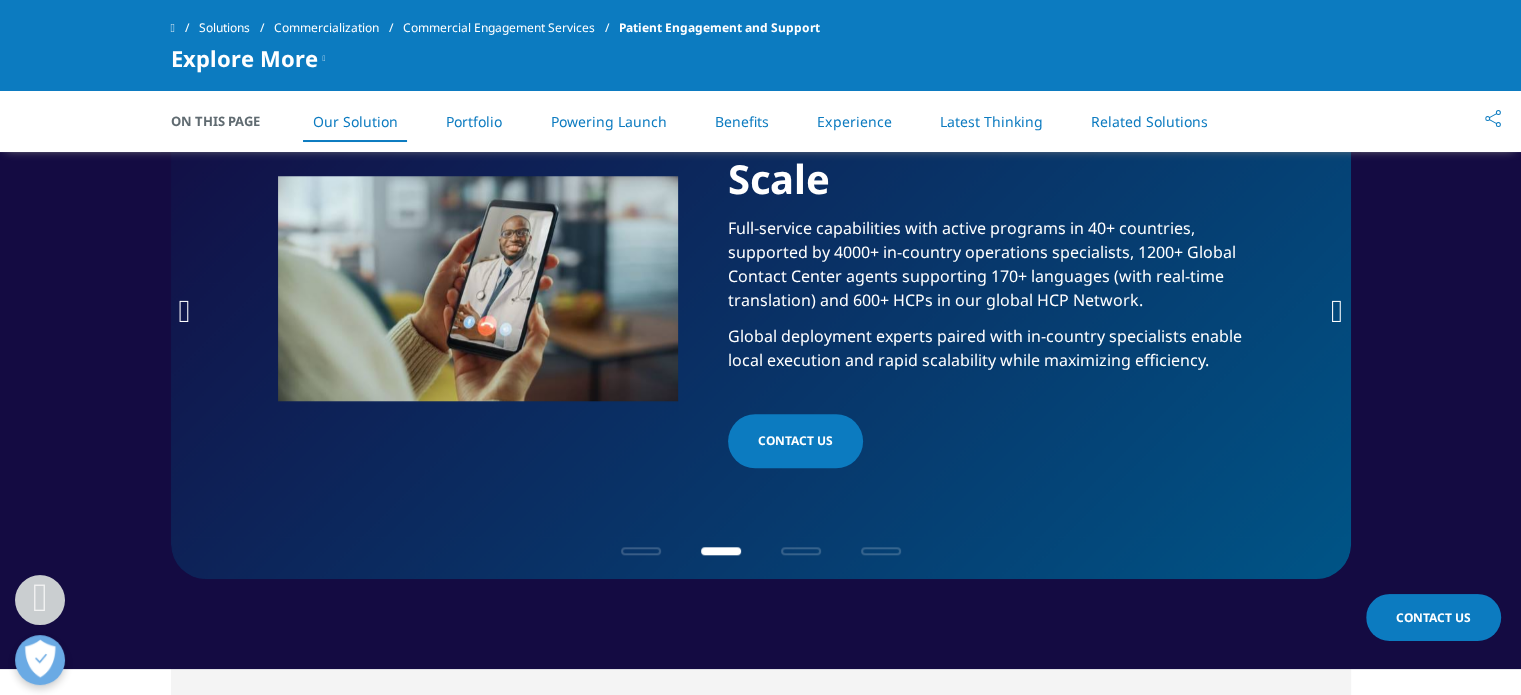 scroll, scrollTop: 1700, scrollLeft: 0, axis: vertical 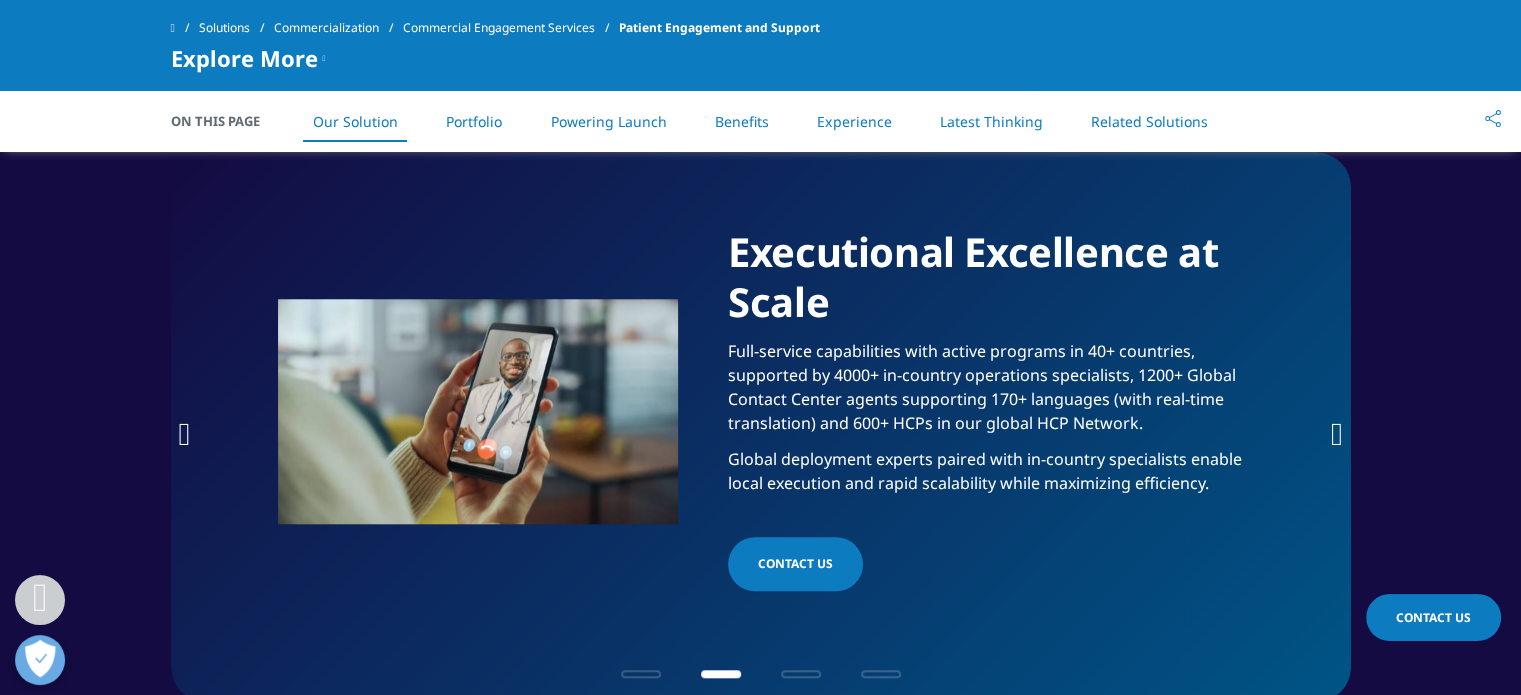 click at bounding box center (1337, 434) 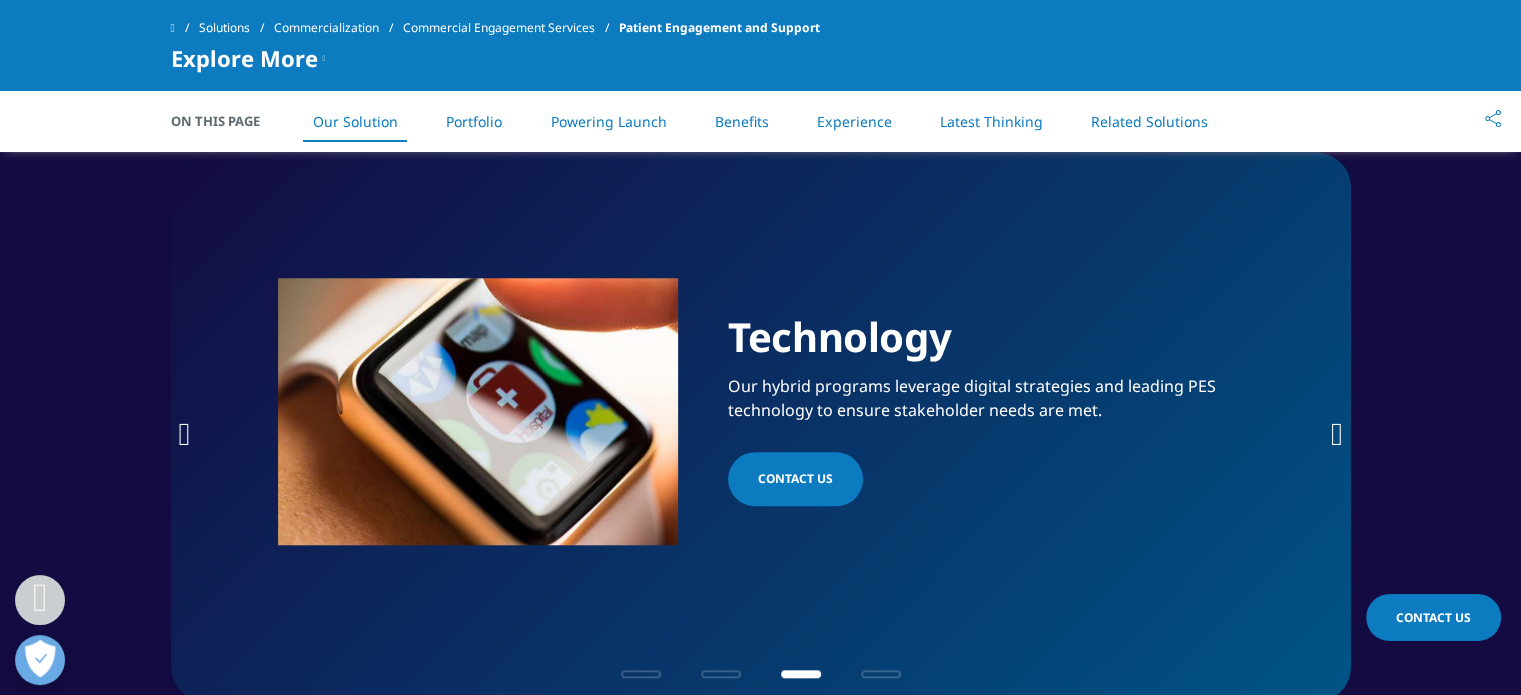 click at bounding box center [1337, 434] 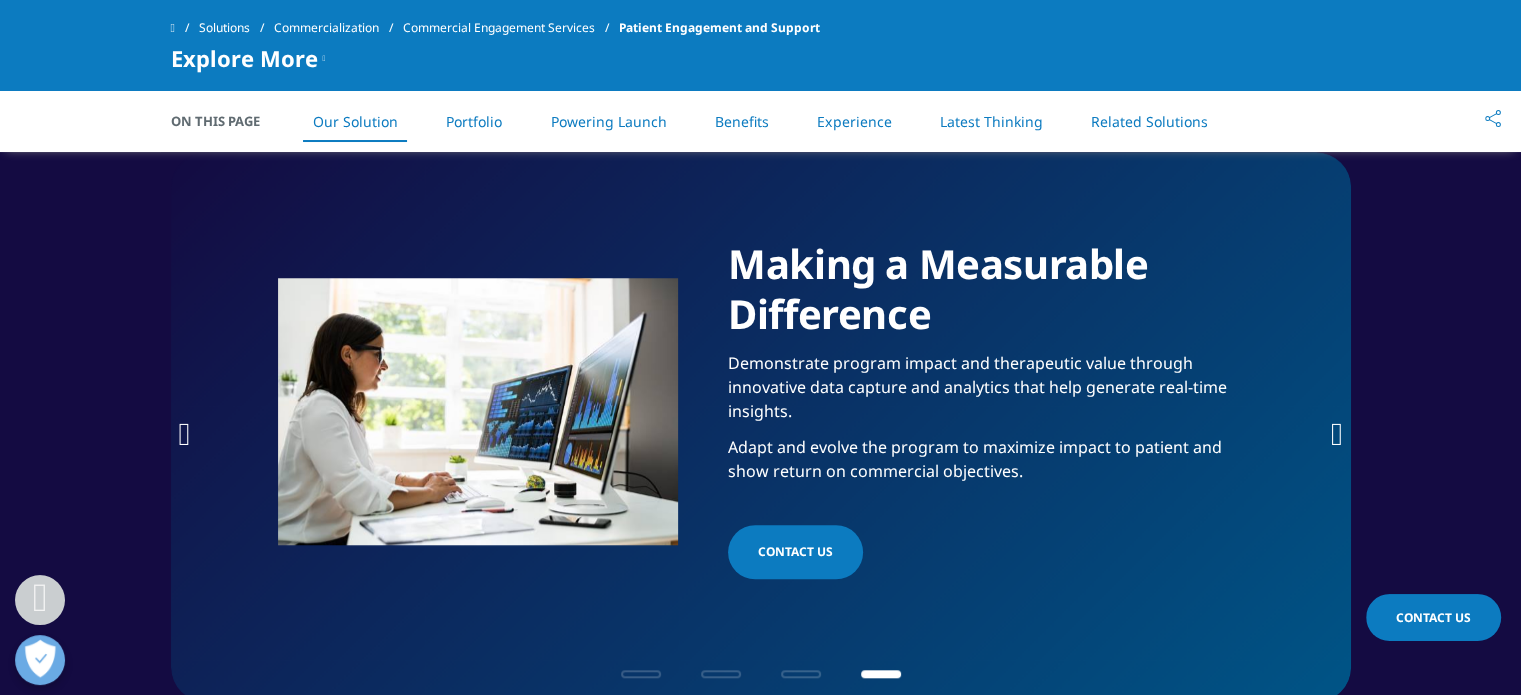 click on "Making a Measurable Difference
Demonstrate program impact and therapeutic value through innovative data capture and analytics that help generate real-time insights.
Adapt and evolve the program to maximize impact to patient and show return on commercial objectives.
contact us" at bounding box center [761, 427] 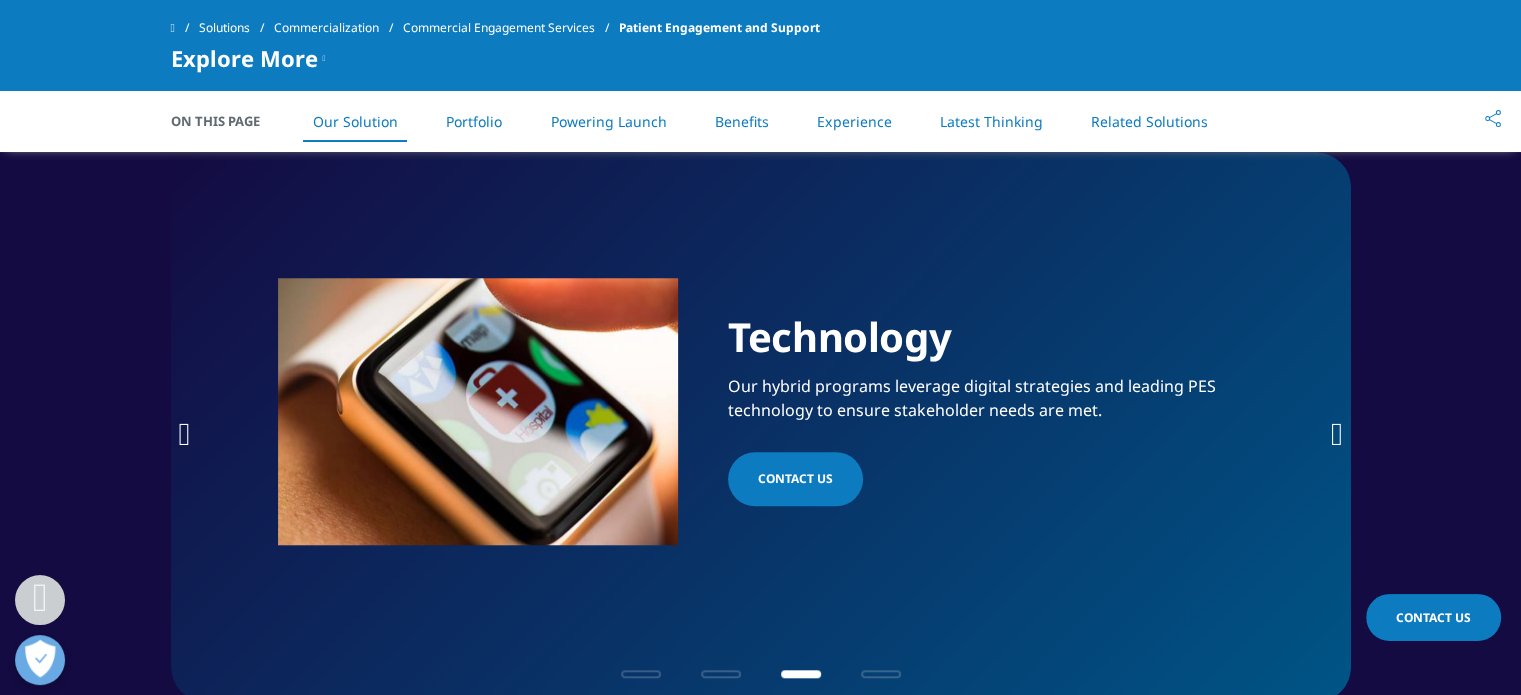 click on "Technology
Our hybrid programs leverage digital strategies and leading PES technology to ensure stakeholder needs are met.
contact us" at bounding box center [761, 427] 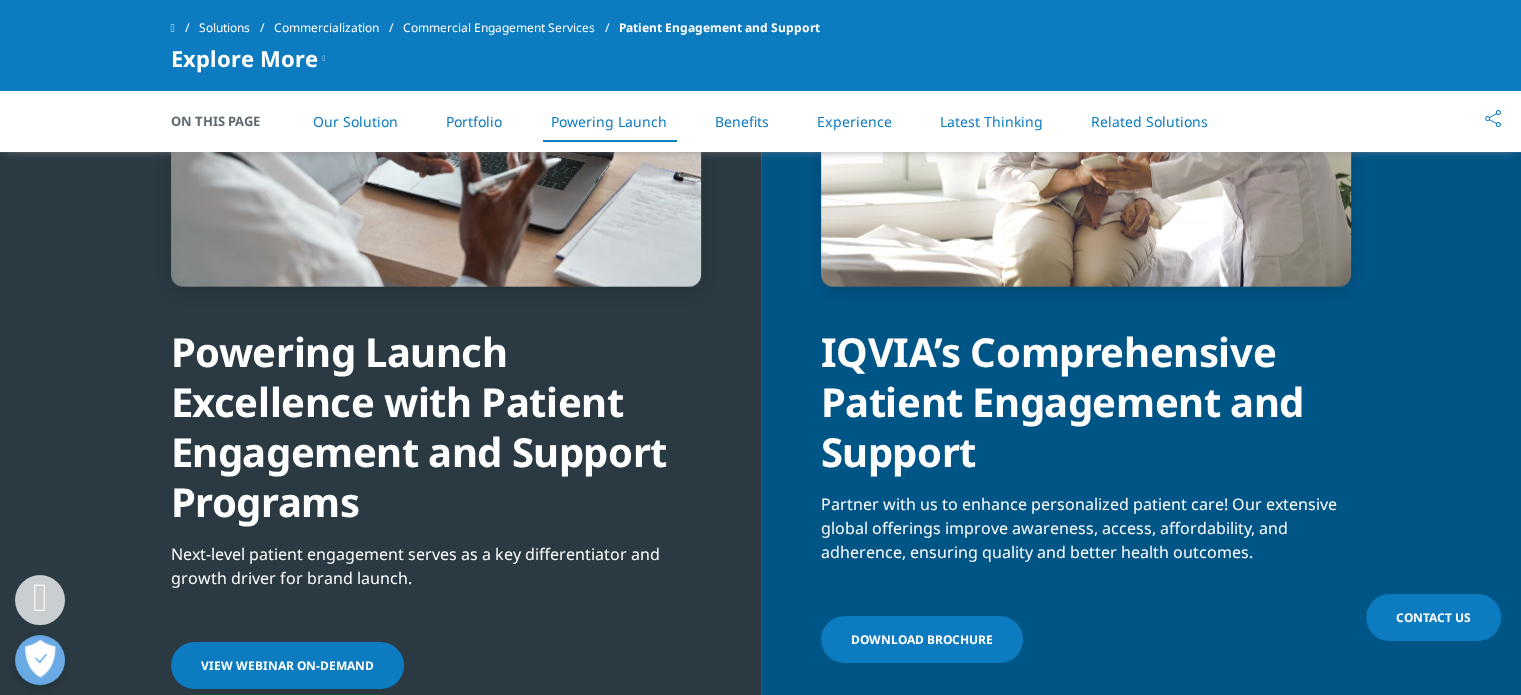 scroll, scrollTop: 4900, scrollLeft: 0, axis: vertical 